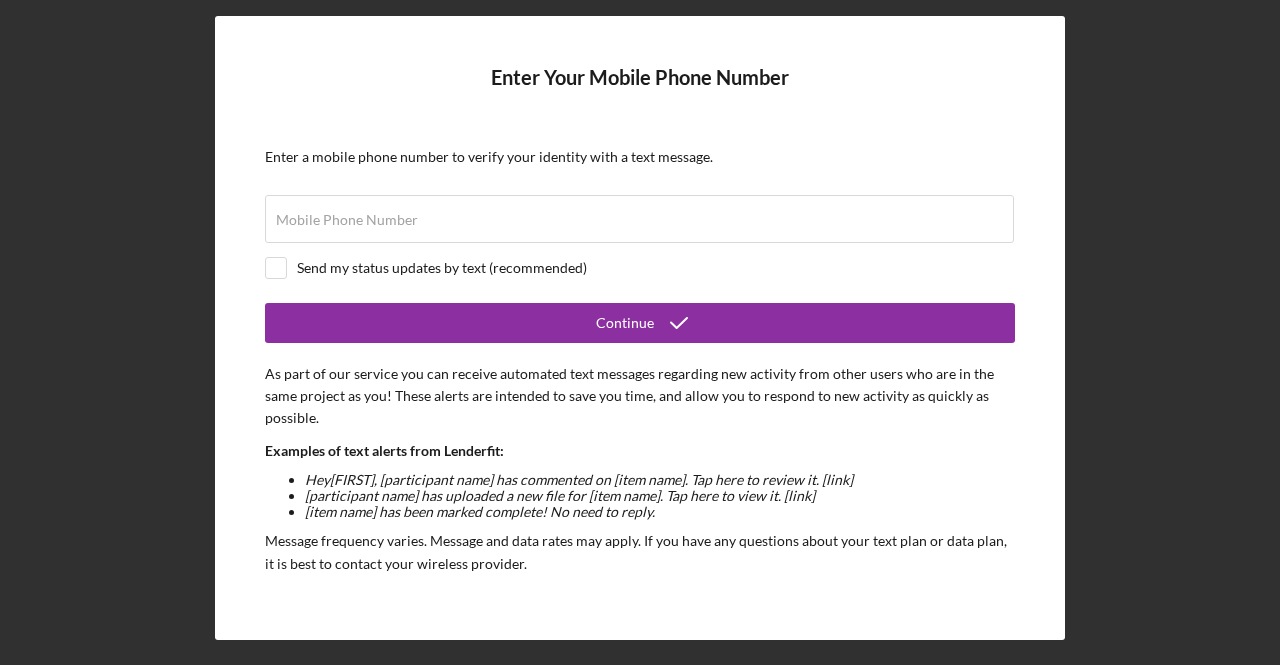 scroll, scrollTop: 0, scrollLeft: 0, axis: both 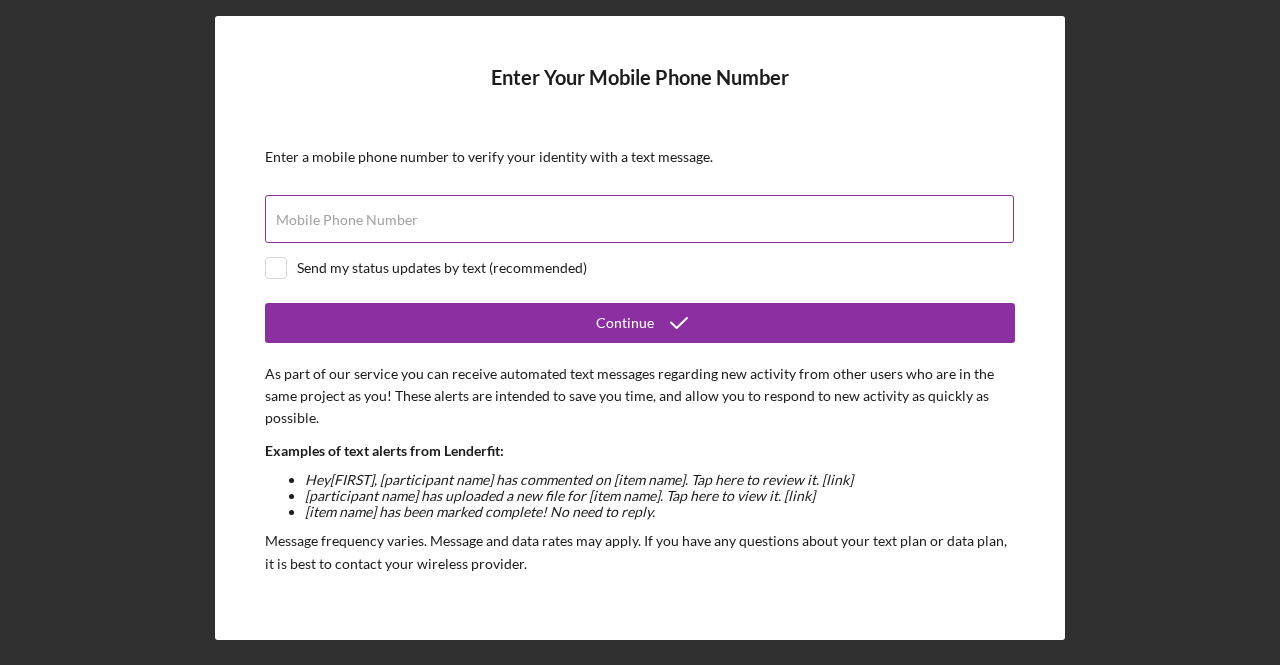 click on "Mobile Phone Number" at bounding box center [347, 220] 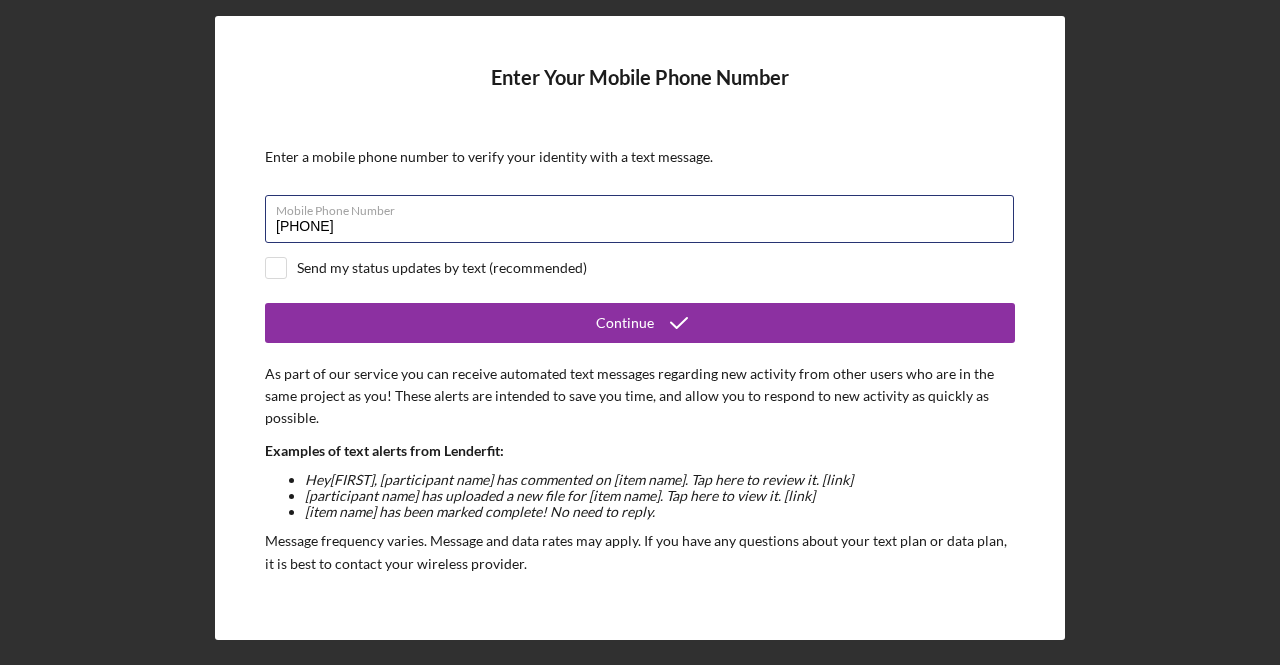 type on "[PHONE]" 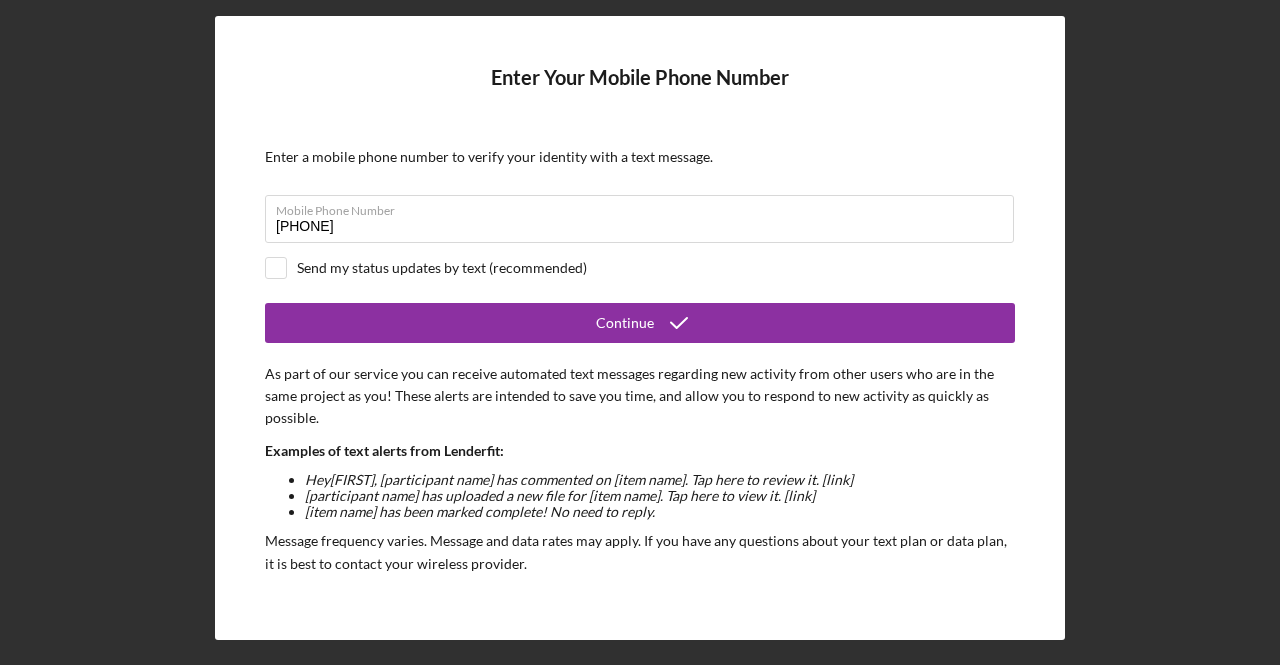 click on "Send my status updates by text (recommended)" at bounding box center (640, 268) 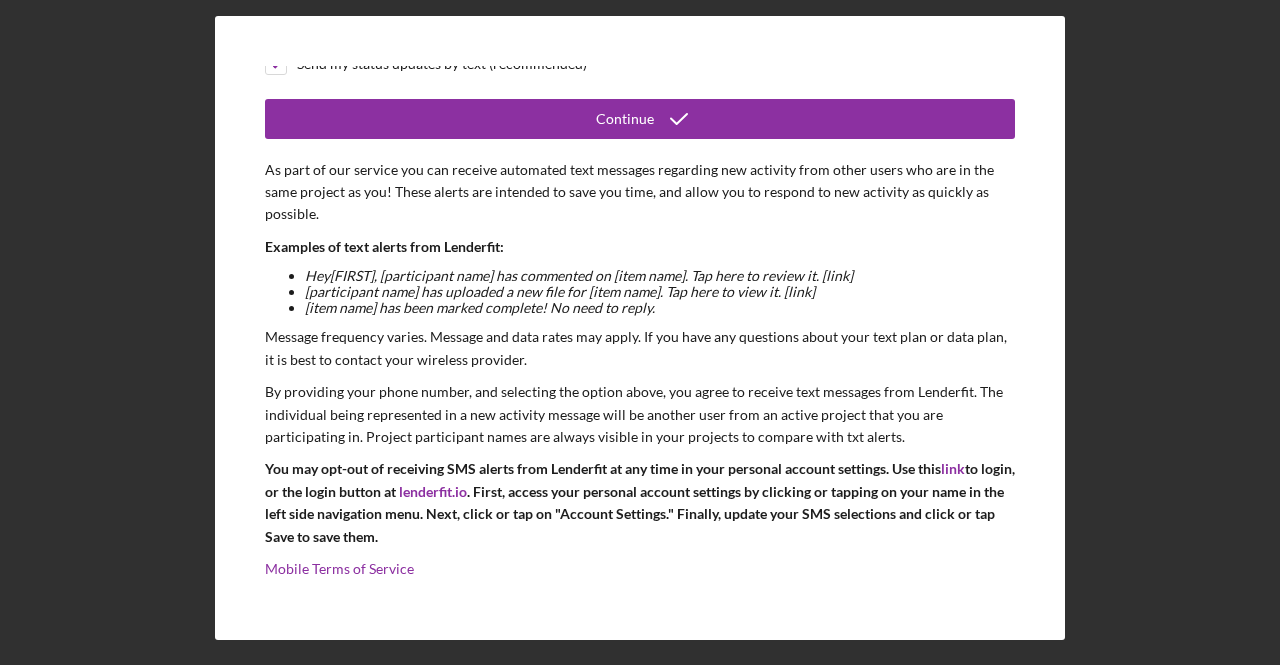 scroll, scrollTop: 104, scrollLeft: 0, axis: vertical 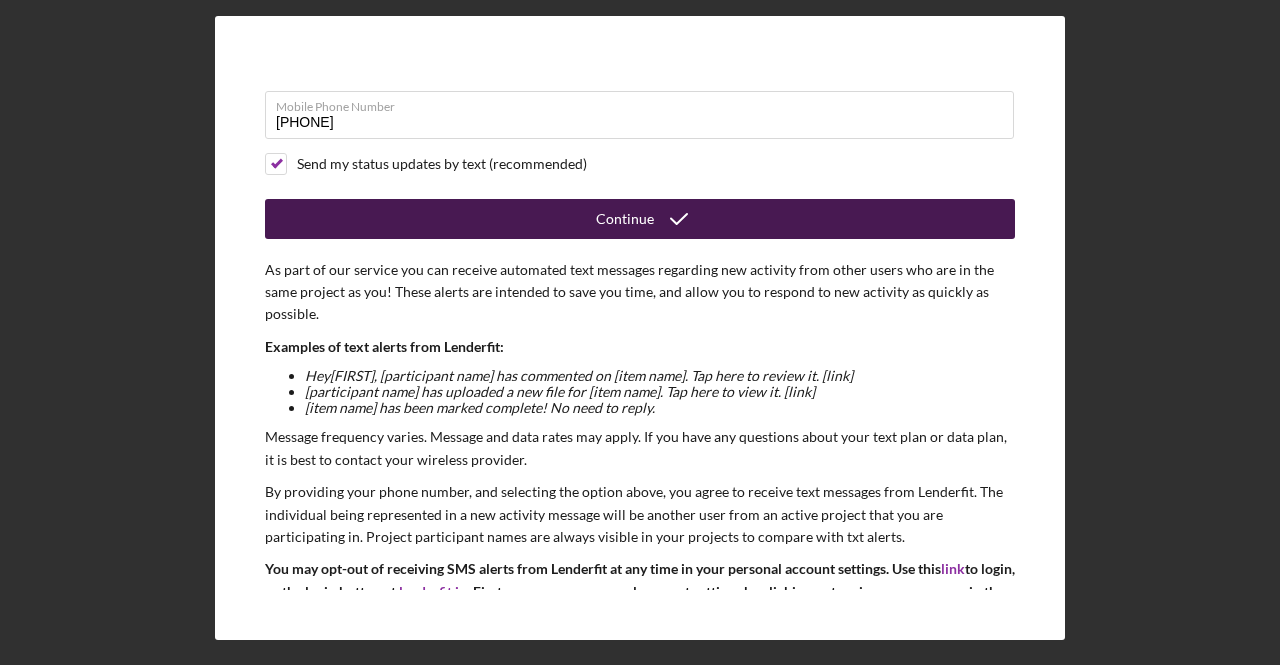 click on "Continue" at bounding box center [640, 219] 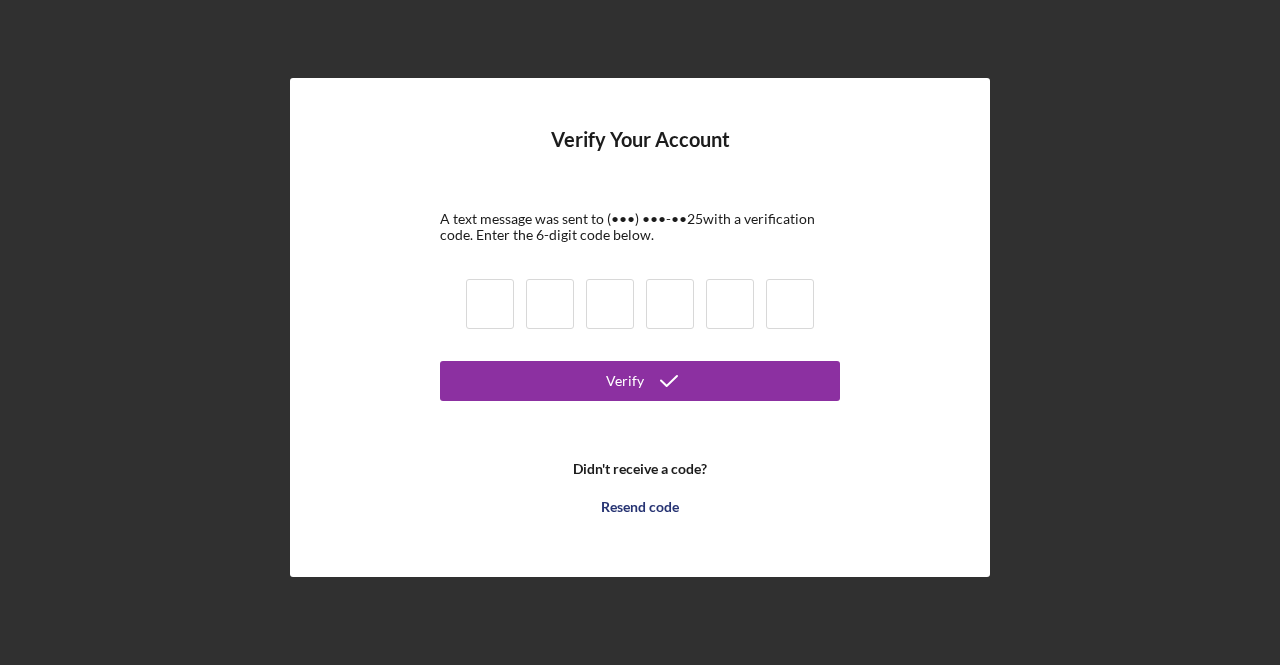 click at bounding box center [490, 304] 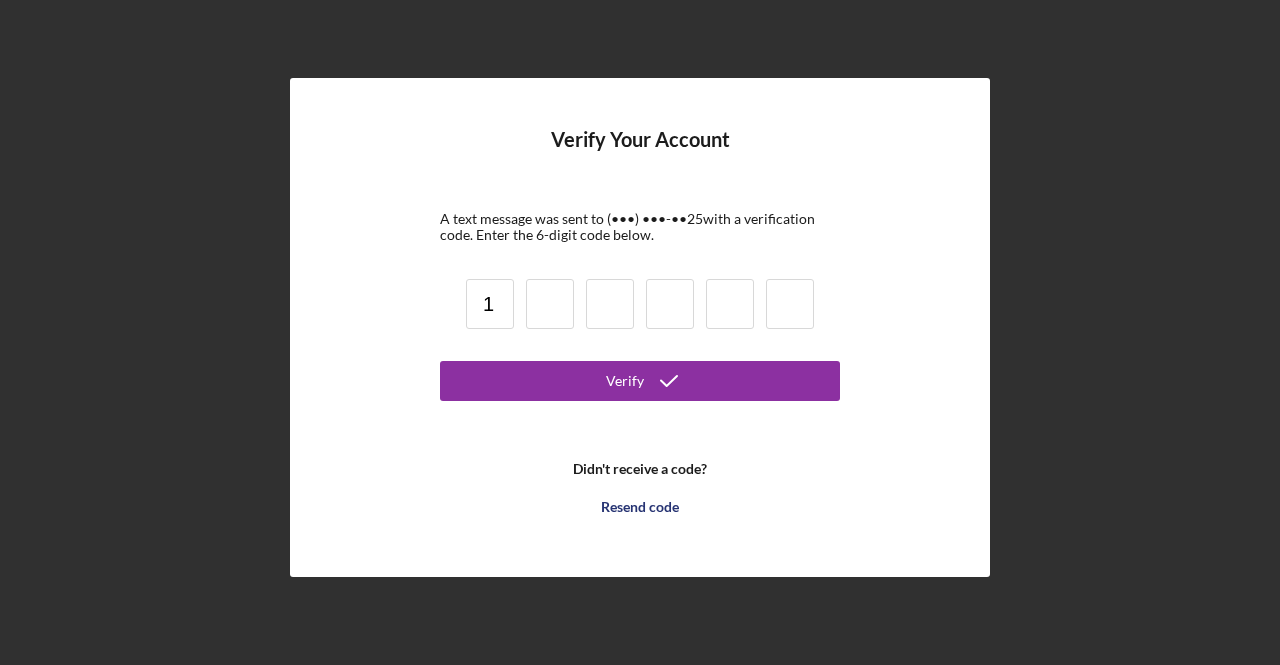 type on "1" 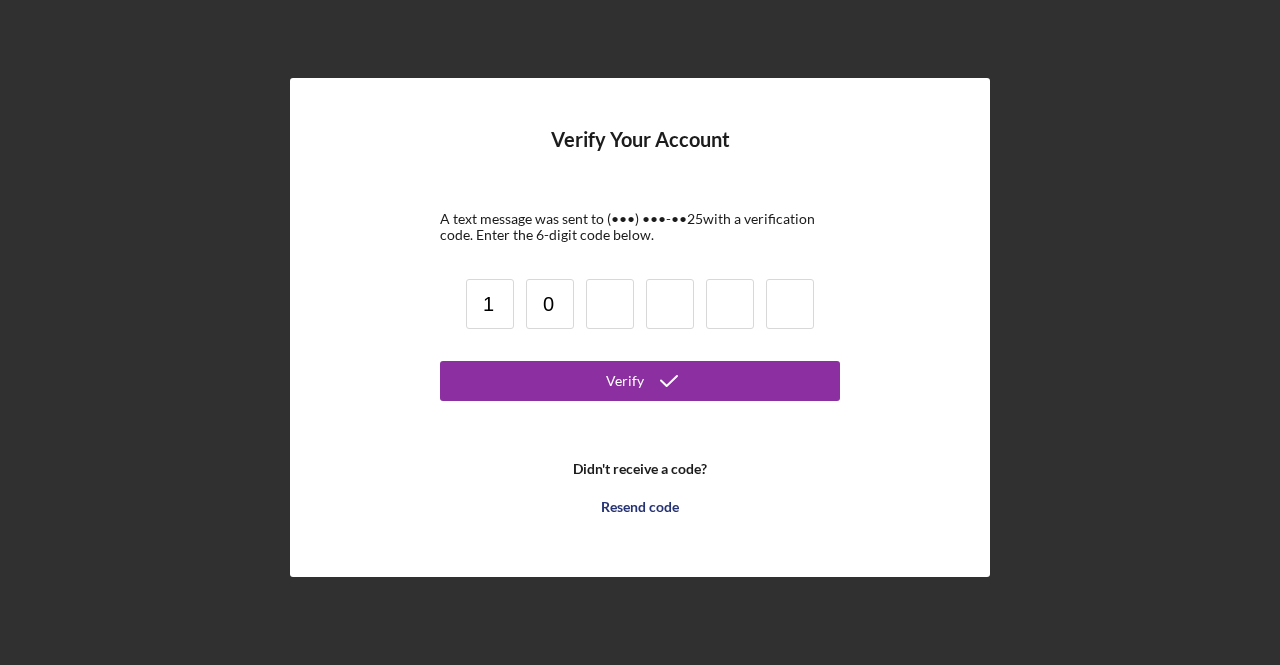 type on "0" 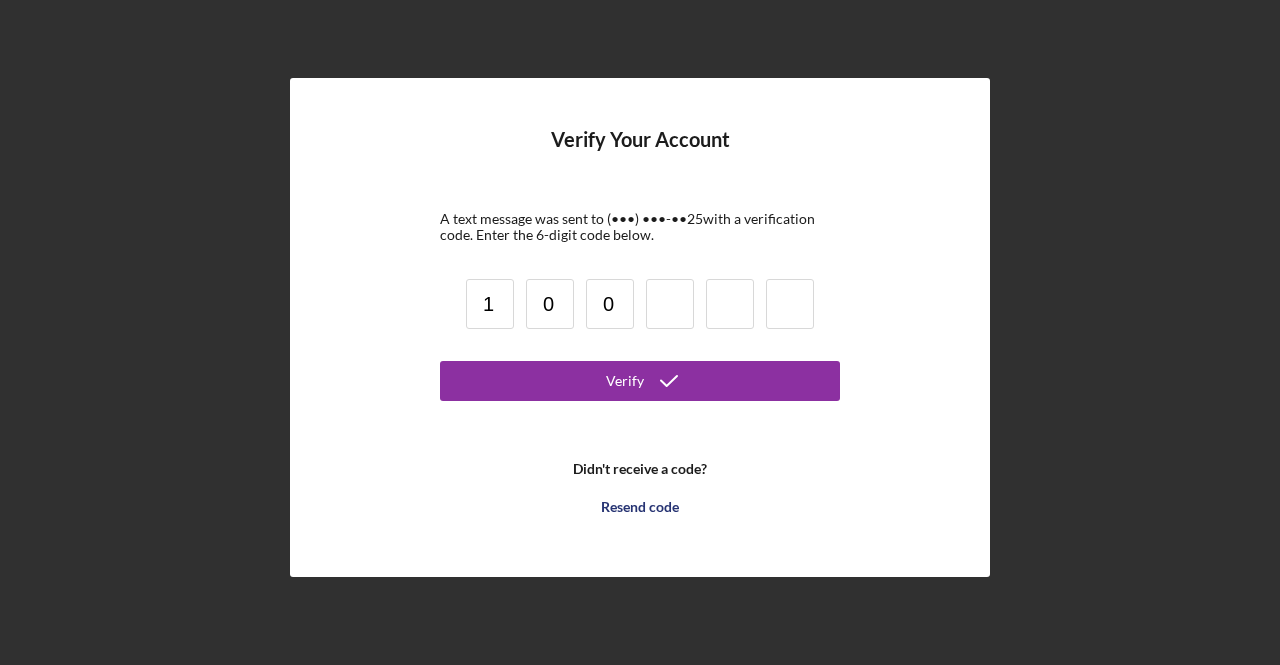 type on "0" 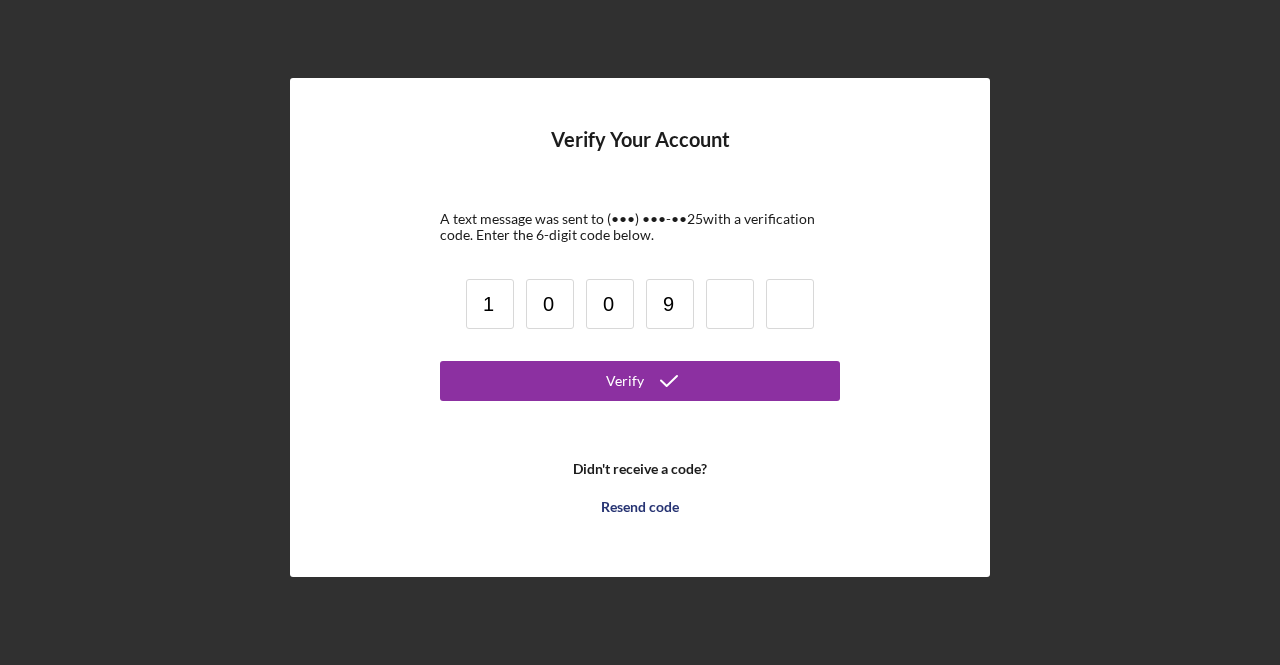 type on "9" 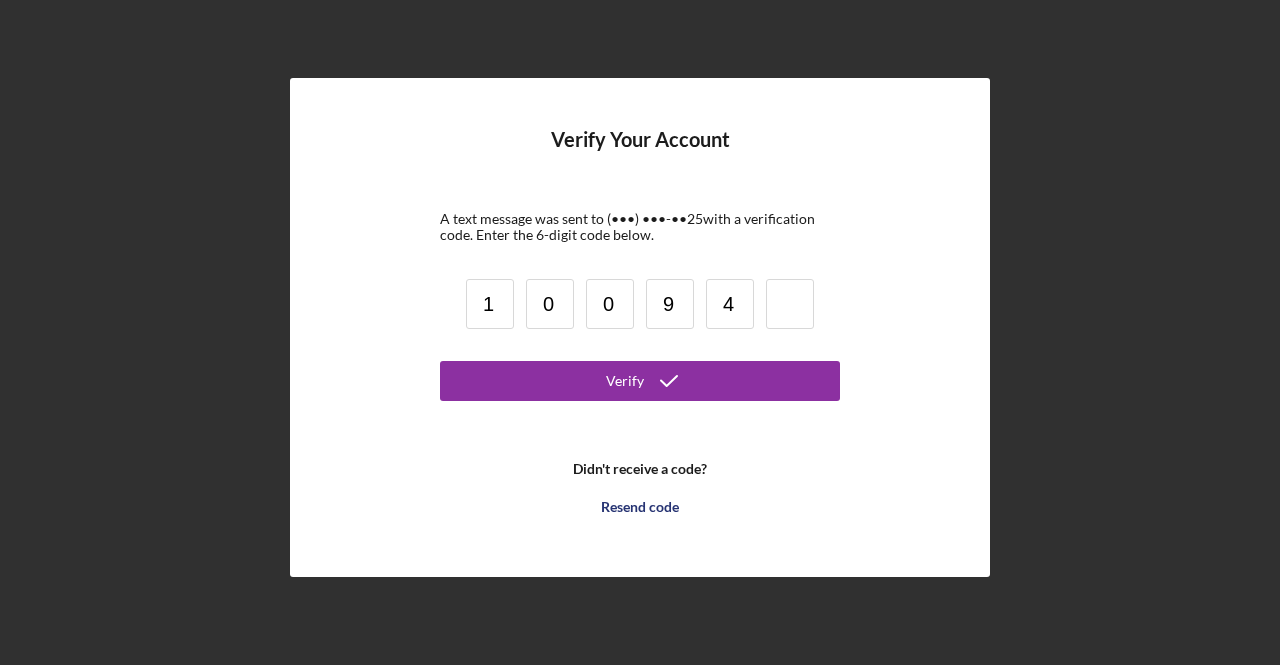 type on "4" 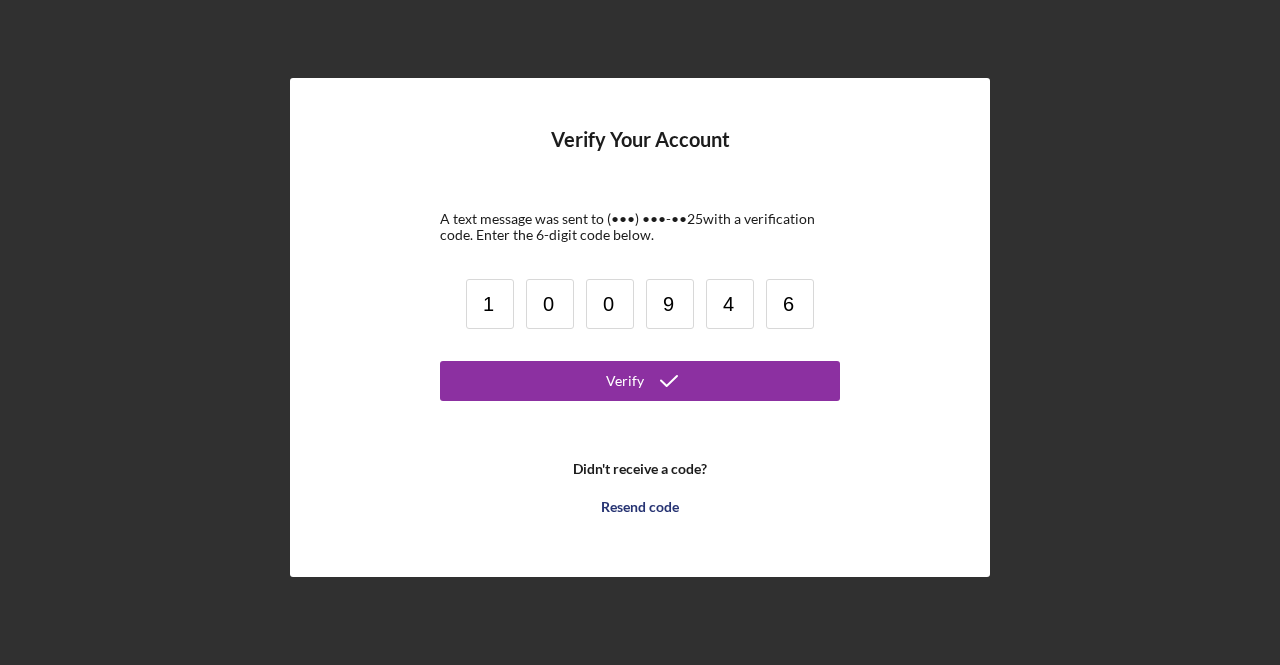 type on "6" 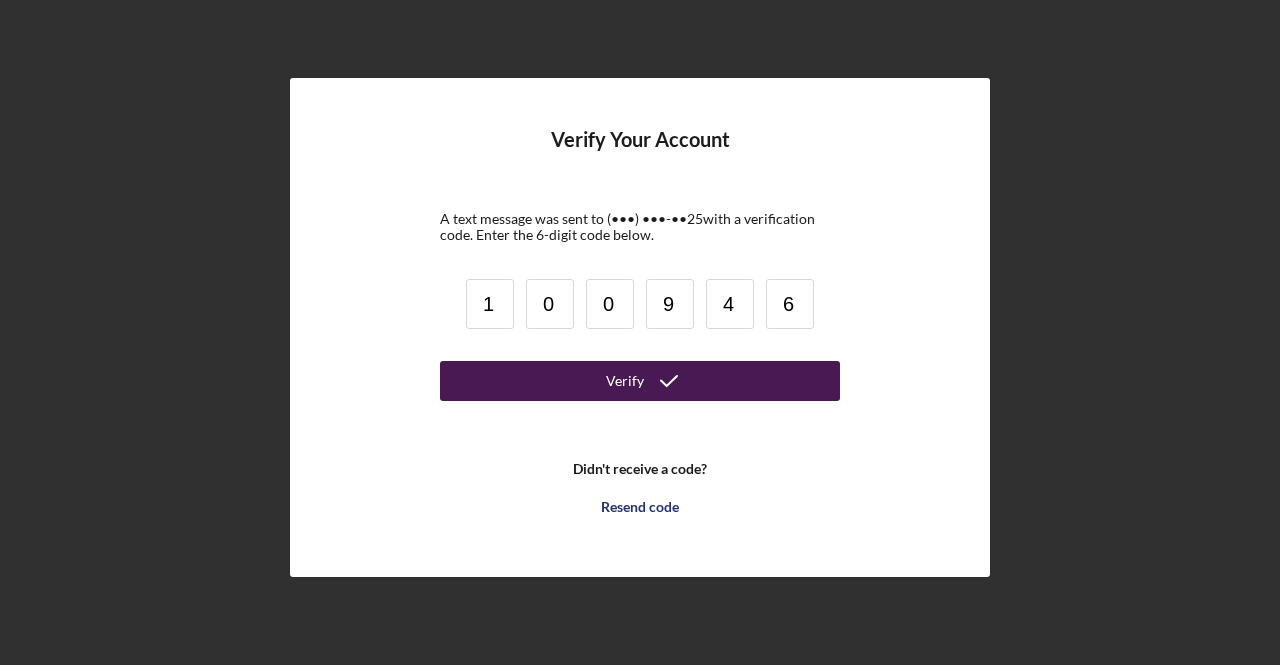 click on "Verify" at bounding box center [640, 381] 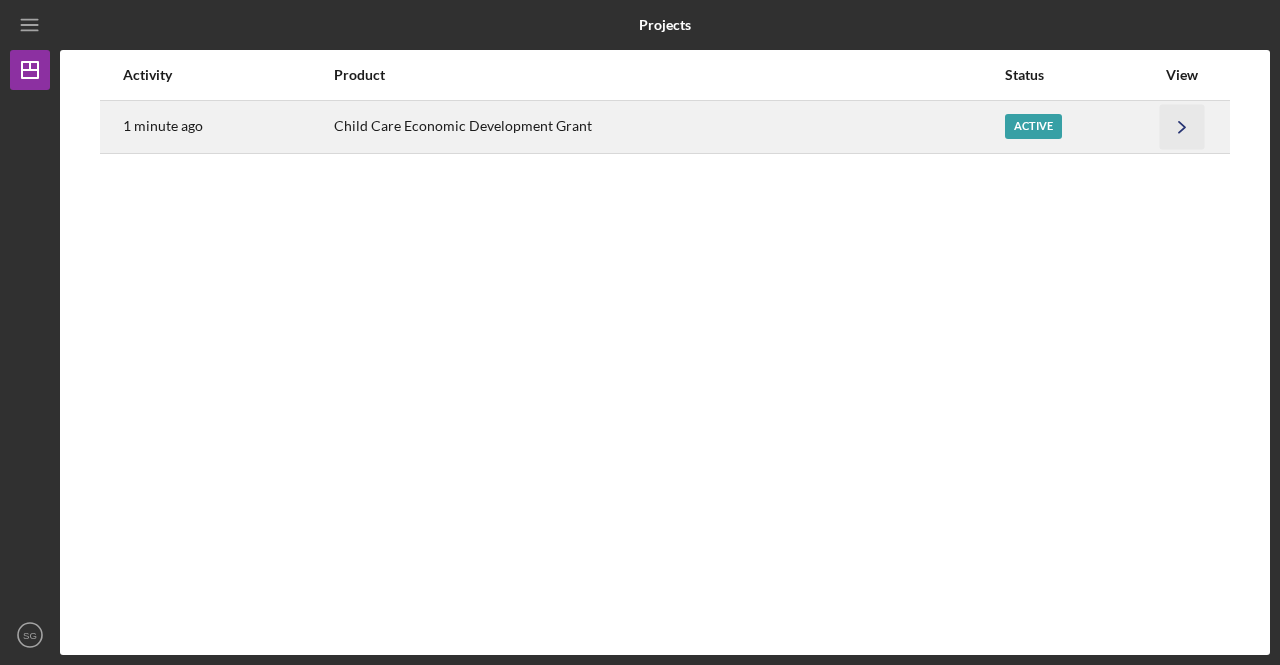 click on "Icon/Navigate" 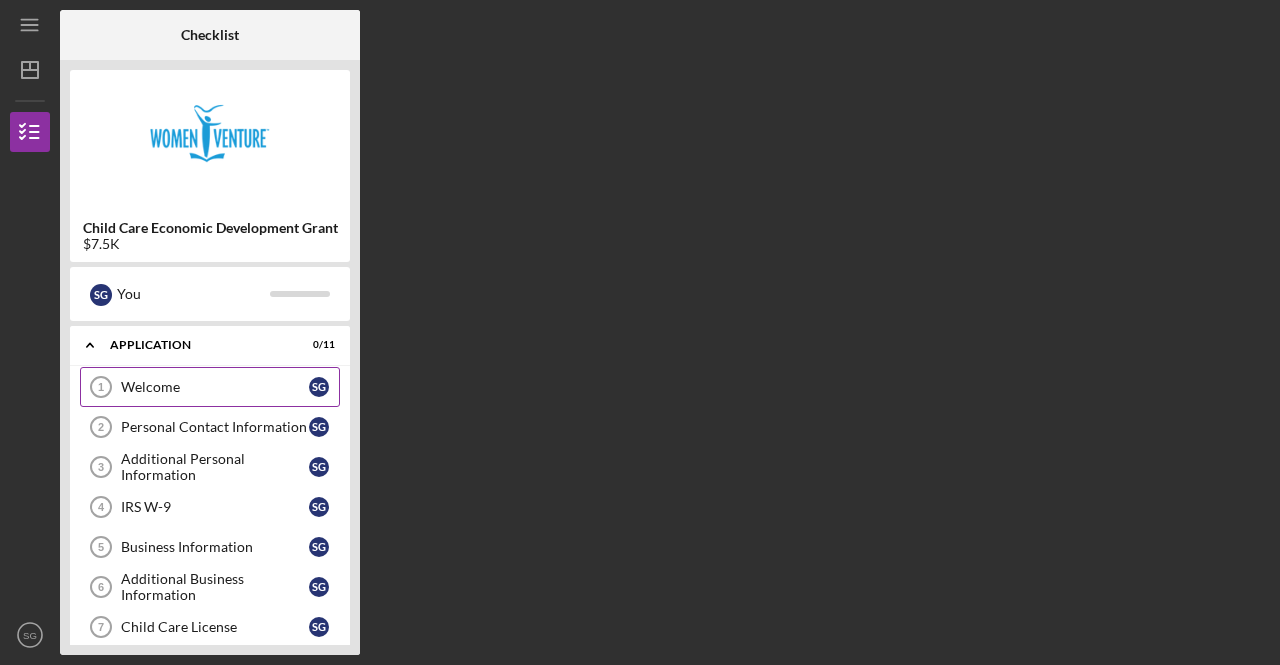 click on "Welcome 1 Welcome S G" at bounding box center (210, 387) 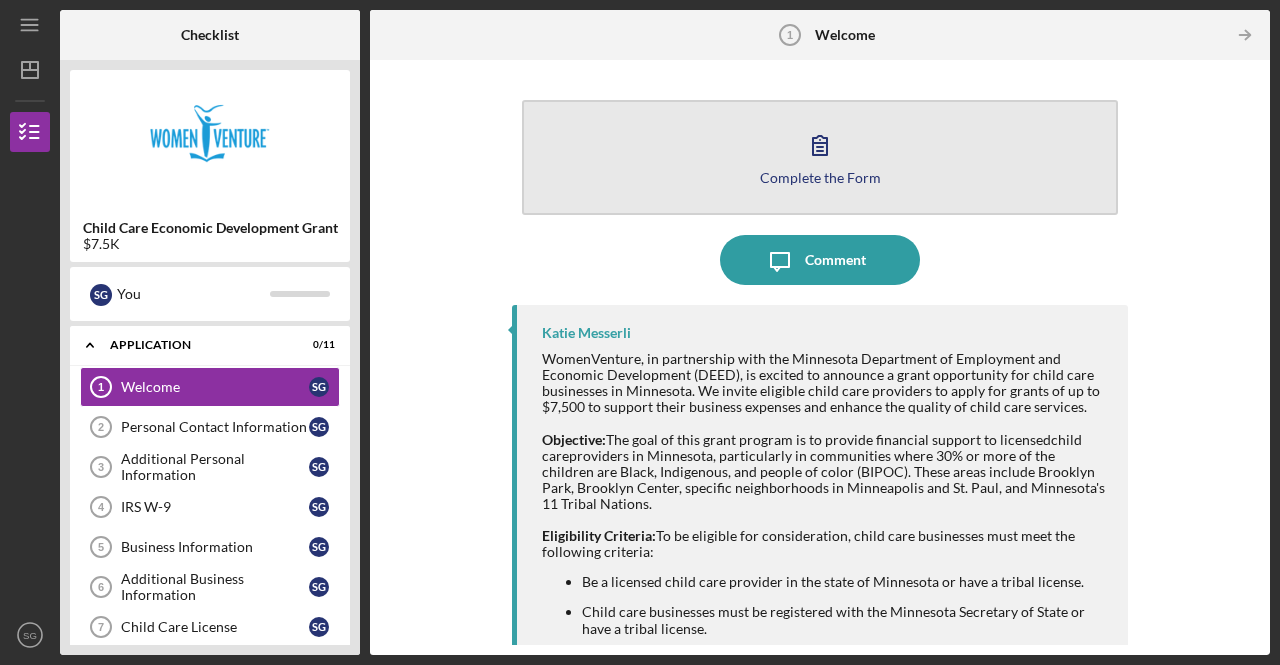 click on "Complete the Form Form" at bounding box center [820, 157] 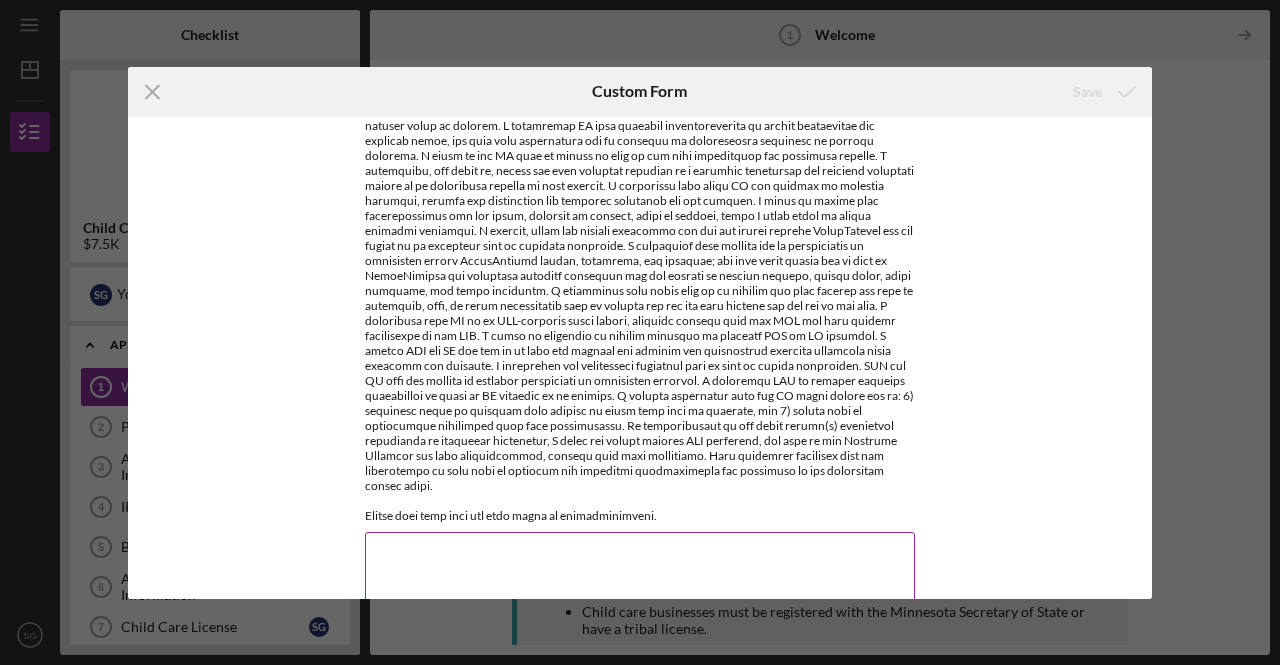 scroll, scrollTop: 116, scrollLeft: 0, axis: vertical 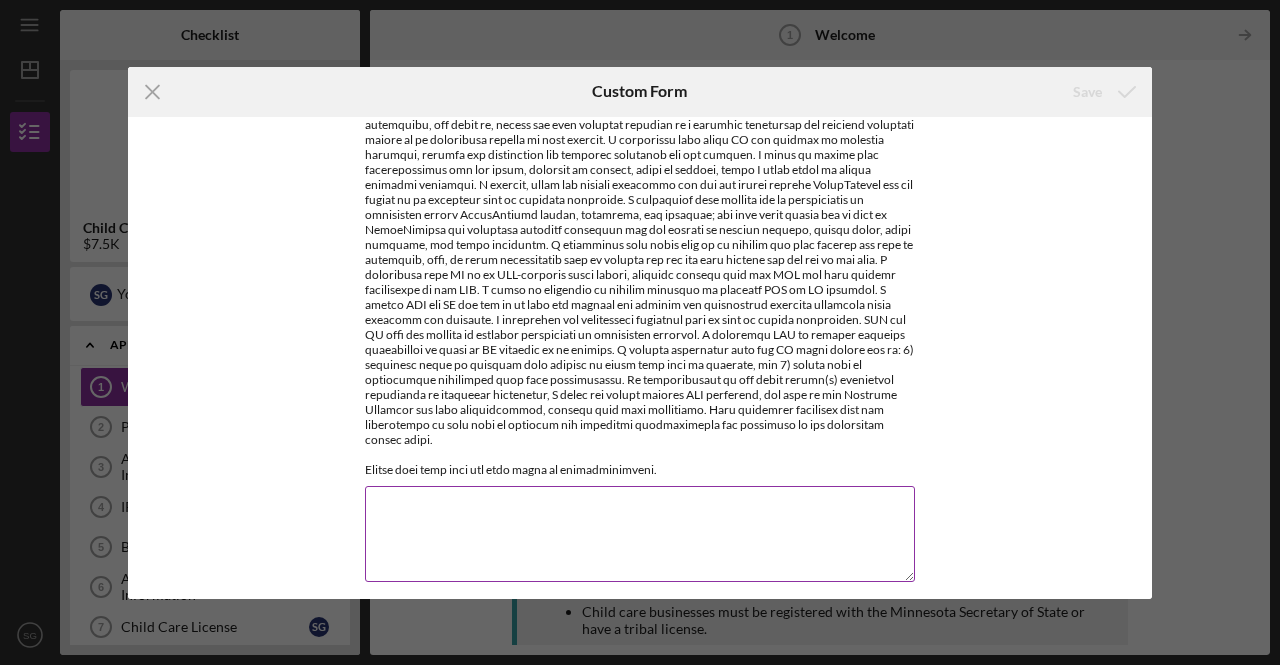 click on "*Acknowledgement" at bounding box center [640, 534] 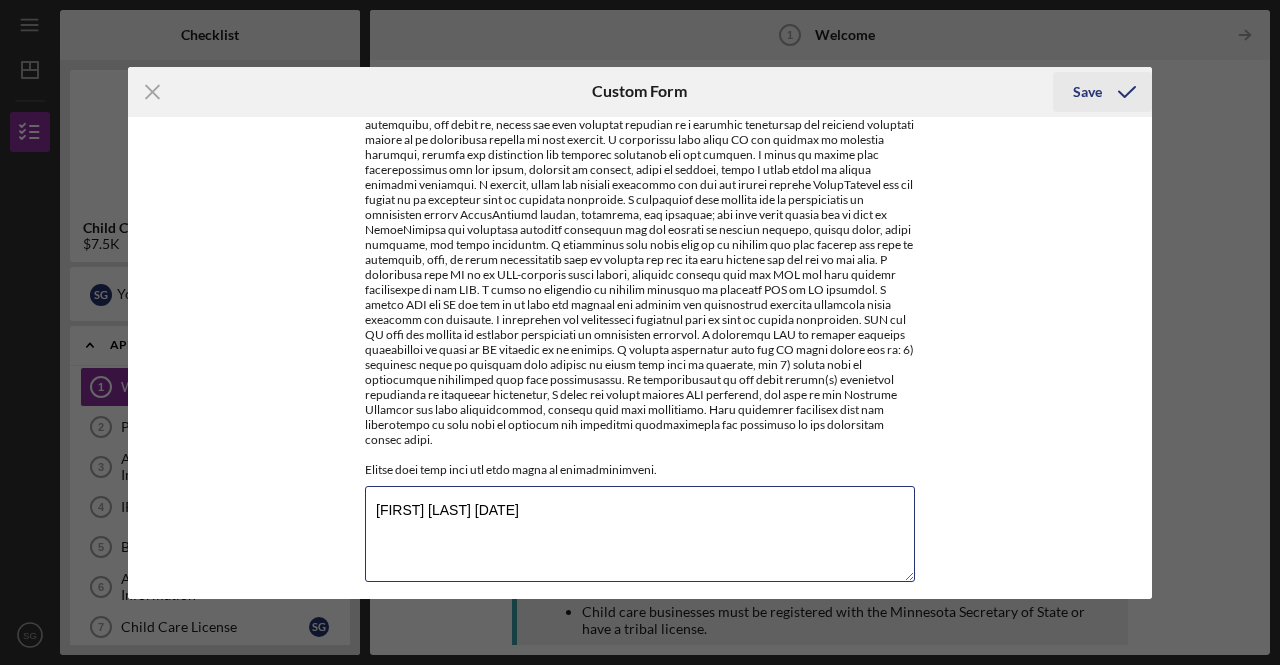 type on "[FIRST] [LAST] [DATE]" 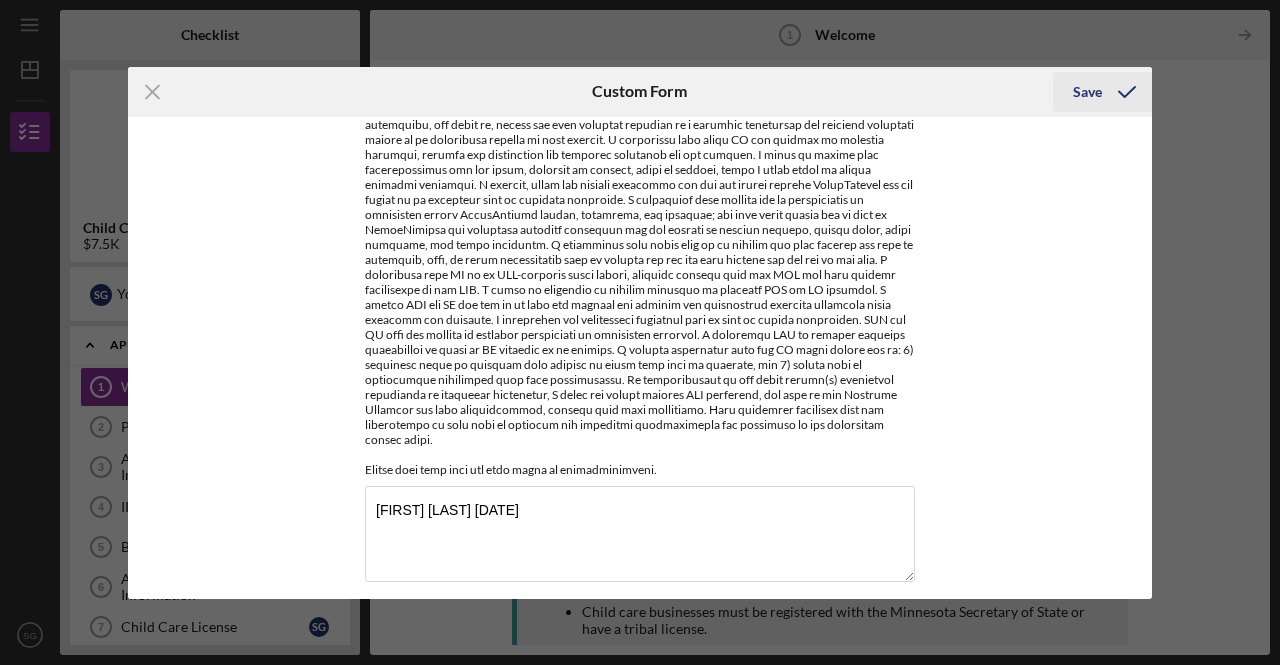 click 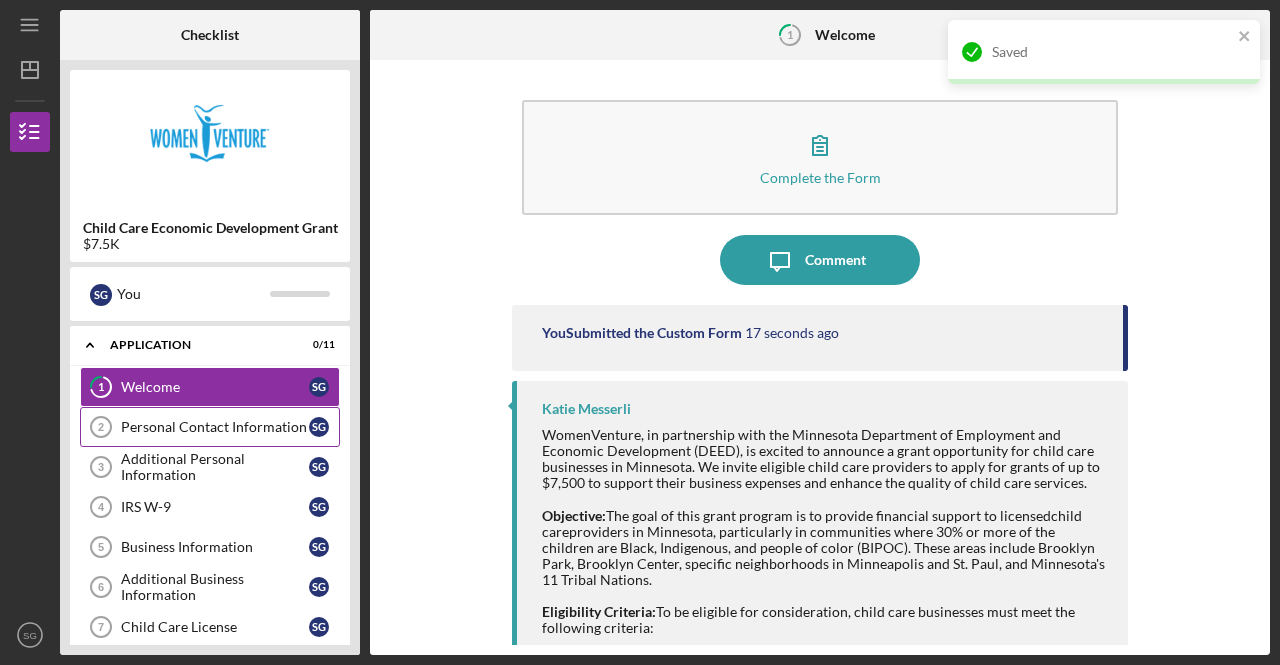 click on "Personal Contact Information" at bounding box center [215, 427] 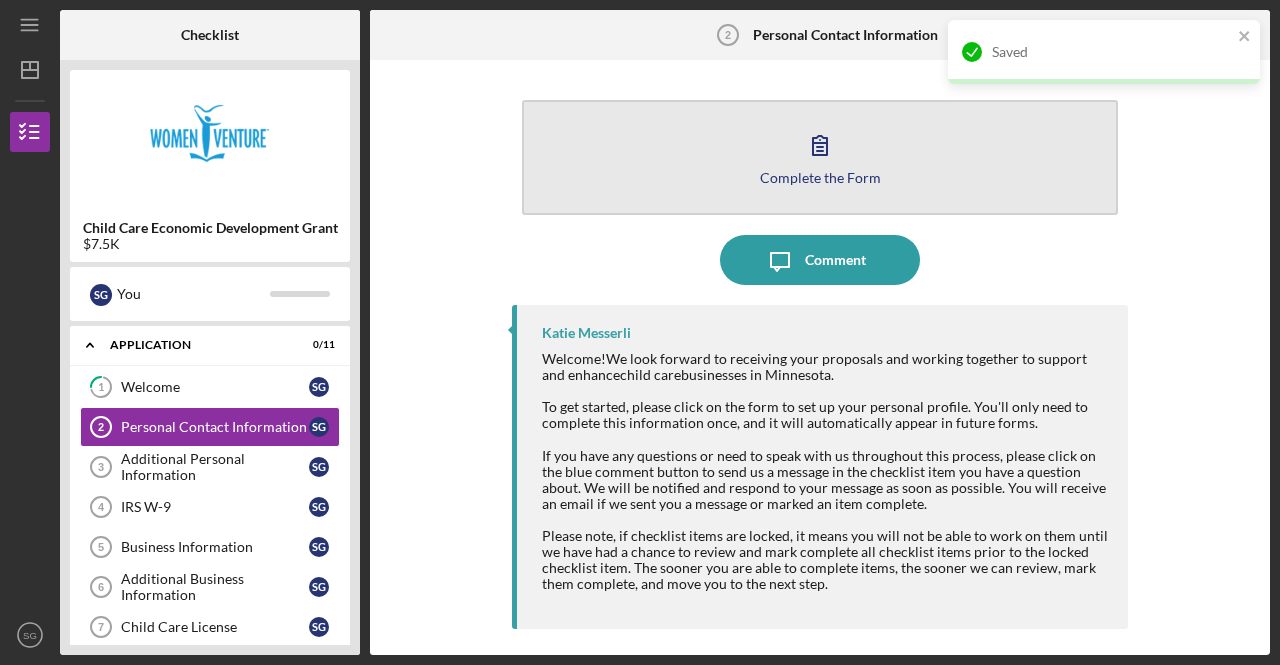 click on "Complete the Form Form" at bounding box center (820, 157) 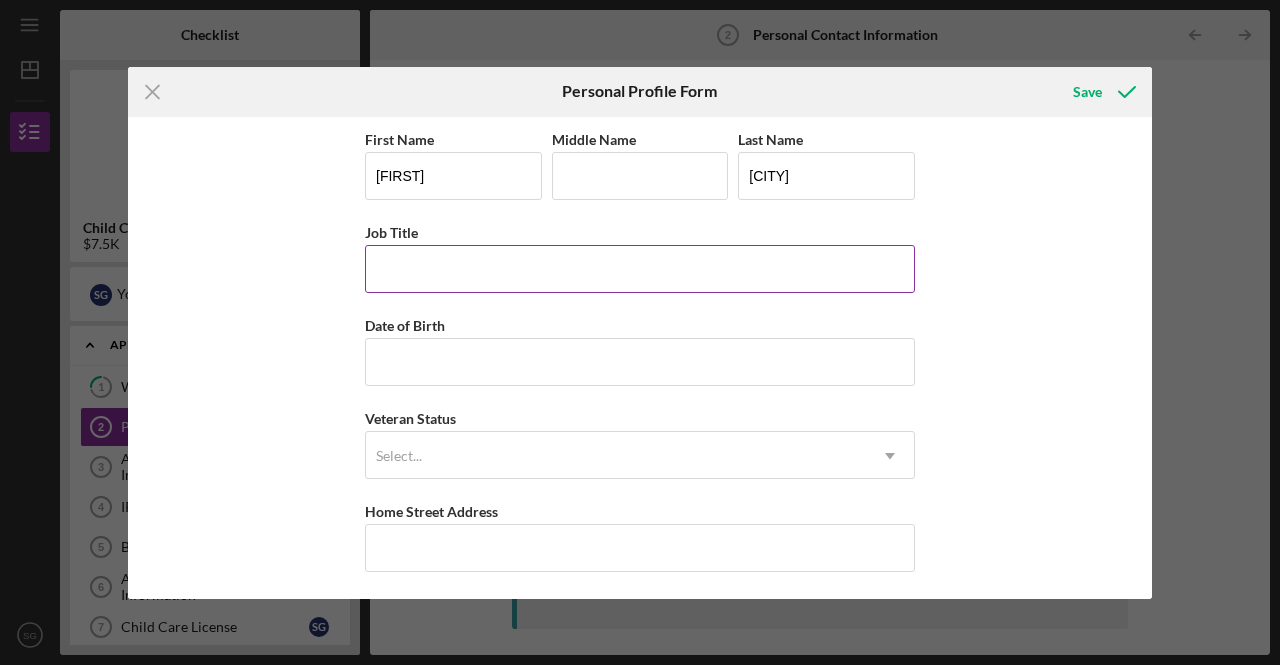 click on "Job Title" at bounding box center (640, 269) 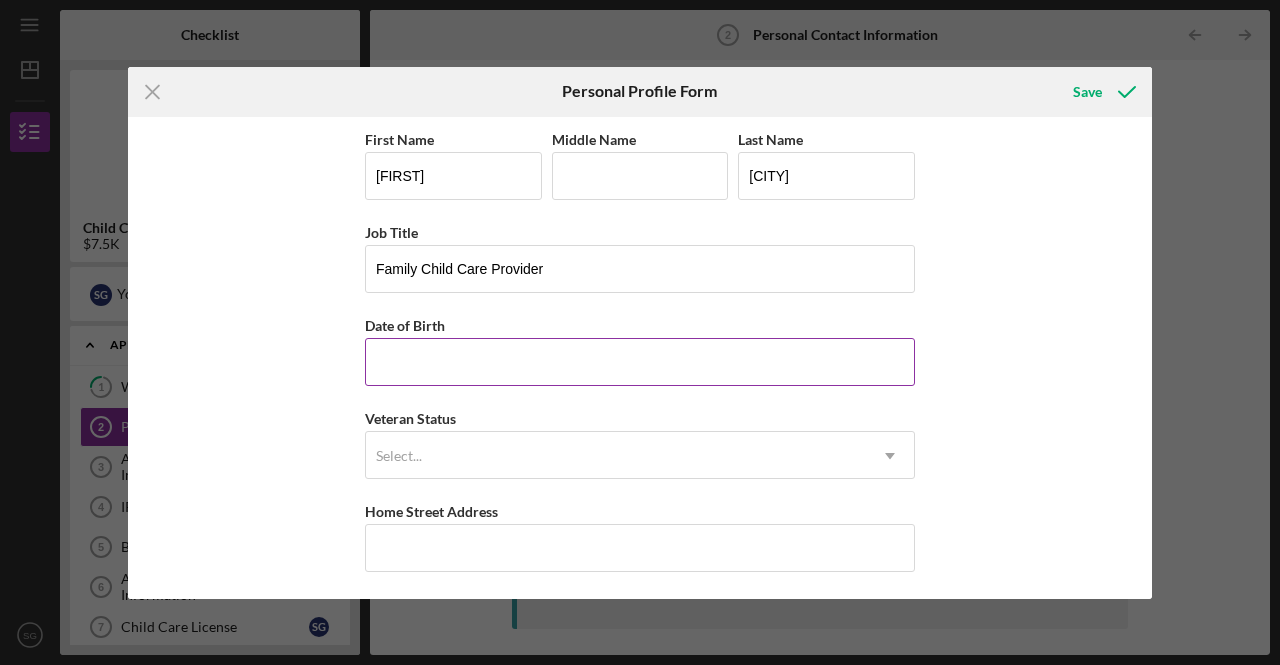 click on "Date of Birth" at bounding box center [640, 362] 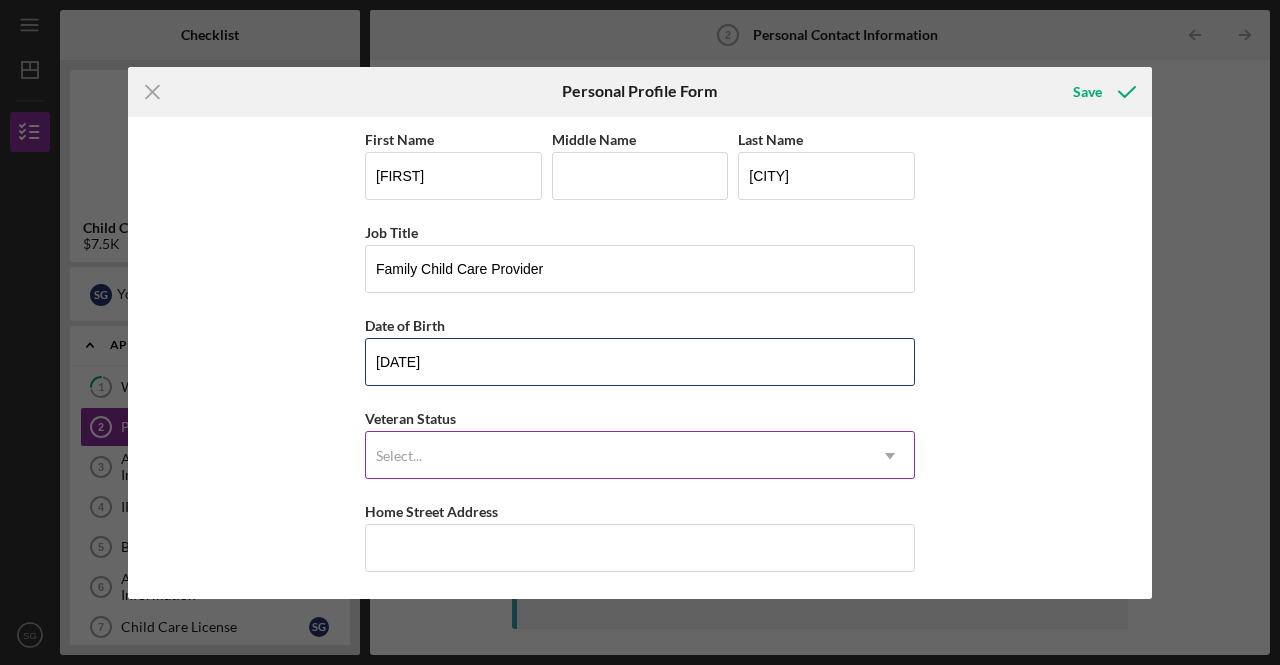 type on "[DATE]" 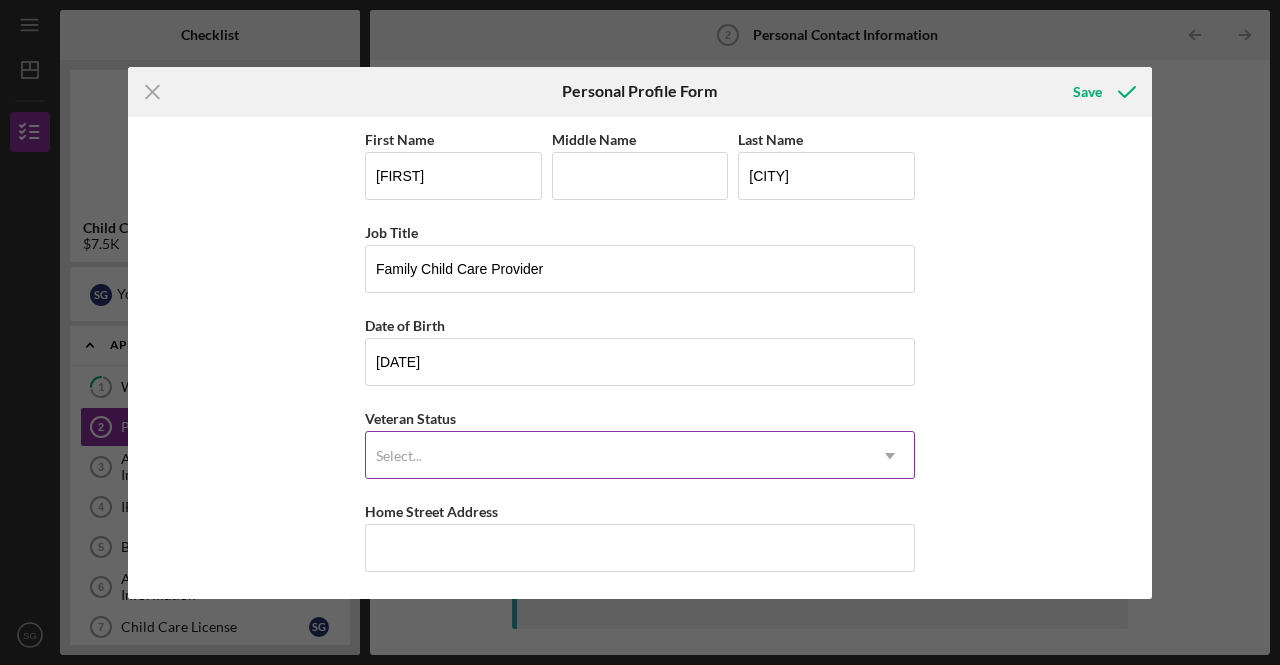 click on "Select..." at bounding box center [616, 456] 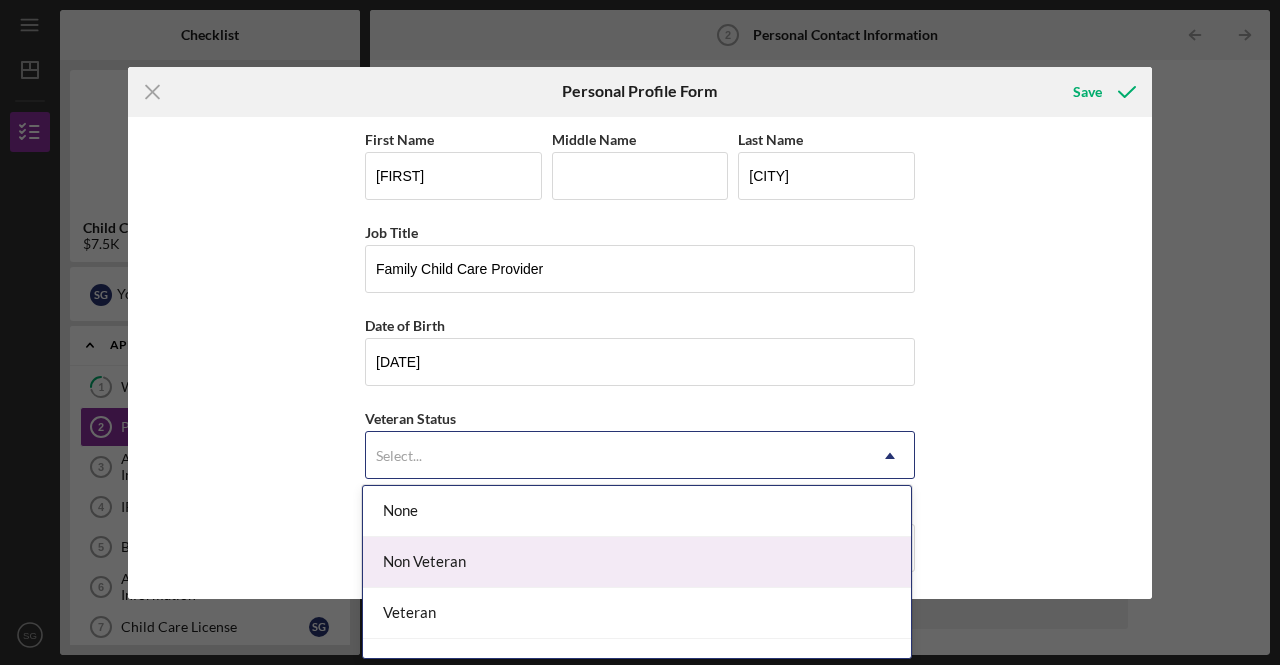 click on "Non Veteran" at bounding box center (637, 562) 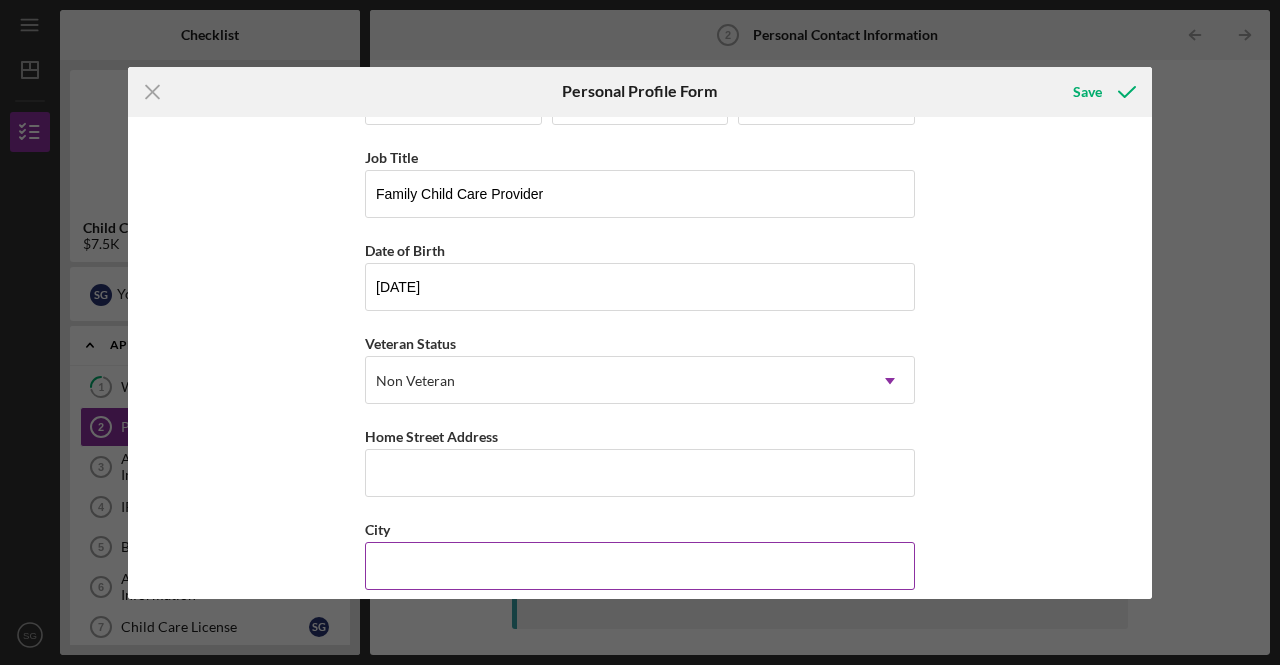 scroll, scrollTop: 200, scrollLeft: 0, axis: vertical 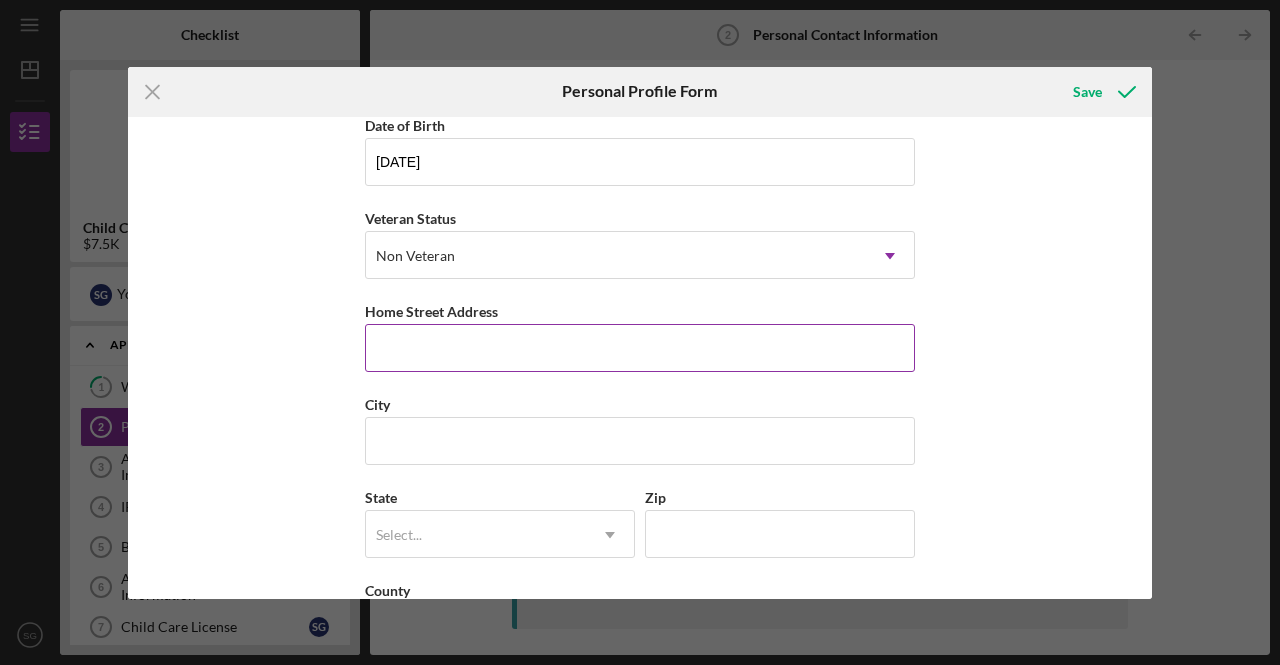 paste on "[NUMBER] [STREET]" 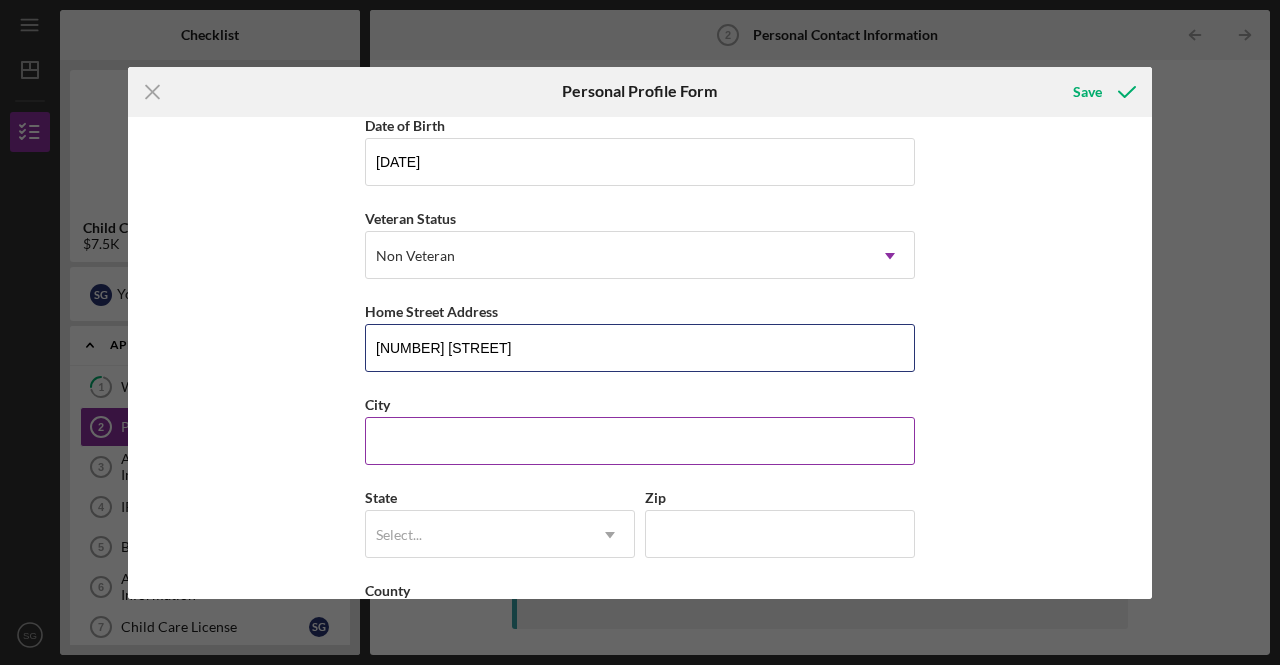 type on "[NUMBER] [STREET]" 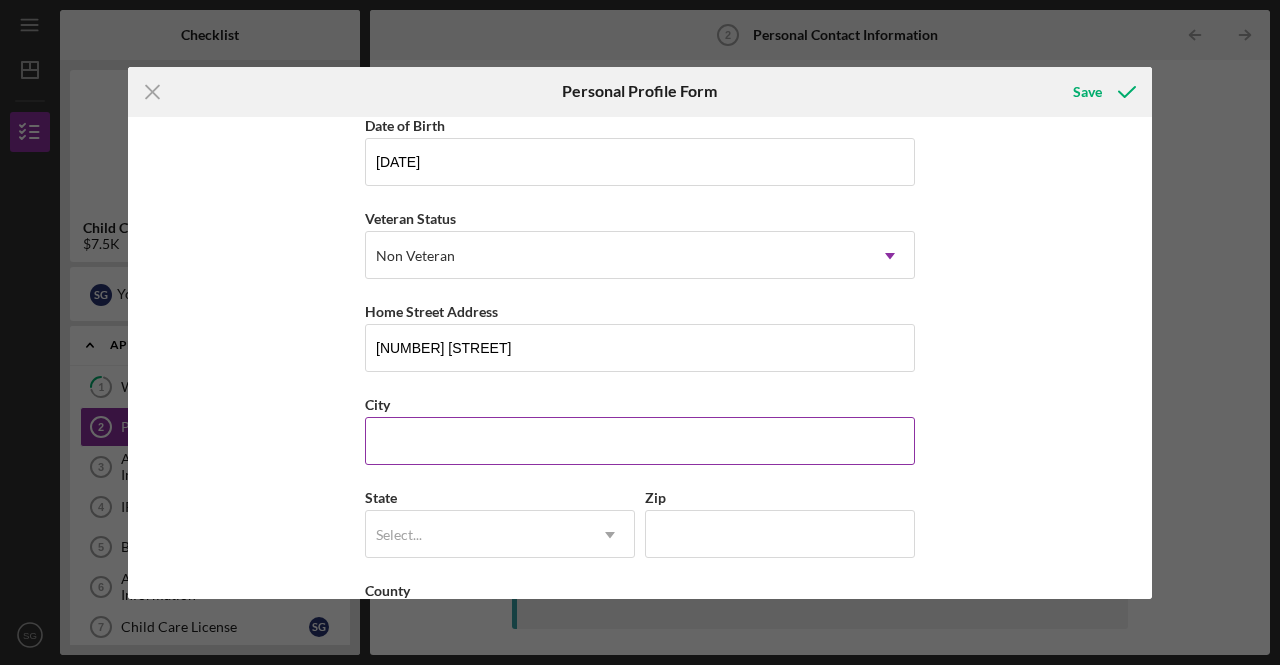click on "City" at bounding box center (640, 441) 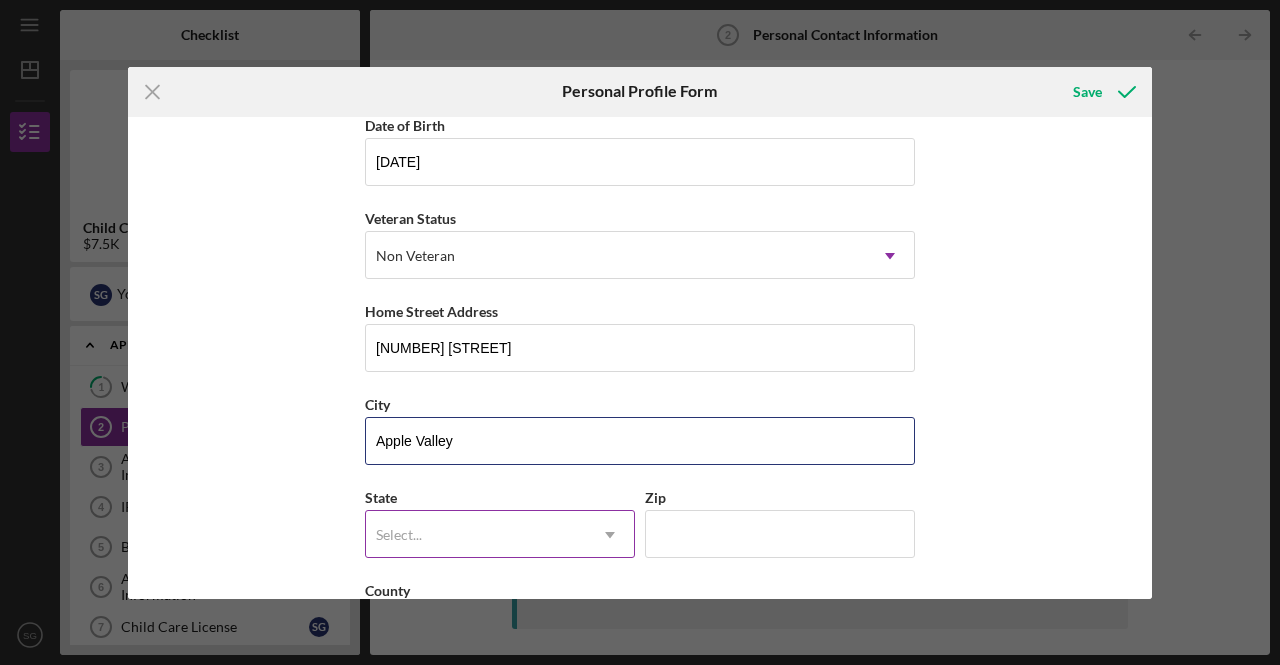 type on "Apple Valley" 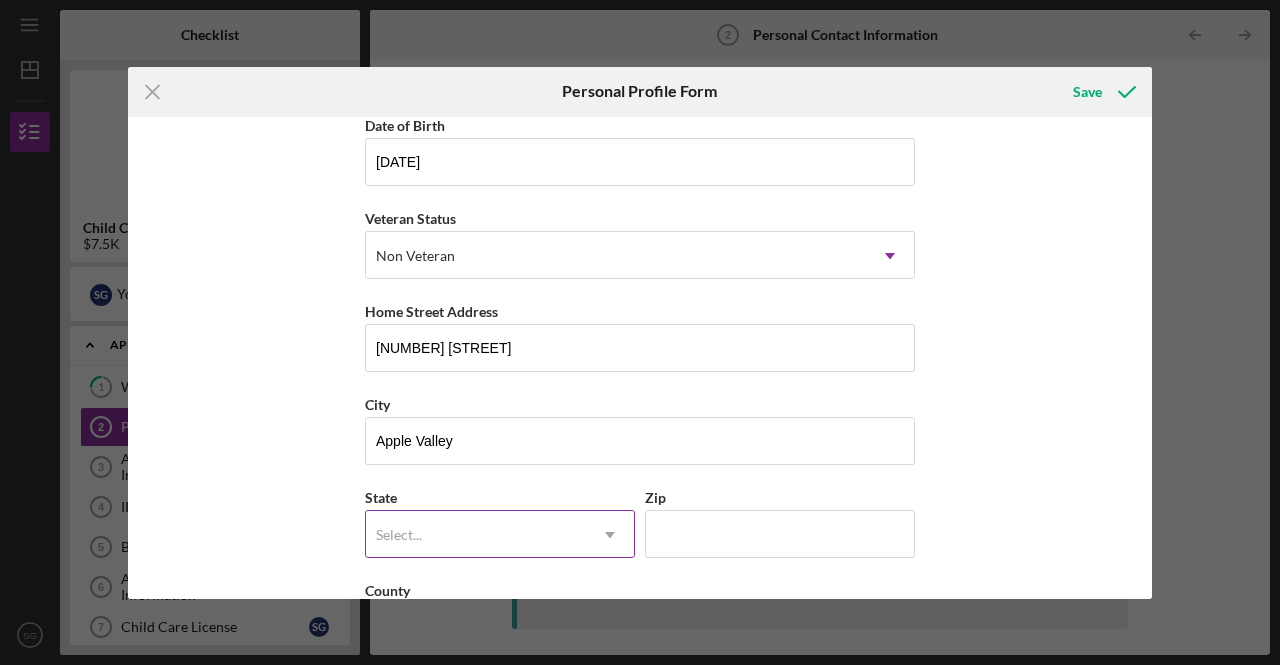 click on "Select..." at bounding box center (476, 535) 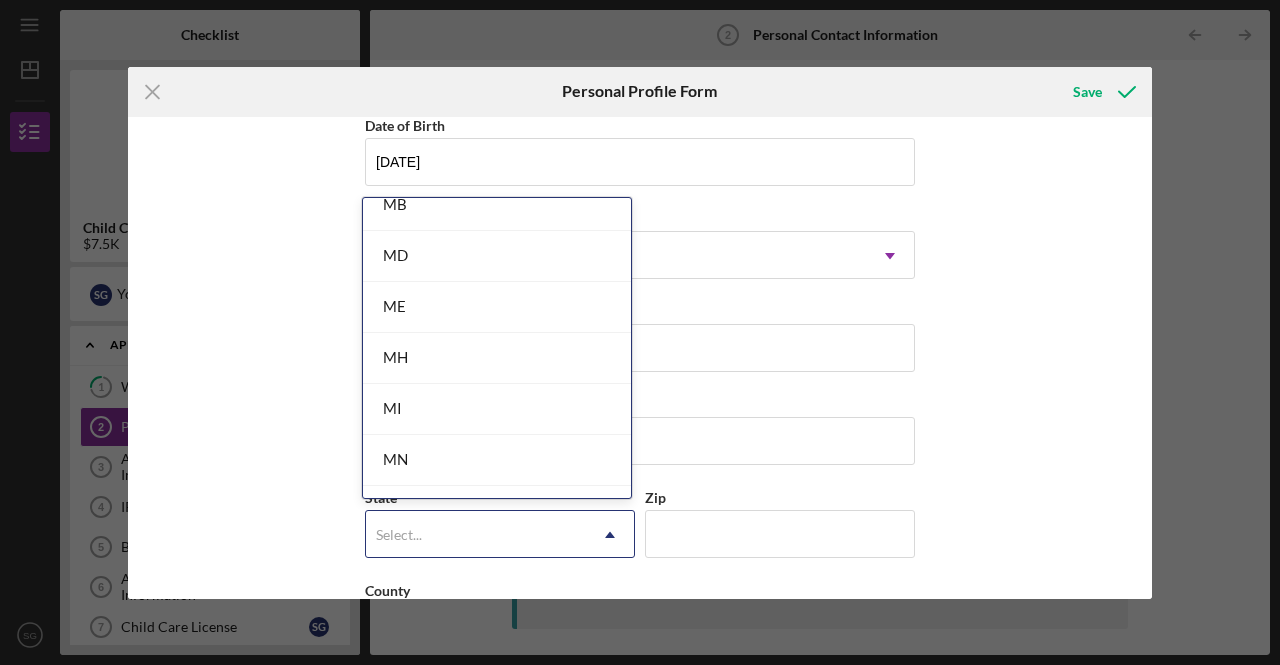 scroll, scrollTop: 1500, scrollLeft: 0, axis: vertical 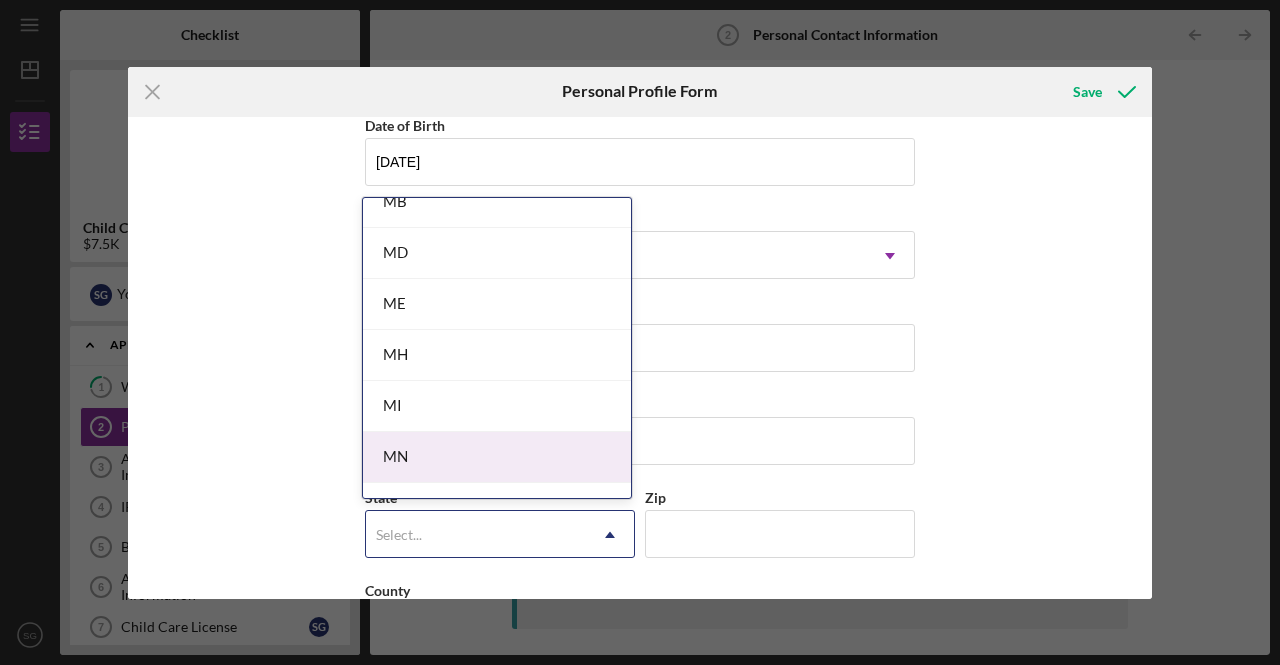 click on "MN" at bounding box center (497, 457) 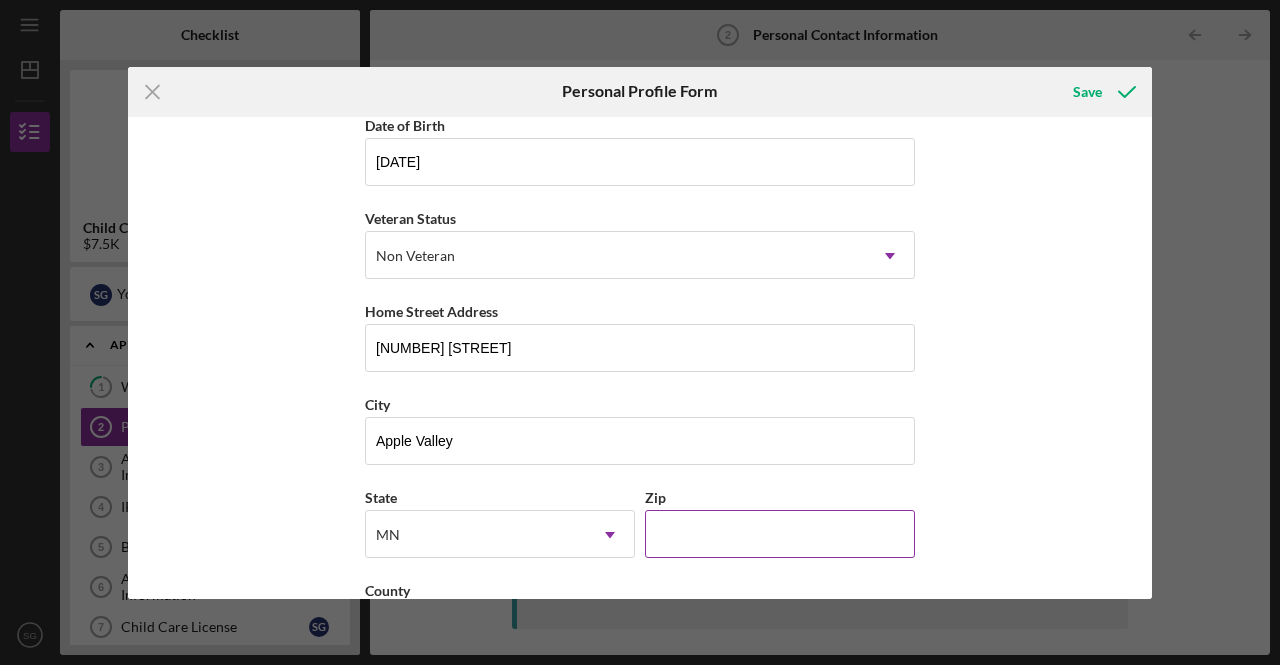 click on "Zip" at bounding box center [780, 534] 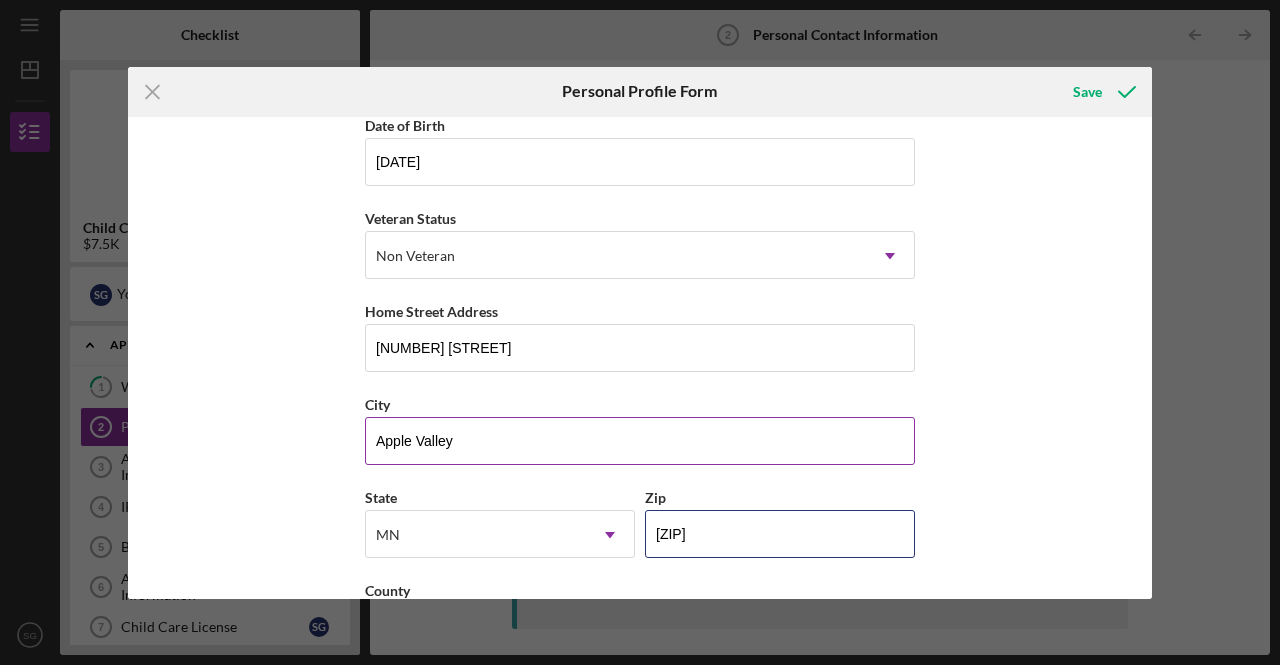 scroll, scrollTop: 278, scrollLeft: 0, axis: vertical 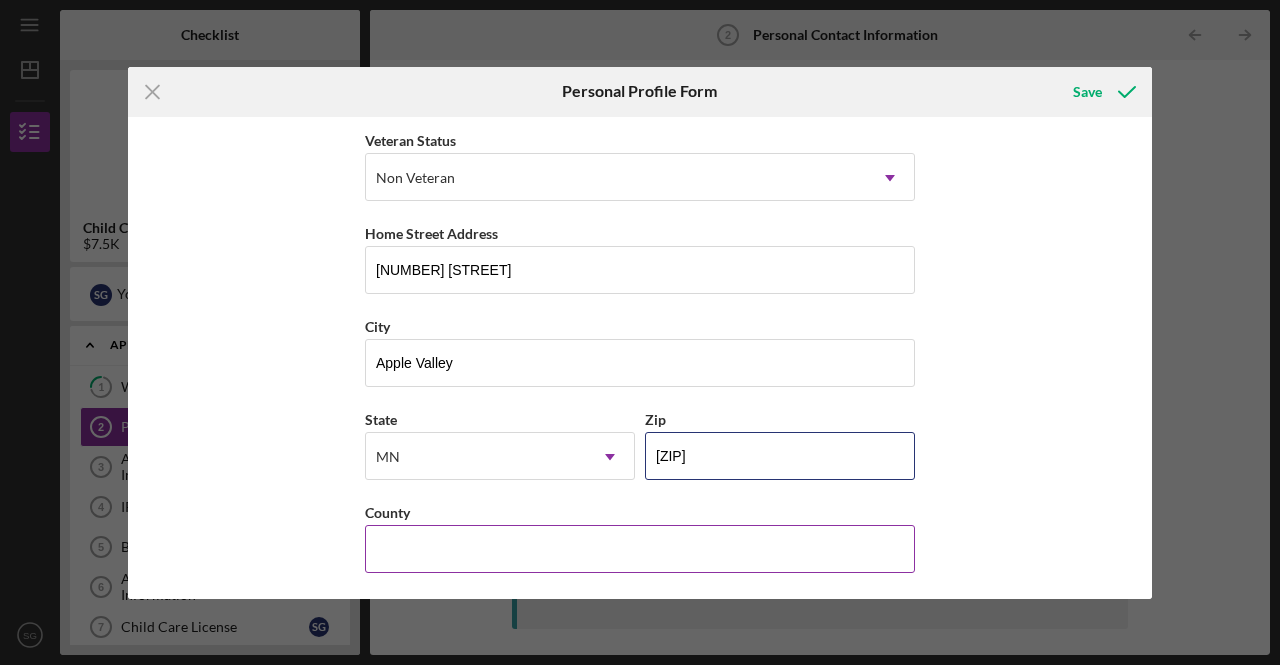 type on "[ZIP]" 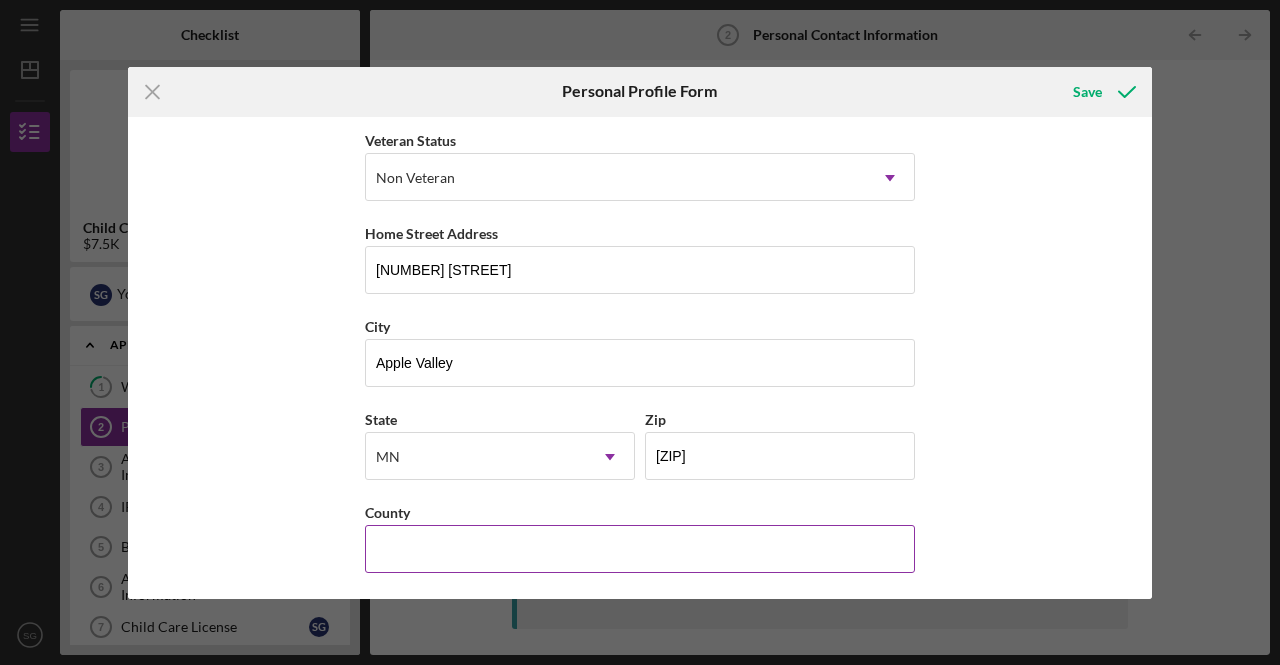 click on "County" at bounding box center (640, 549) 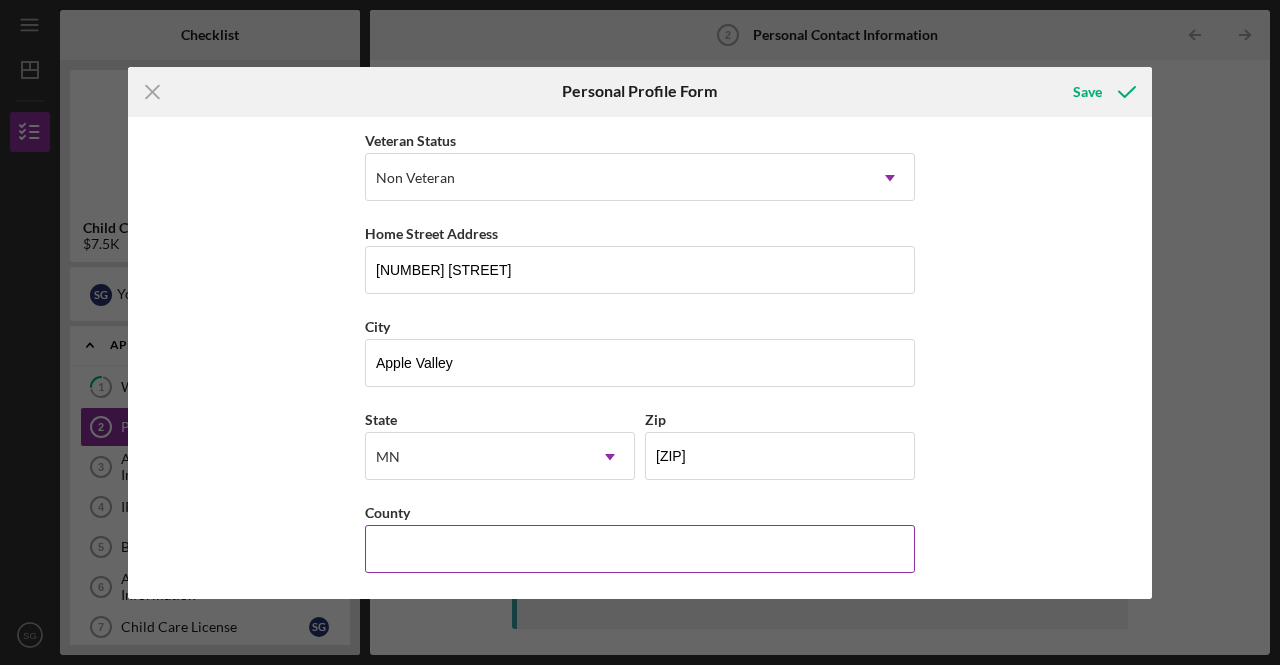 type on "United States" 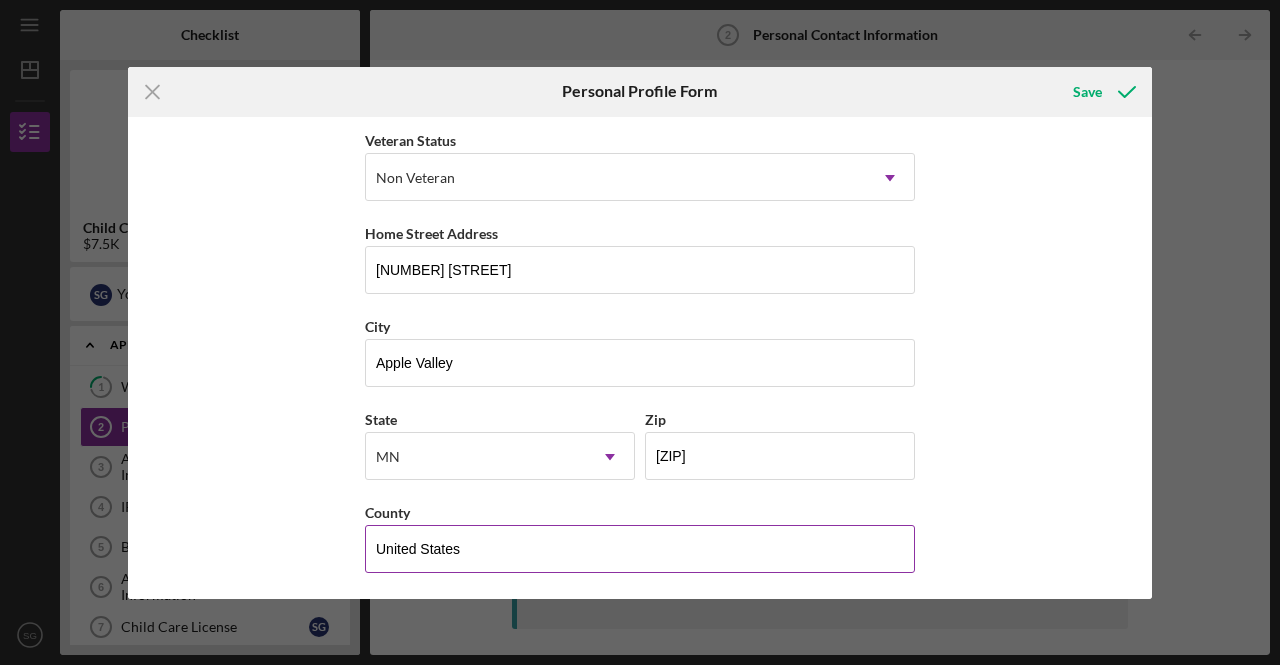 type on "MN" 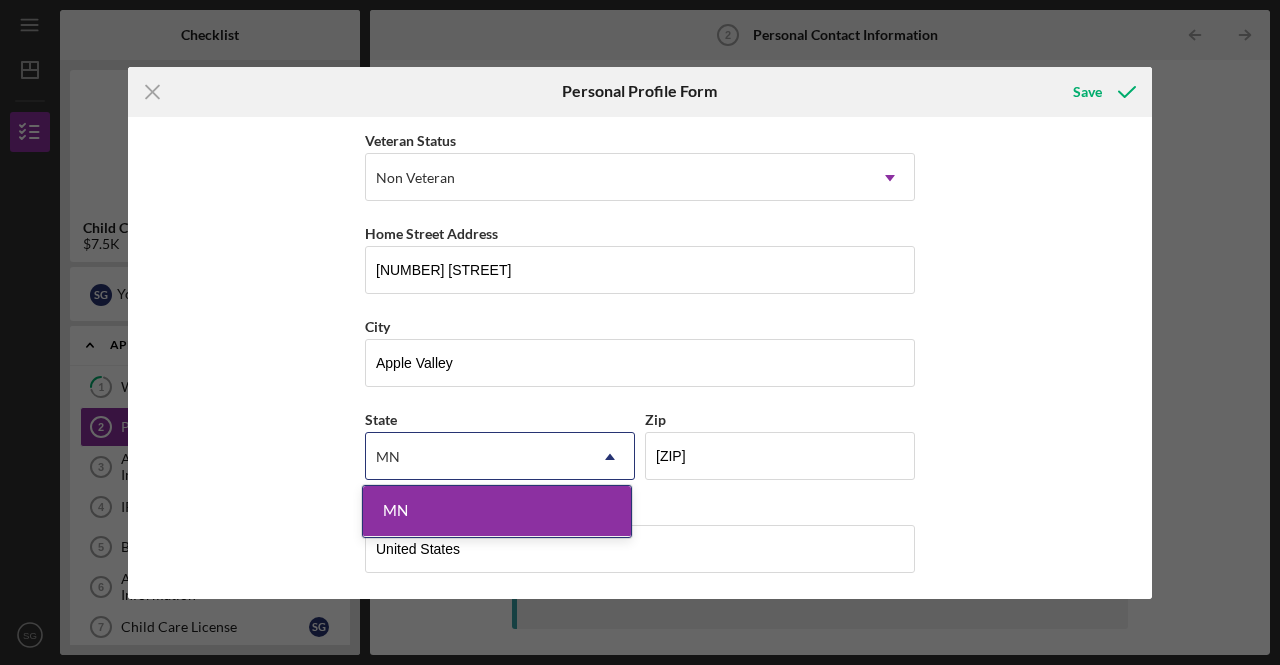 click on "MN" at bounding box center (497, 511) 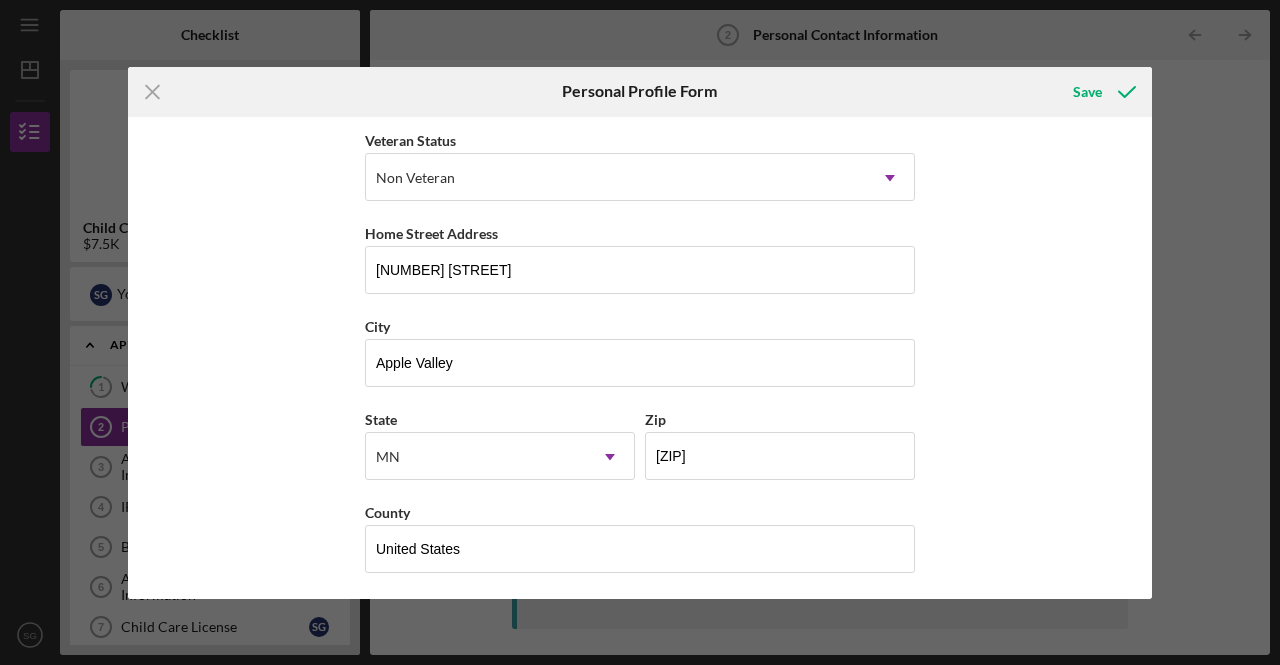 click on "Save" at bounding box center [1102, 92] 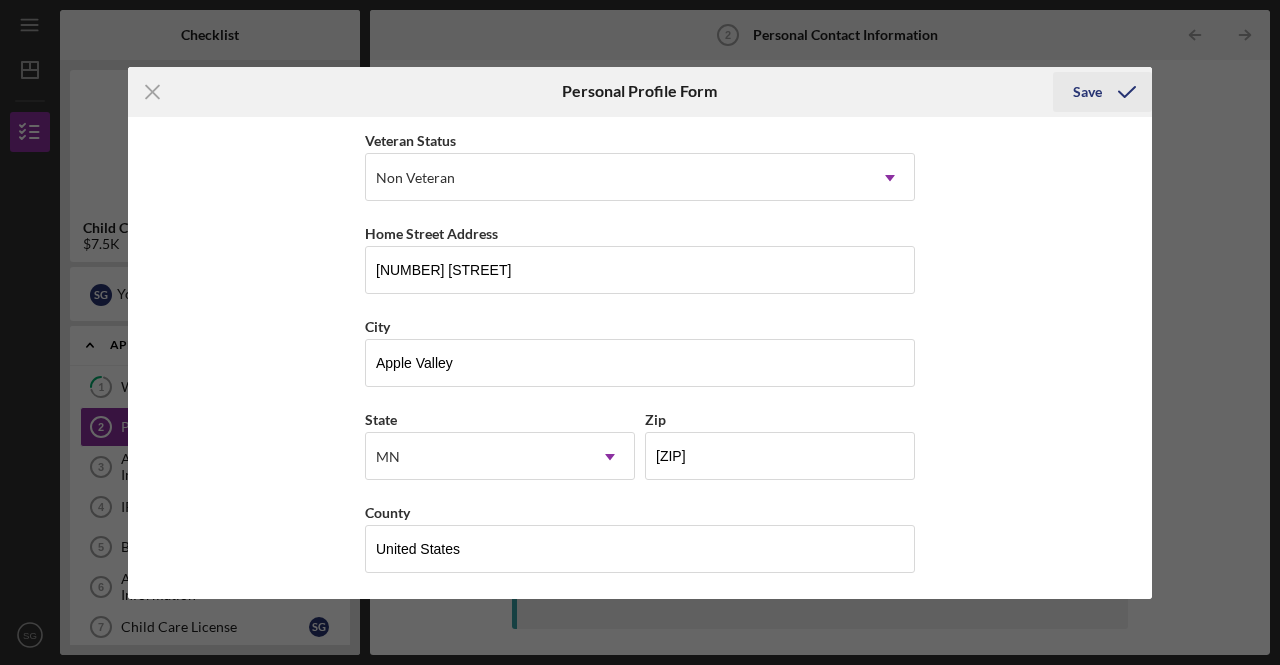 click on "Save" at bounding box center (1087, 92) 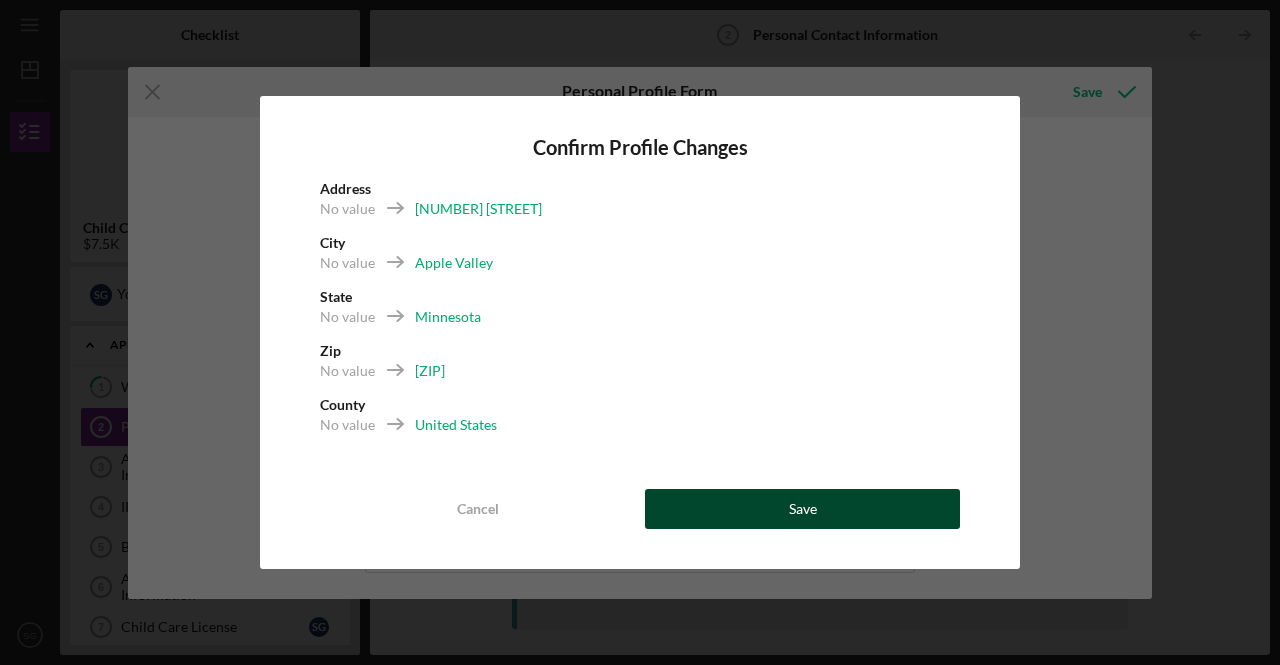 click on "Save" at bounding box center (802, 509) 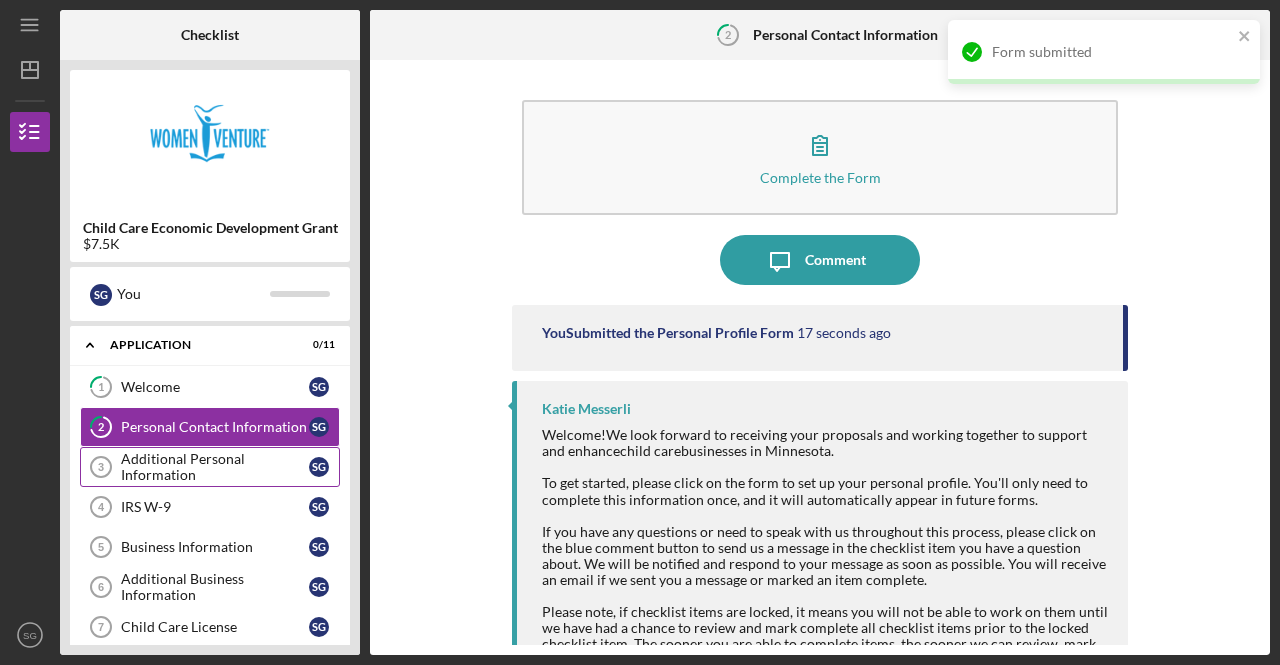 click on "Additional Personal Information" at bounding box center [215, 467] 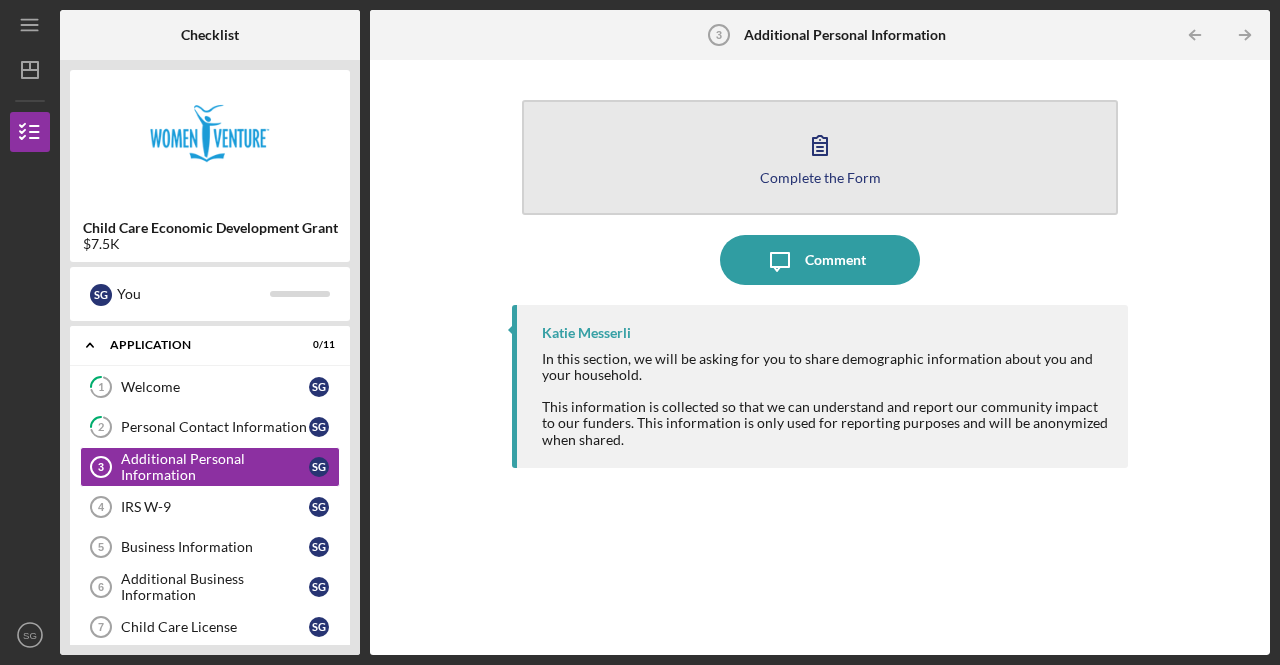 click on "Complete the Form Form" at bounding box center [820, 157] 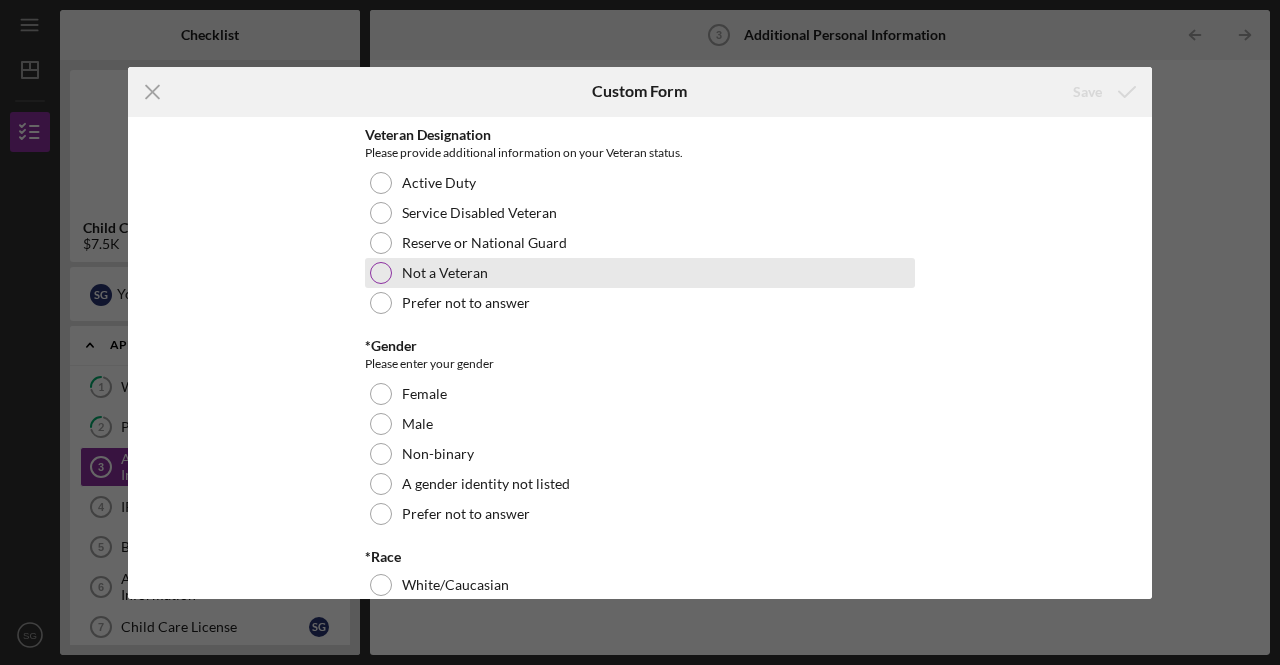 click at bounding box center [381, 273] 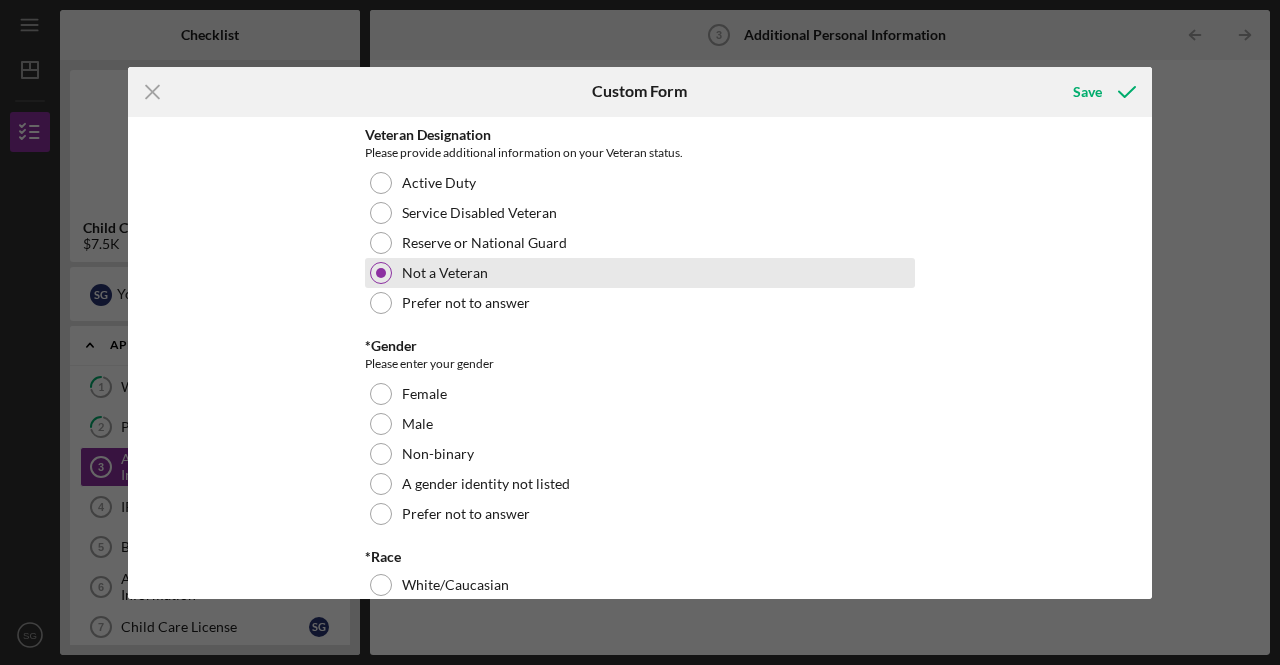 click at bounding box center (381, 273) 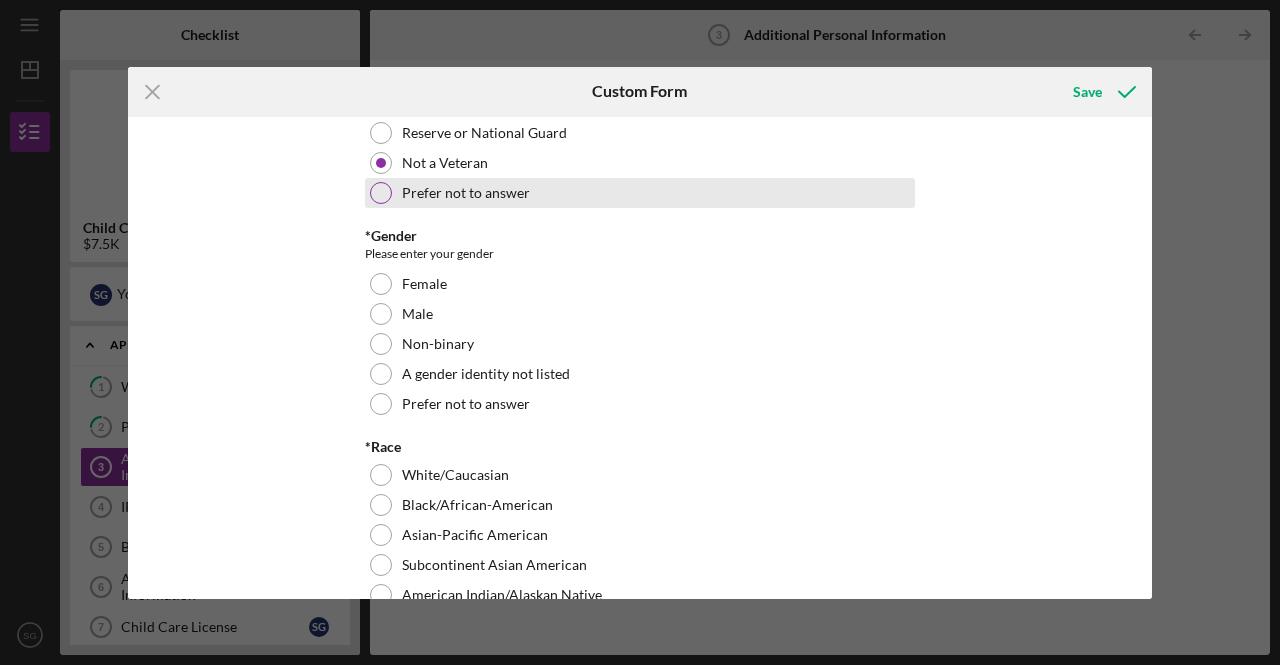 scroll, scrollTop: 200, scrollLeft: 0, axis: vertical 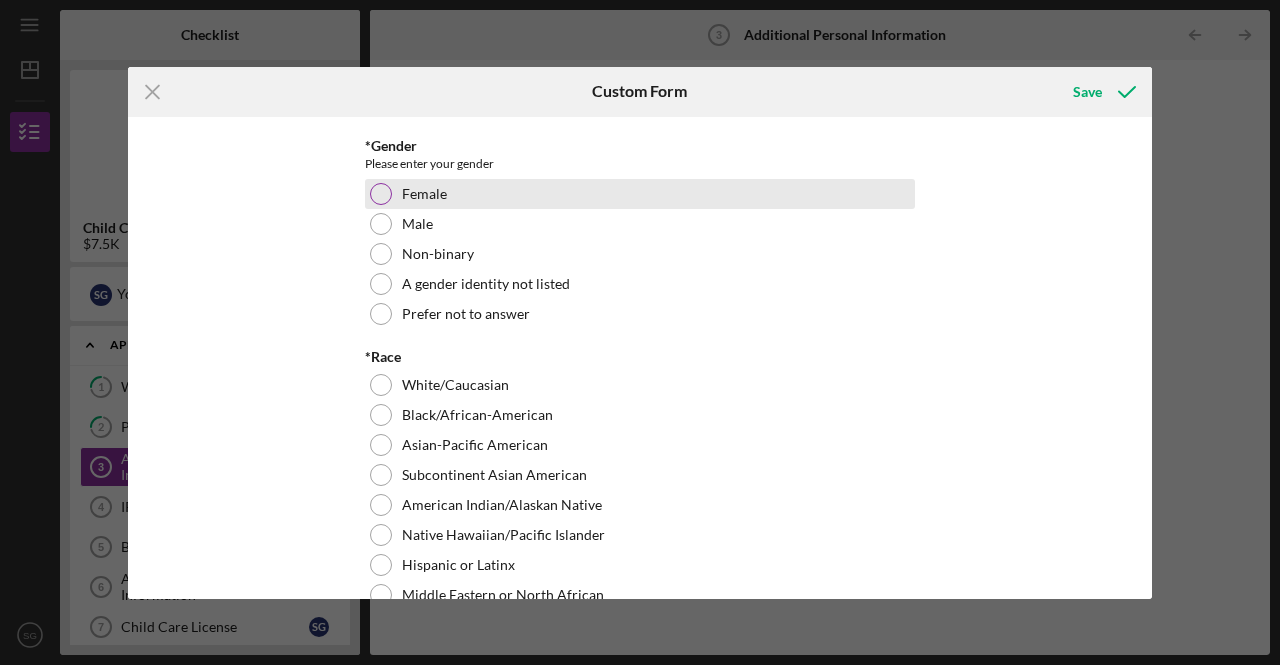 click at bounding box center (381, 194) 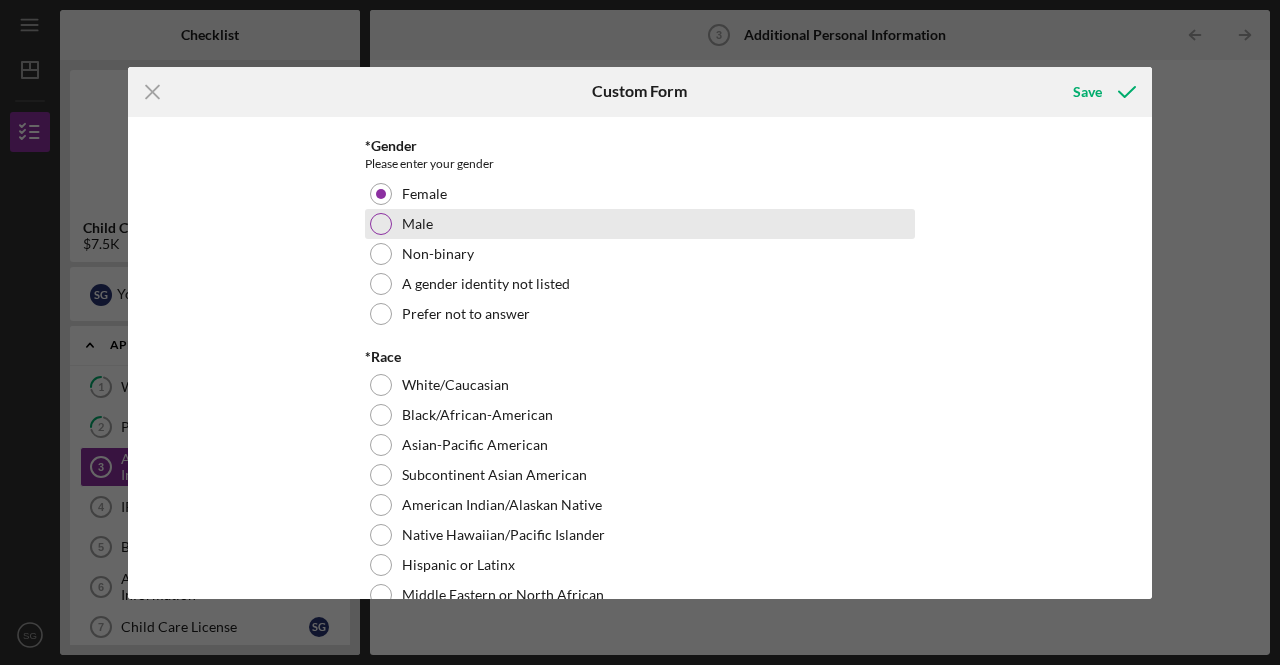 scroll, scrollTop: 400, scrollLeft: 0, axis: vertical 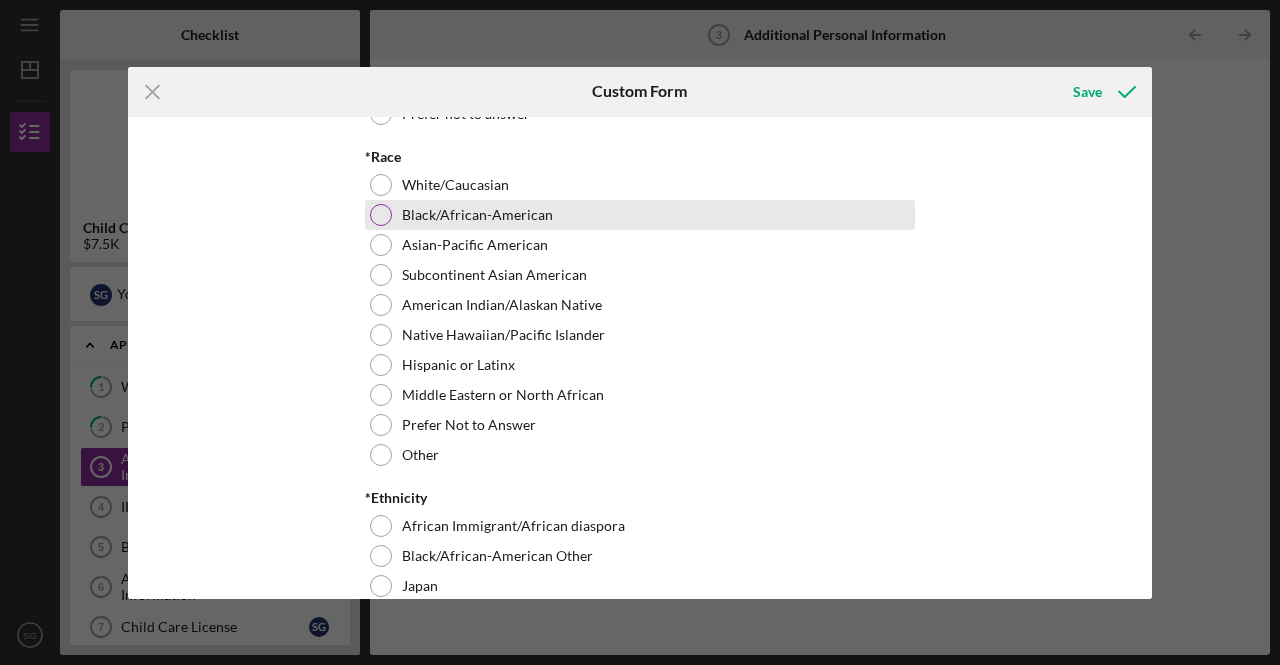 click at bounding box center (381, 215) 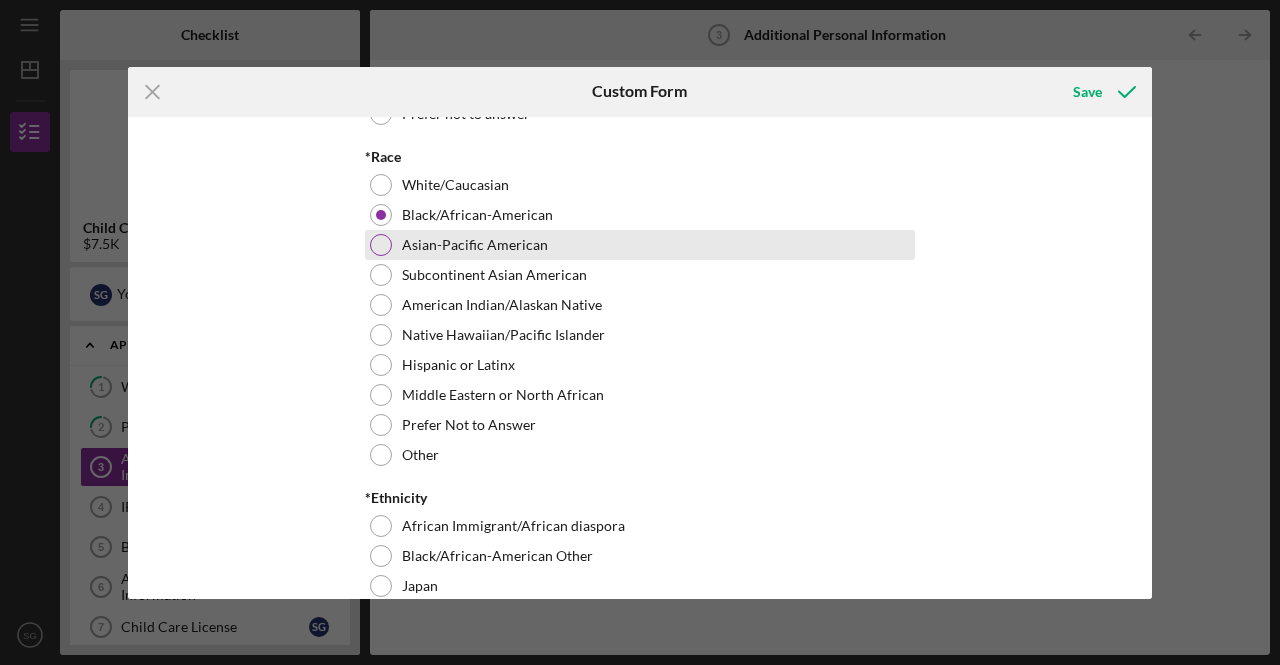 scroll, scrollTop: 500, scrollLeft: 0, axis: vertical 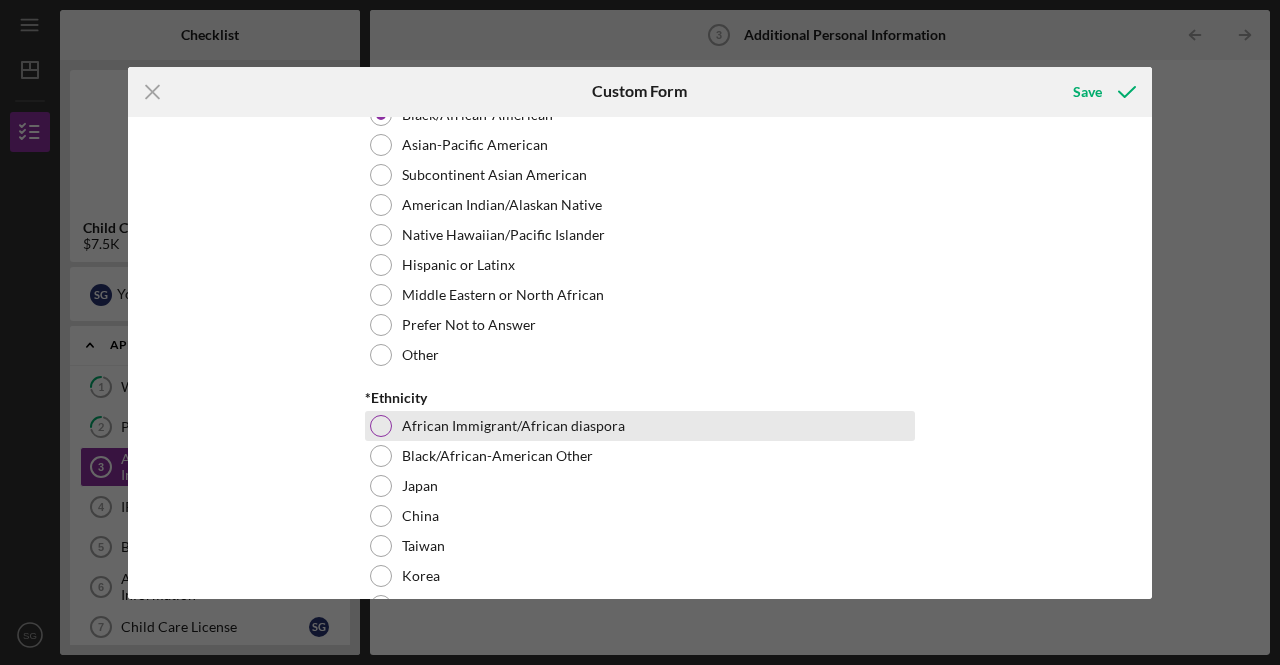 click at bounding box center (381, 426) 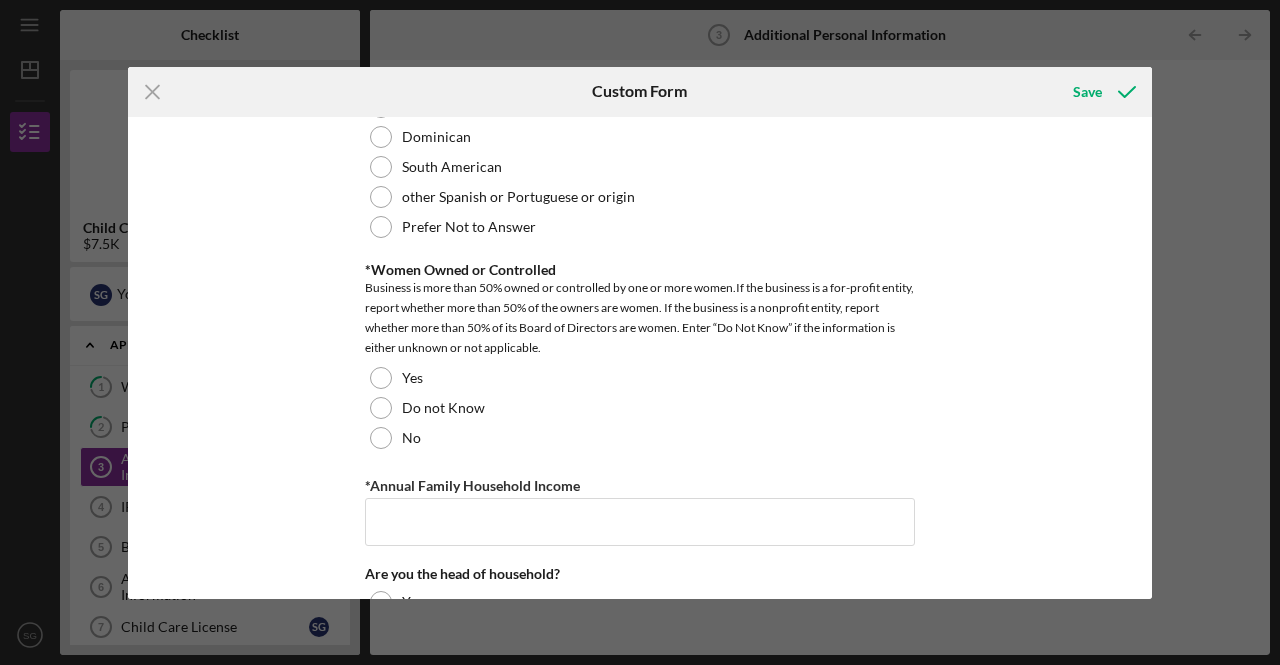 scroll, scrollTop: 1300, scrollLeft: 0, axis: vertical 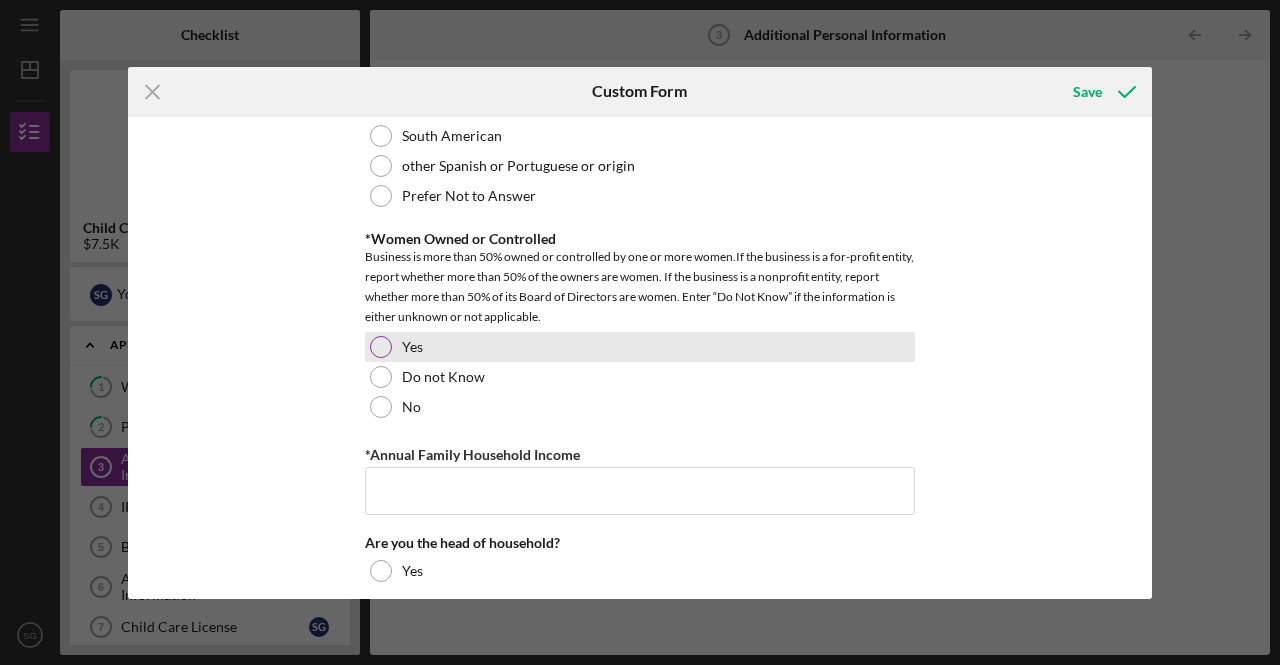 click at bounding box center (381, 347) 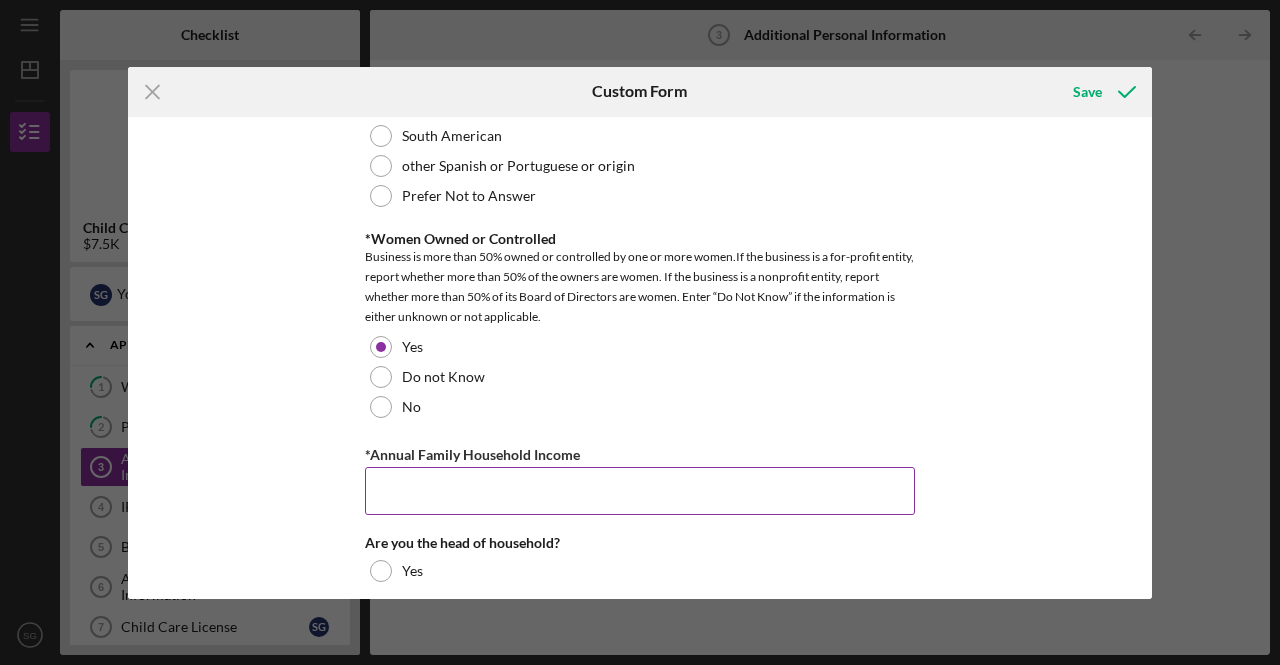 click on "*Annual Family Household Income" at bounding box center [640, 491] 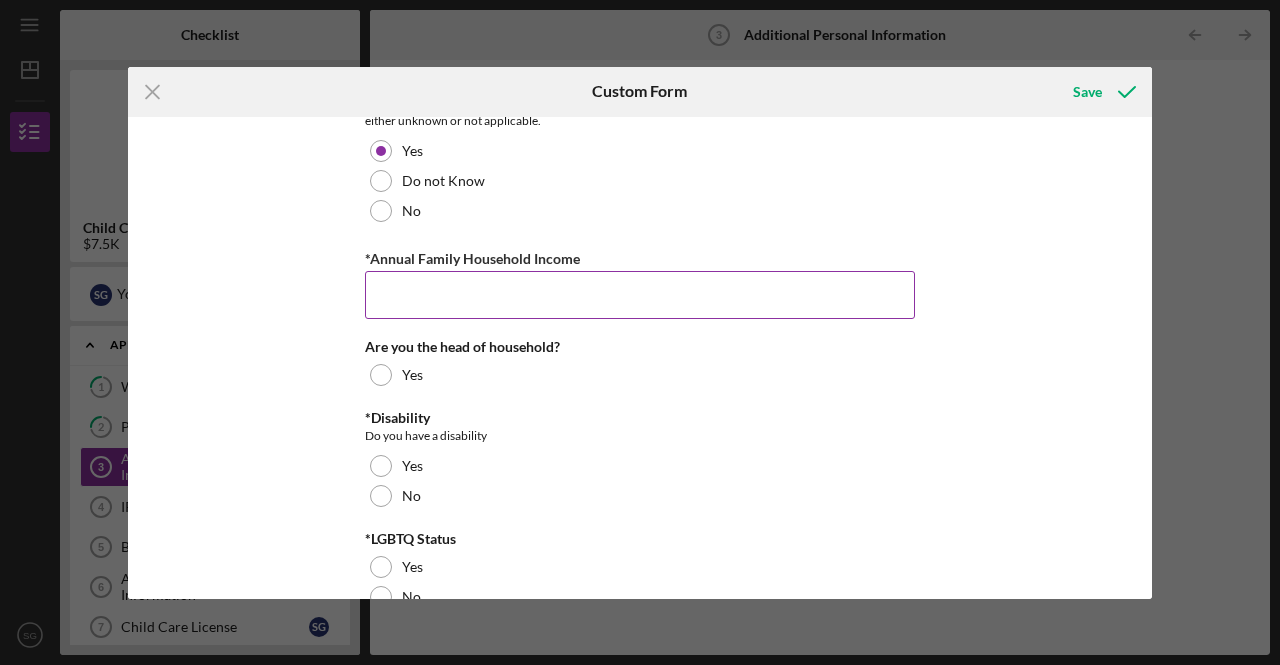 scroll, scrollTop: 1500, scrollLeft: 0, axis: vertical 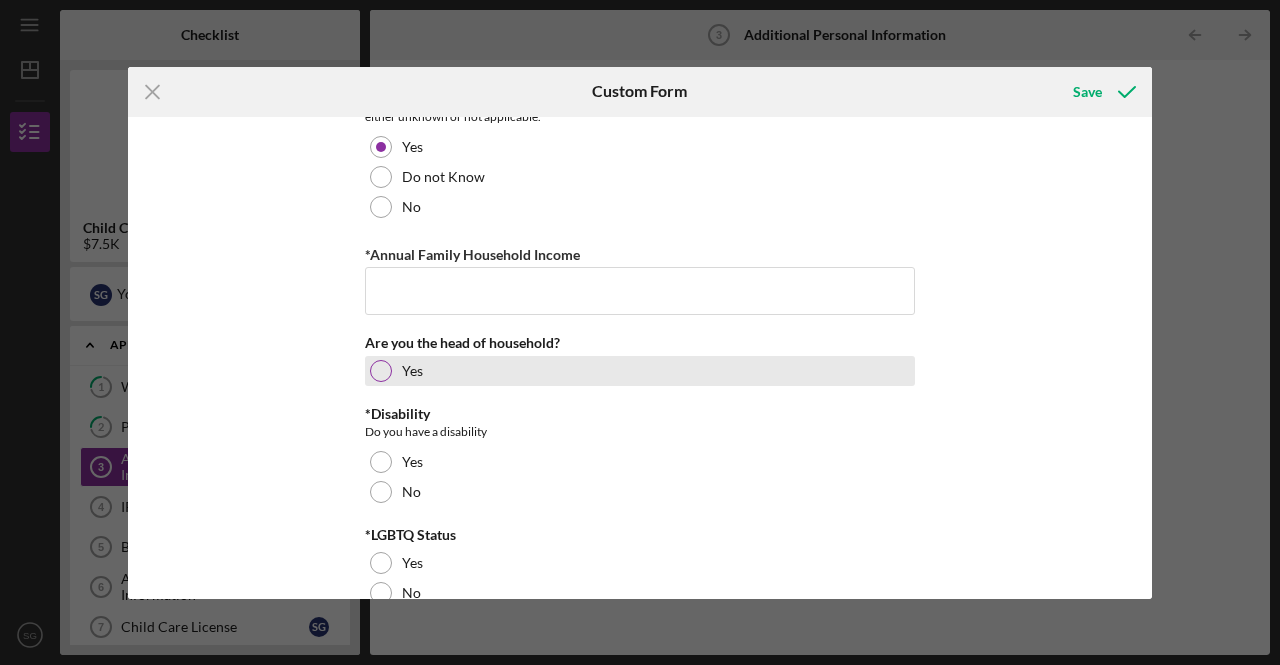 click on "Are you the head of household? Yes" at bounding box center [640, 360] 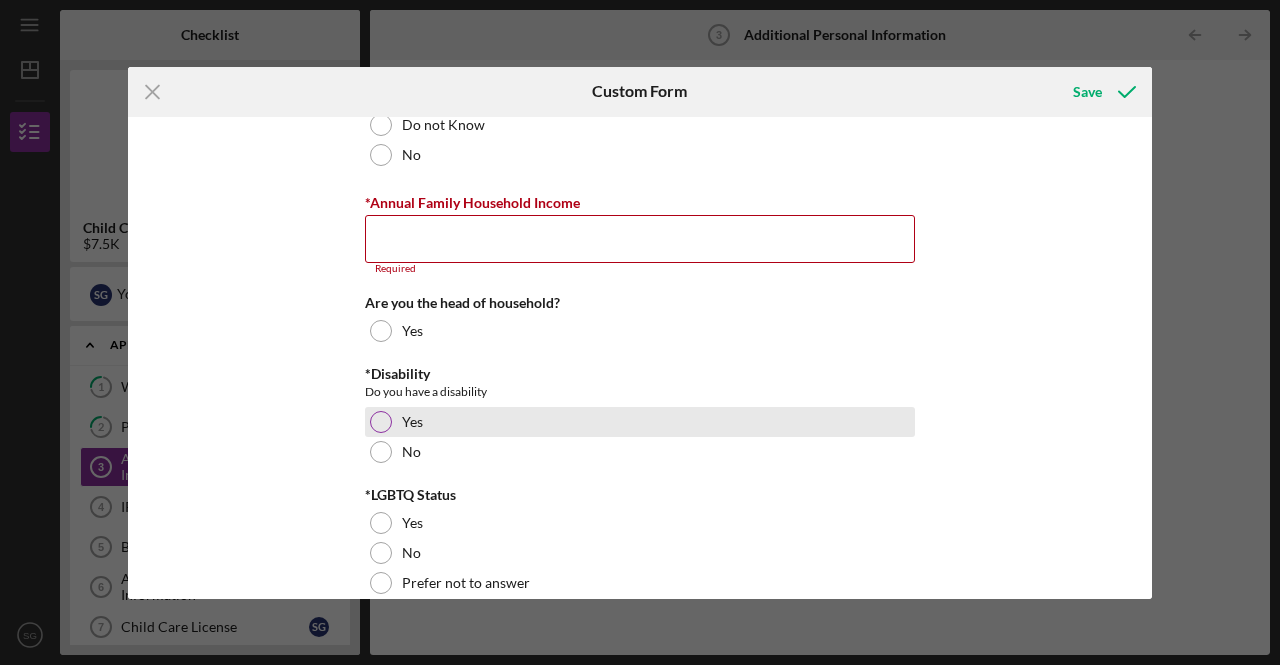 scroll, scrollTop: 1580, scrollLeft: 0, axis: vertical 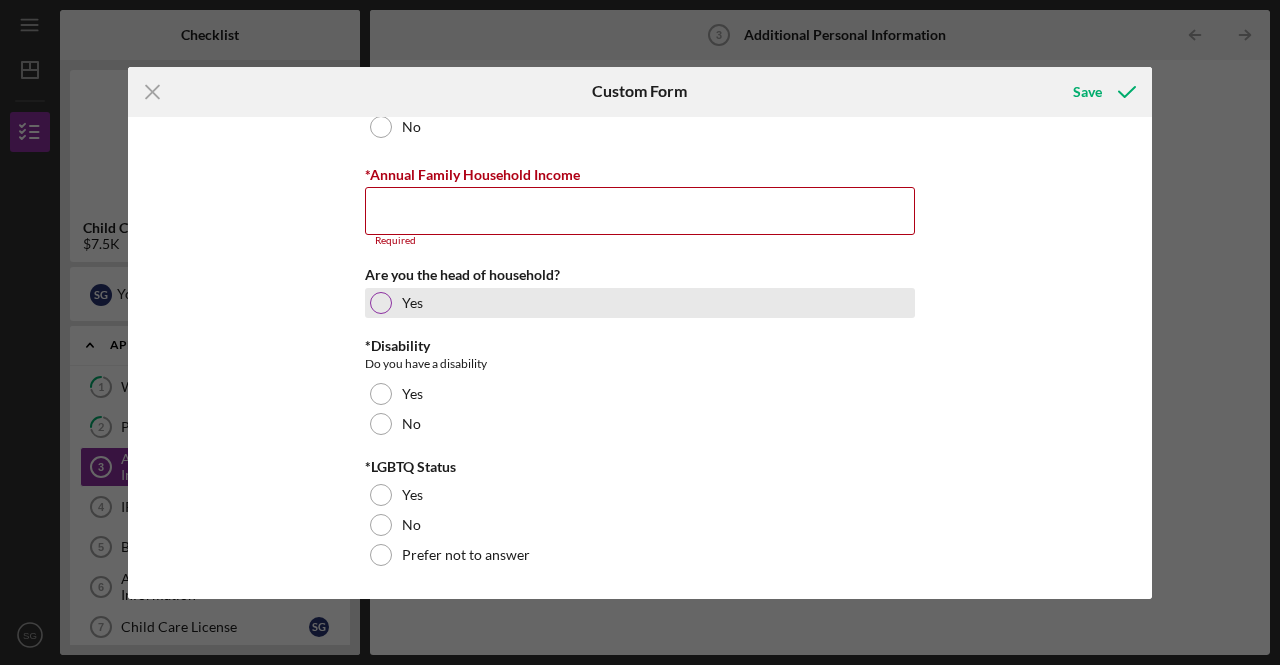 click at bounding box center (381, 303) 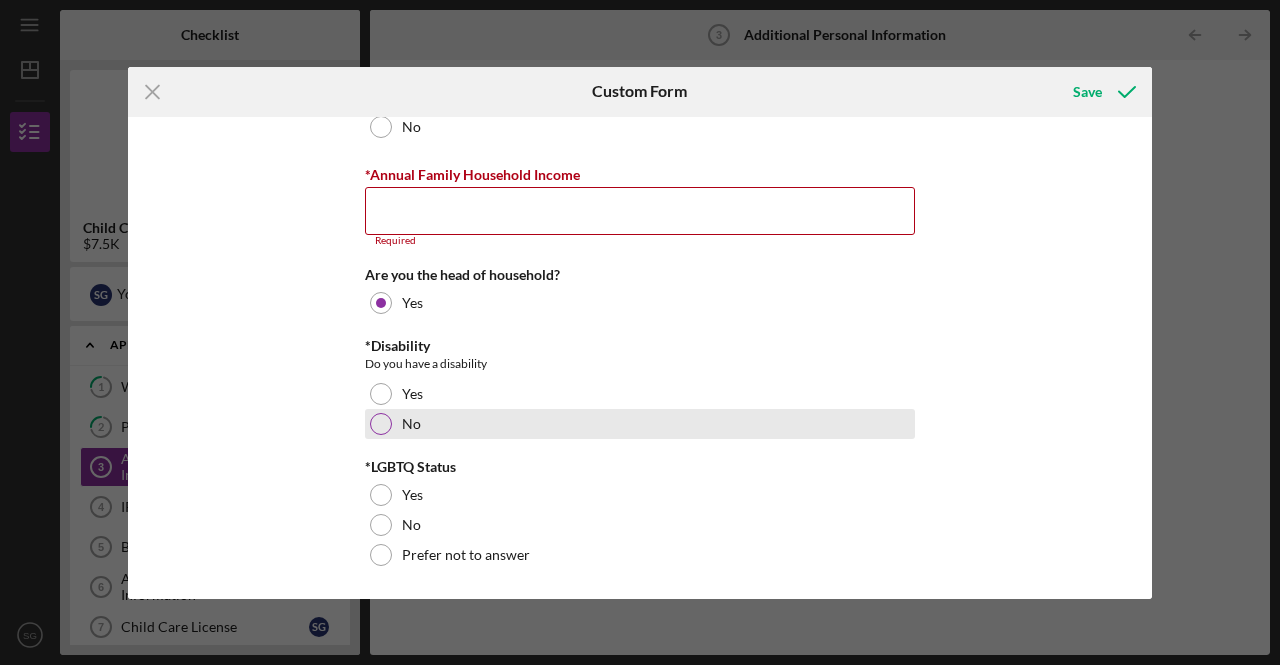 click at bounding box center [381, 424] 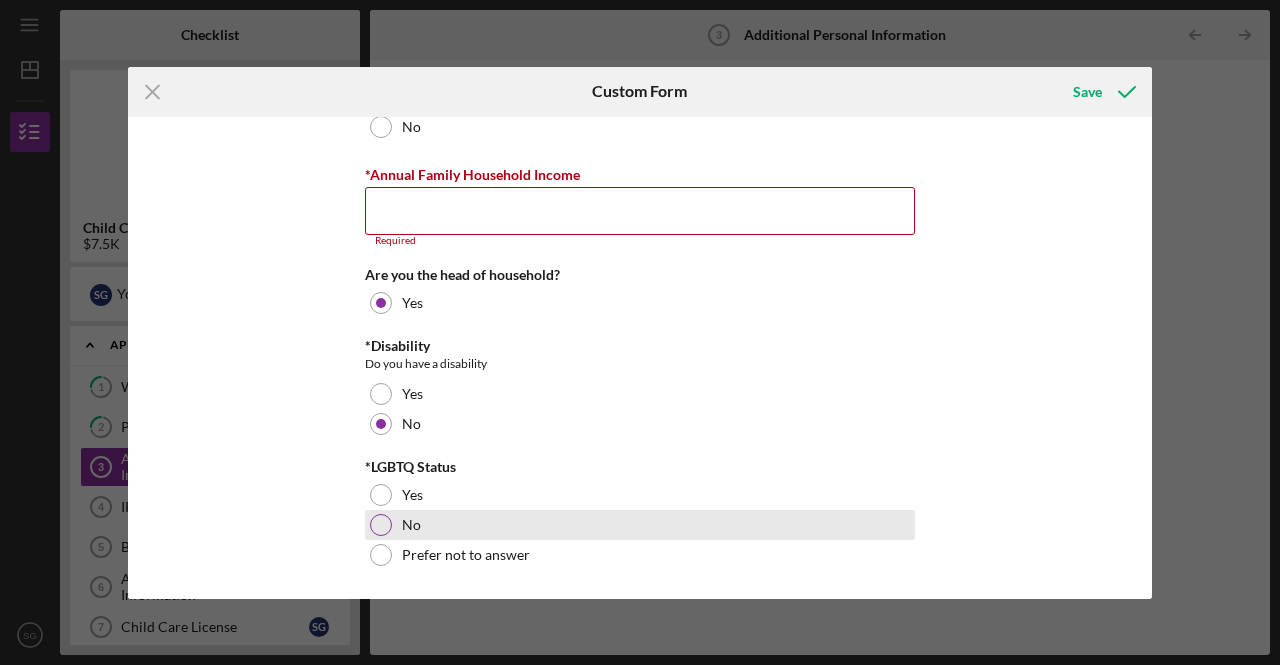 click on "No" at bounding box center (640, 525) 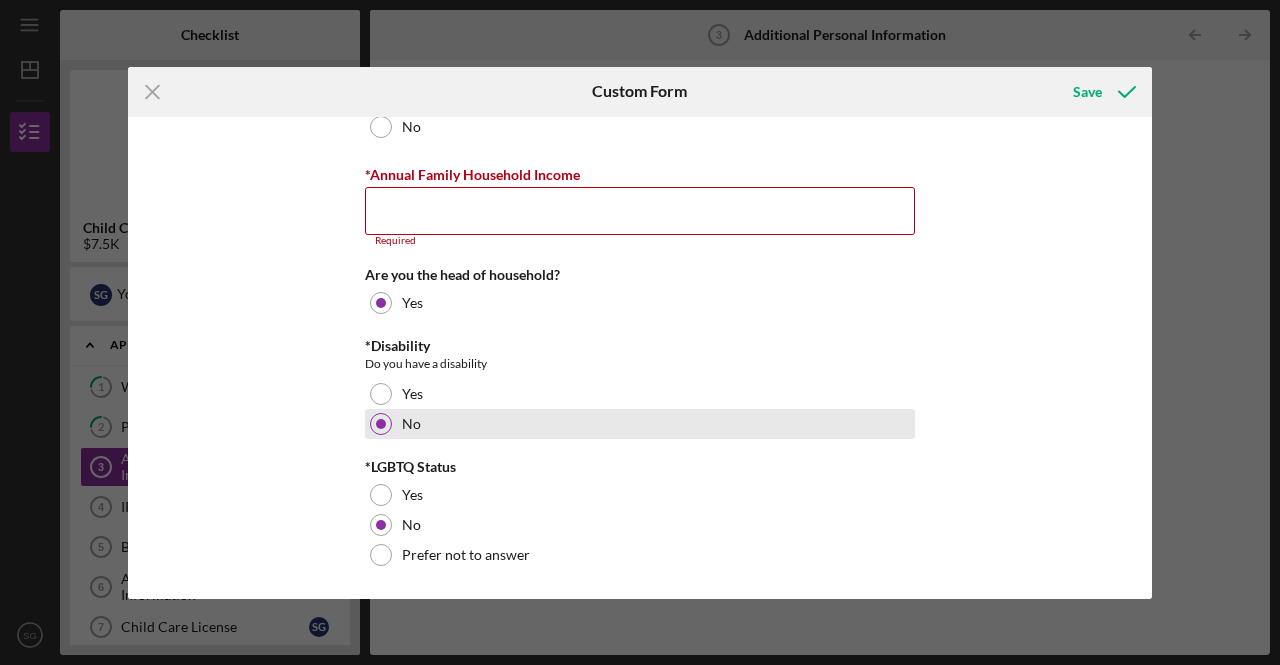 scroll, scrollTop: 1380, scrollLeft: 0, axis: vertical 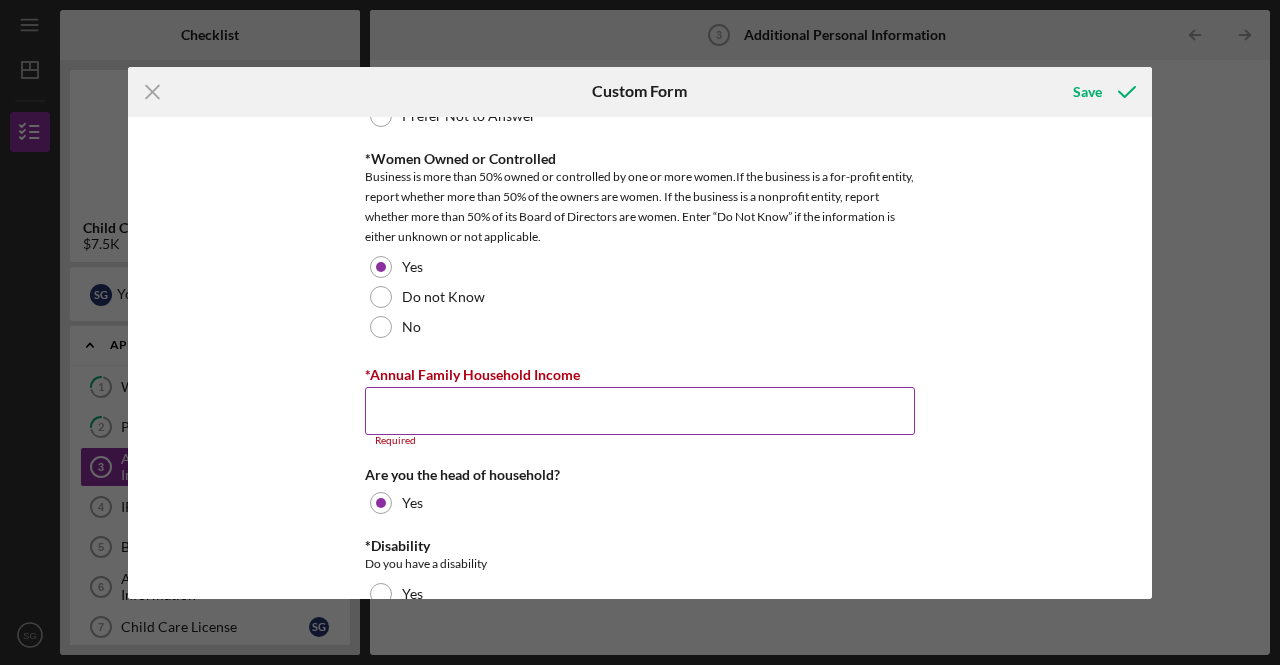 click on "*Annual Family Household Income" at bounding box center [640, 411] 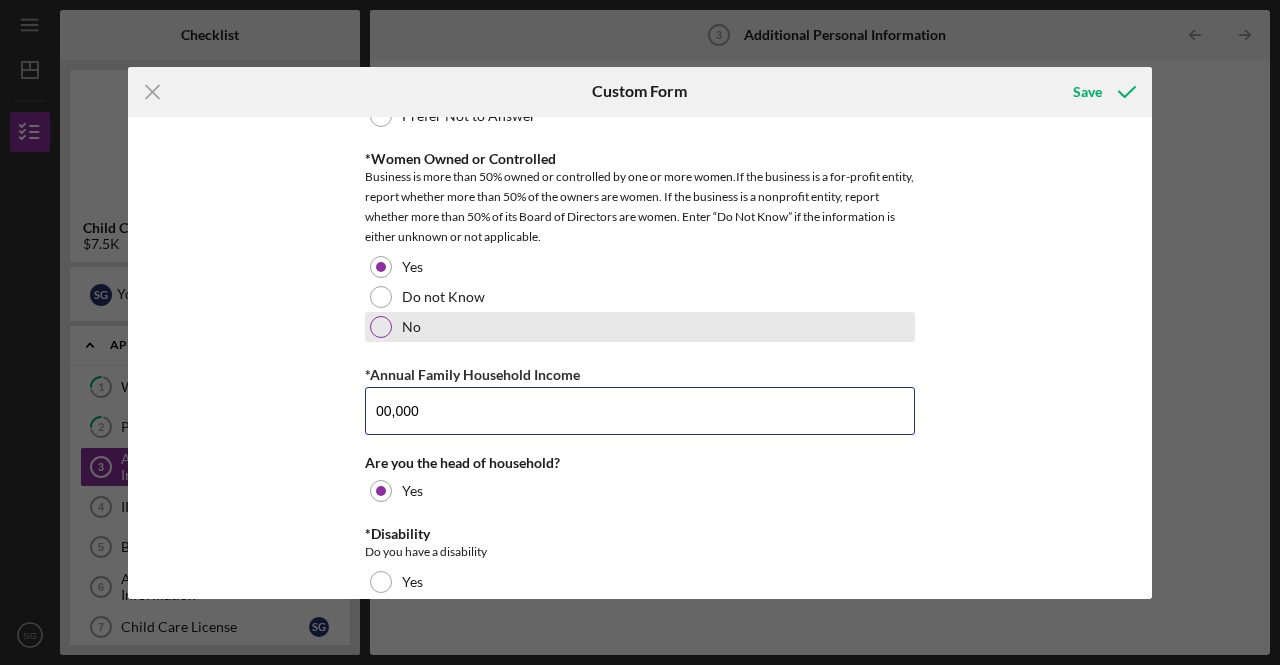type on "00,000" 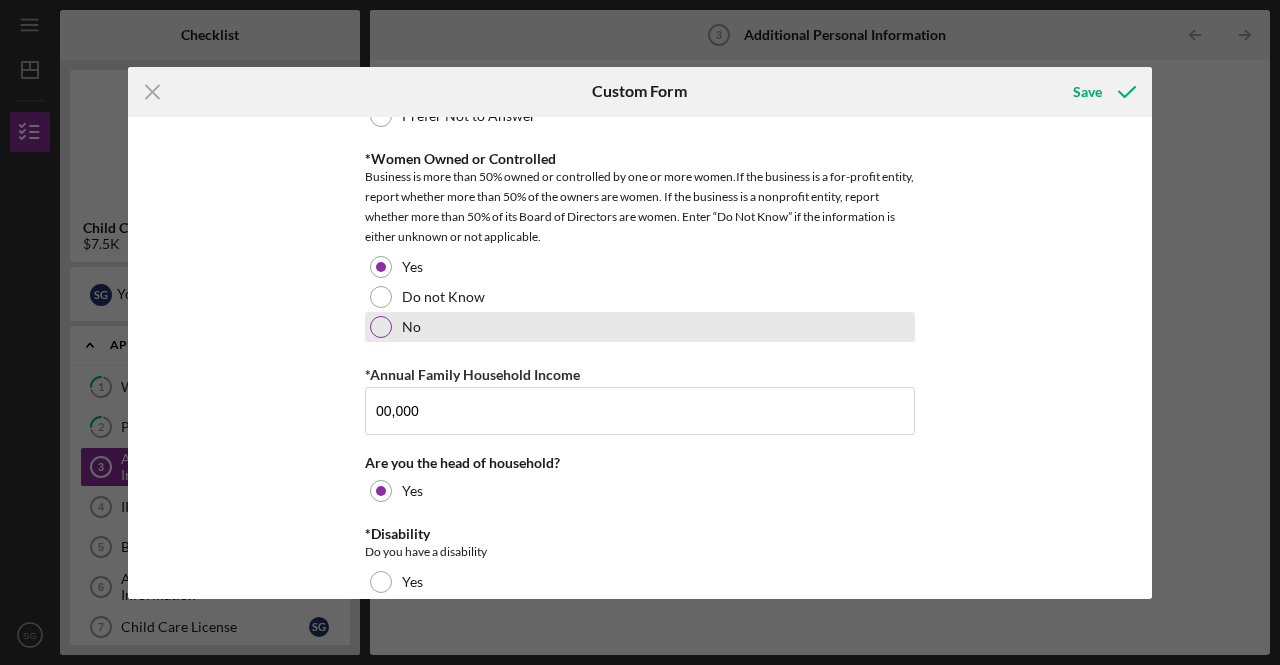 click on "No" at bounding box center (640, 327) 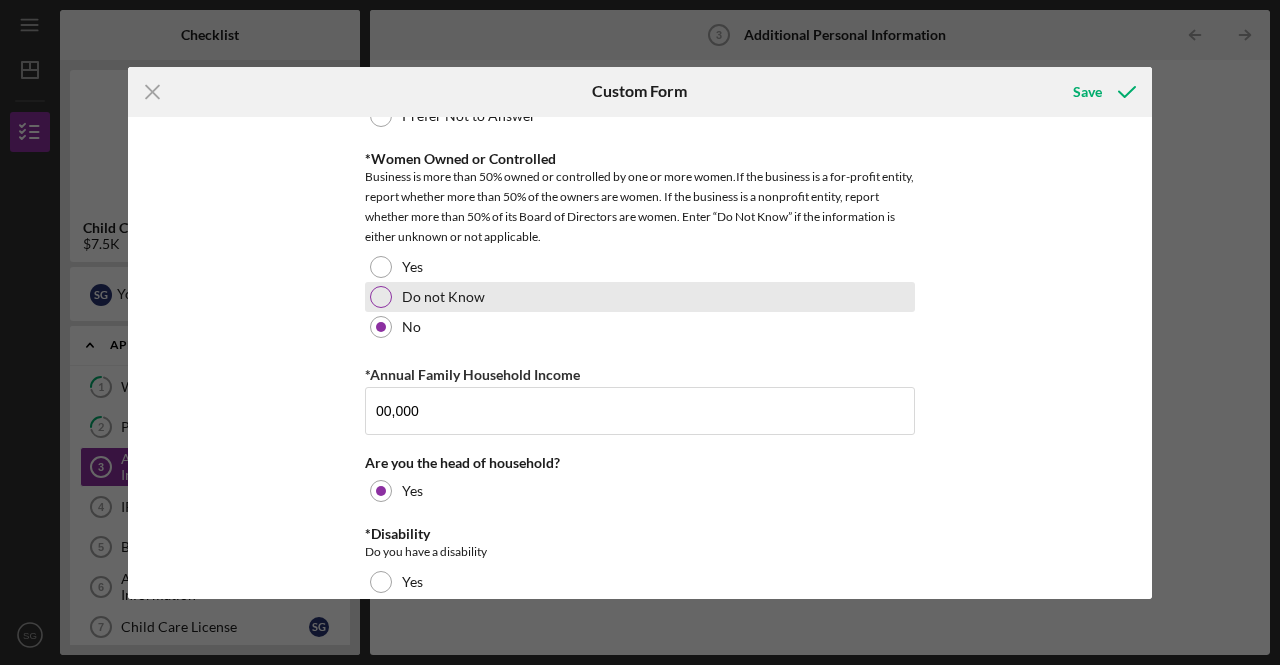 click at bounding box center [381, 297] 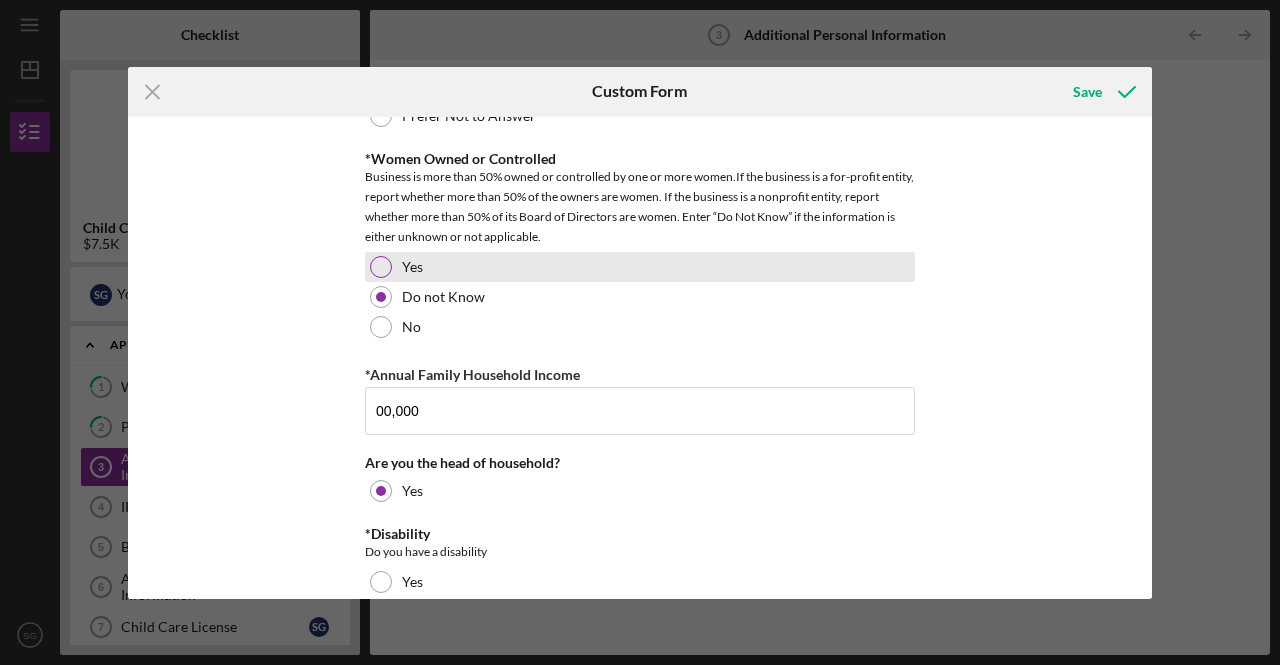 click at bounding box center (381, 267) 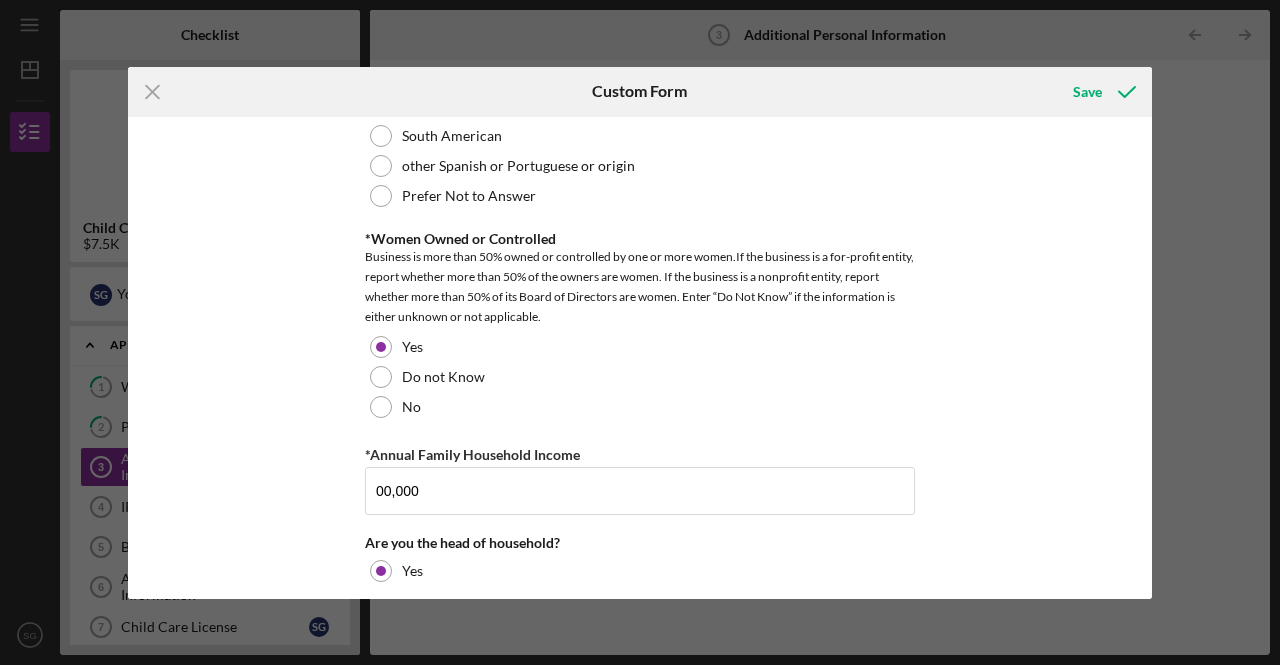 scroll, scrollTop: 1569, scrollLeft: 0, axis: vertical 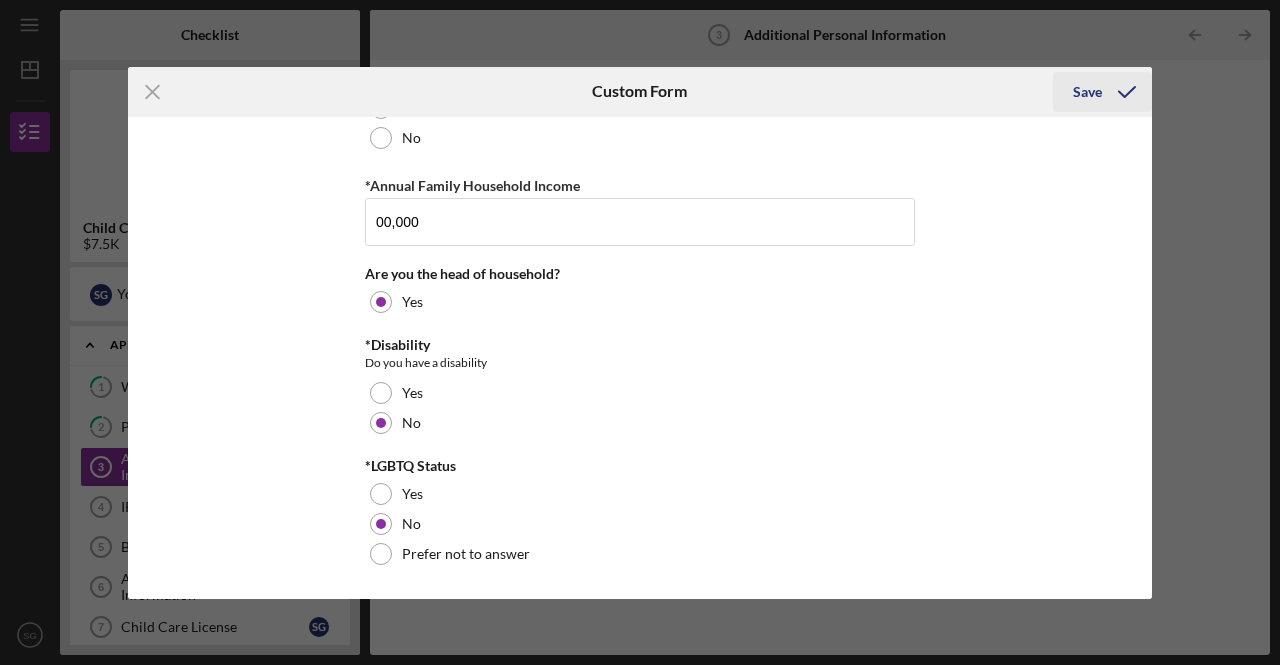 click on "Save" at bounding box center (1087, 92) 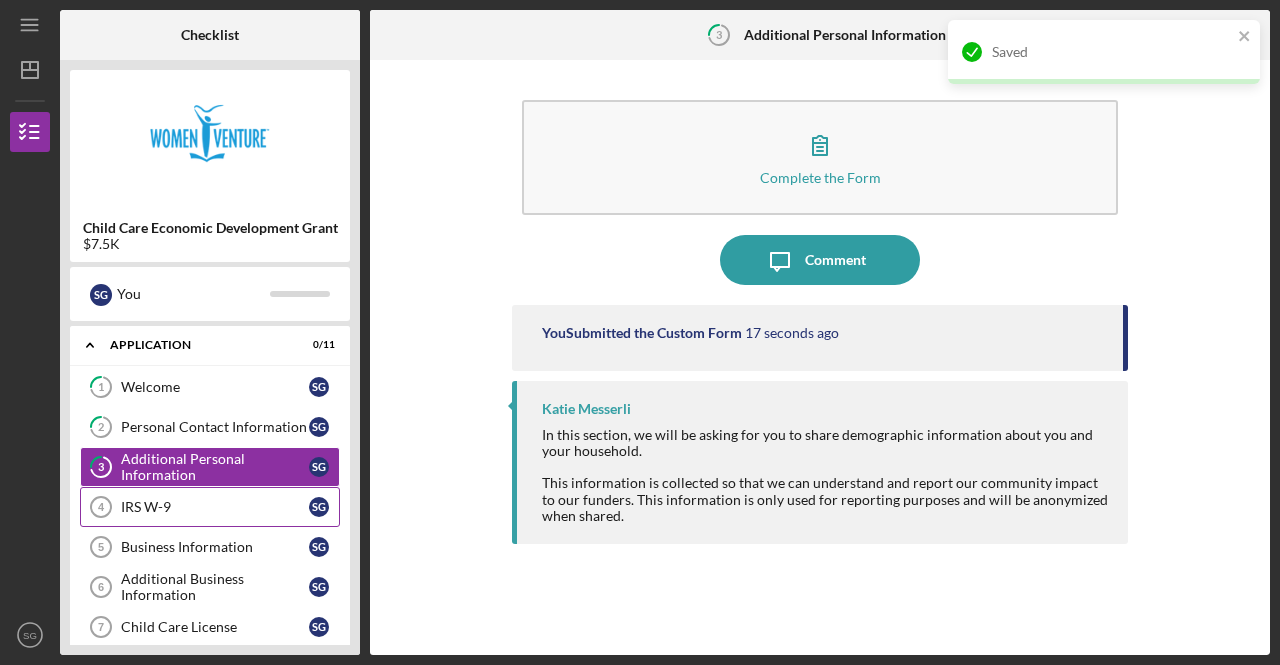 click on "IRS W-9 4 IRS W-9 S G" at bounding box center (210, 507) 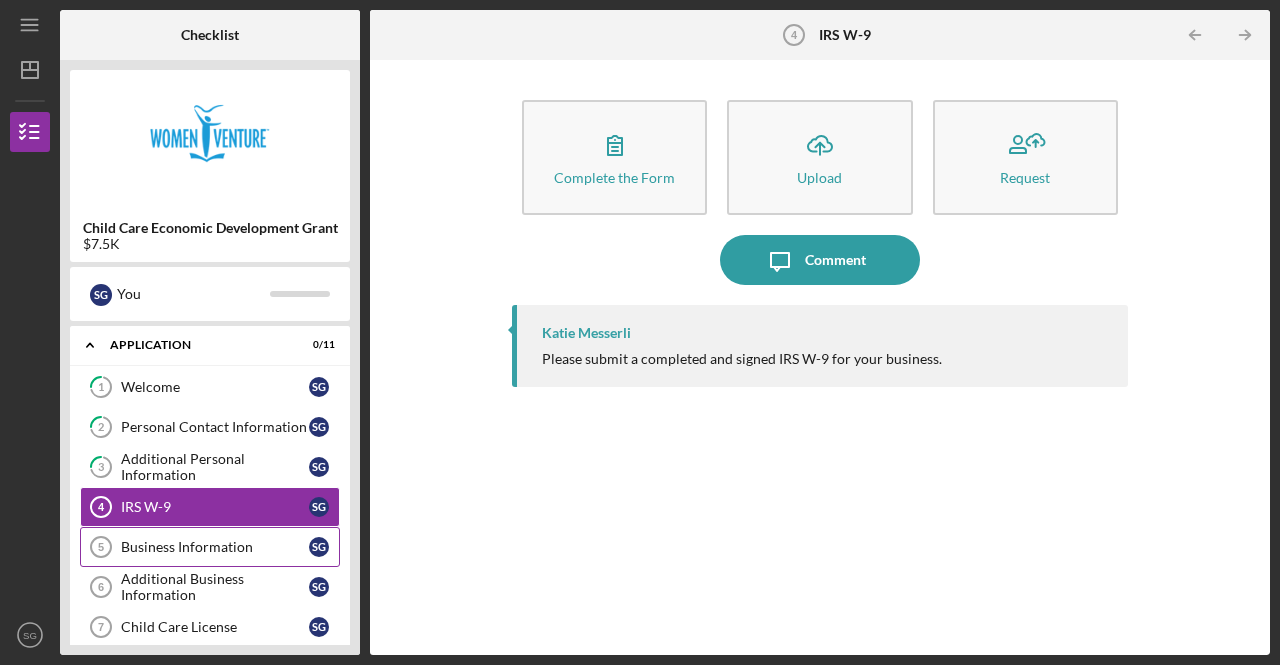 click on "Business Information" at bounding box center [215, 547] 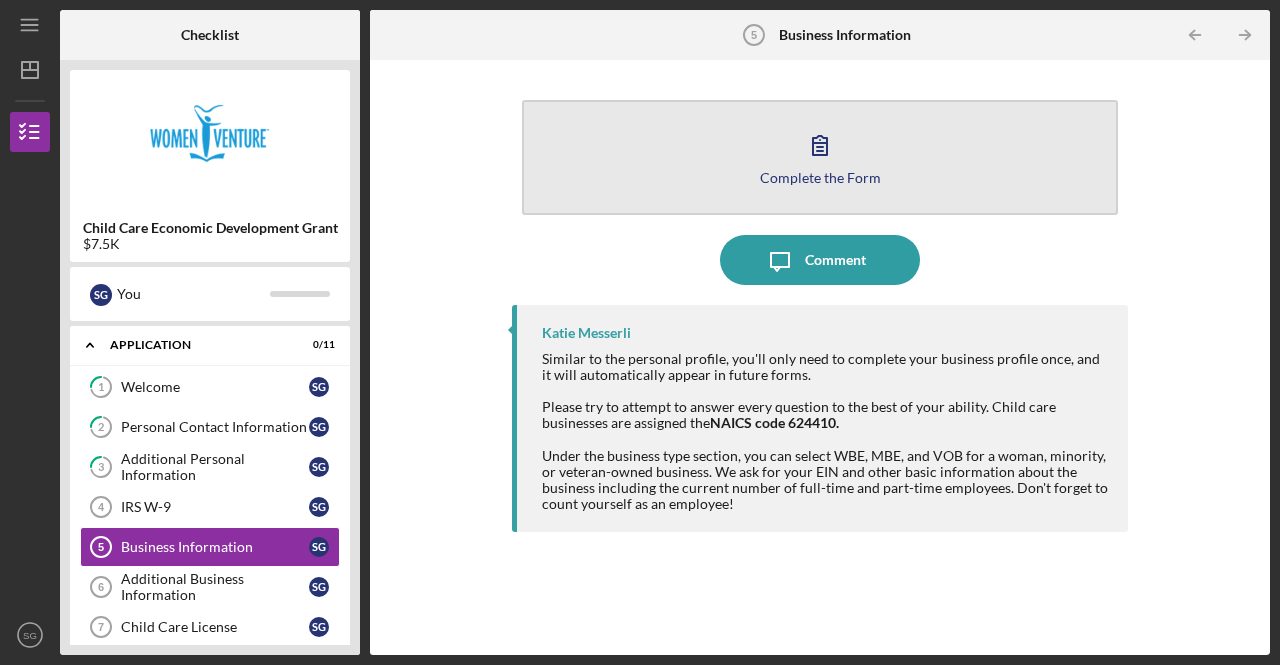 click on "Complete the Form" at bounding box center [820, 177] 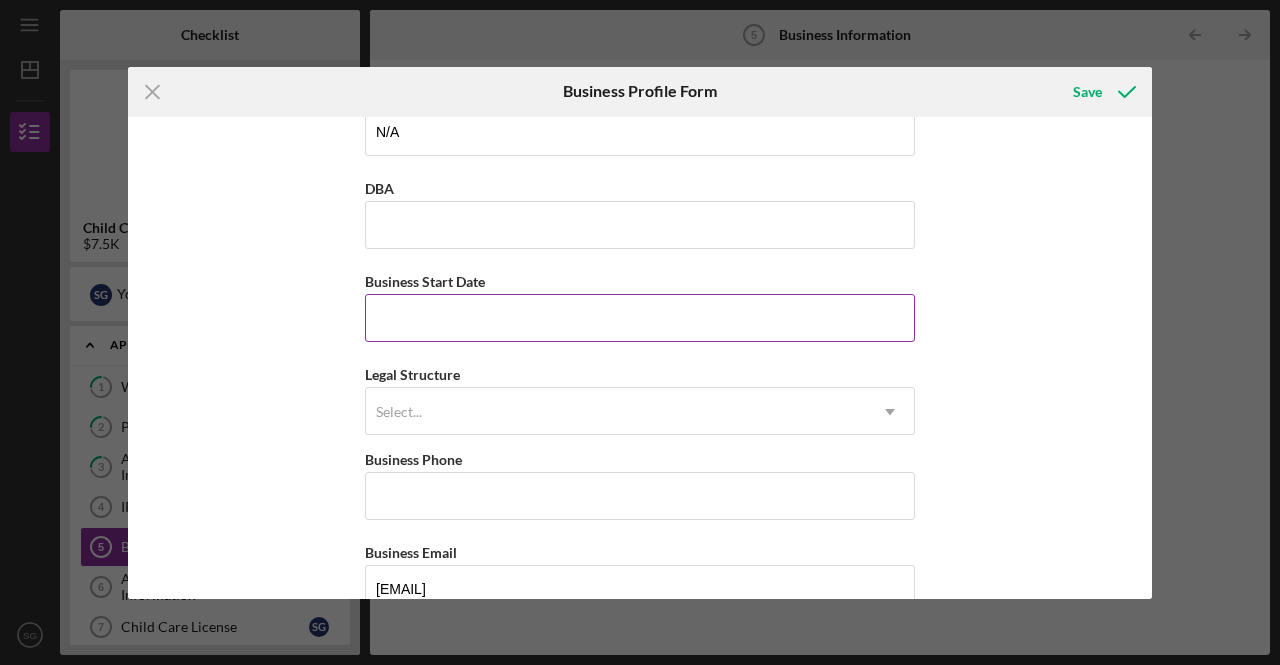 scroll, scrollTop: 0, scrollLeft: 0, axis: both 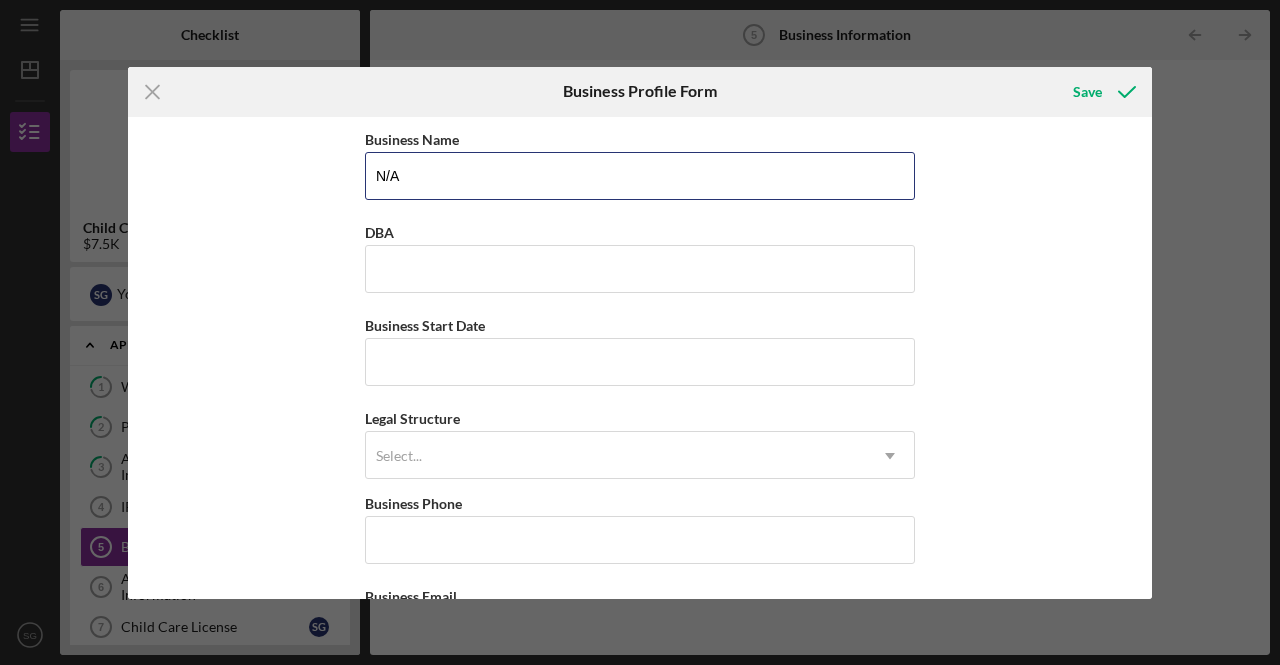 drag, startPoint x: 449, startPoint y: 188, endPoint x: 321, endPoint y: 224, distance: 132.96616 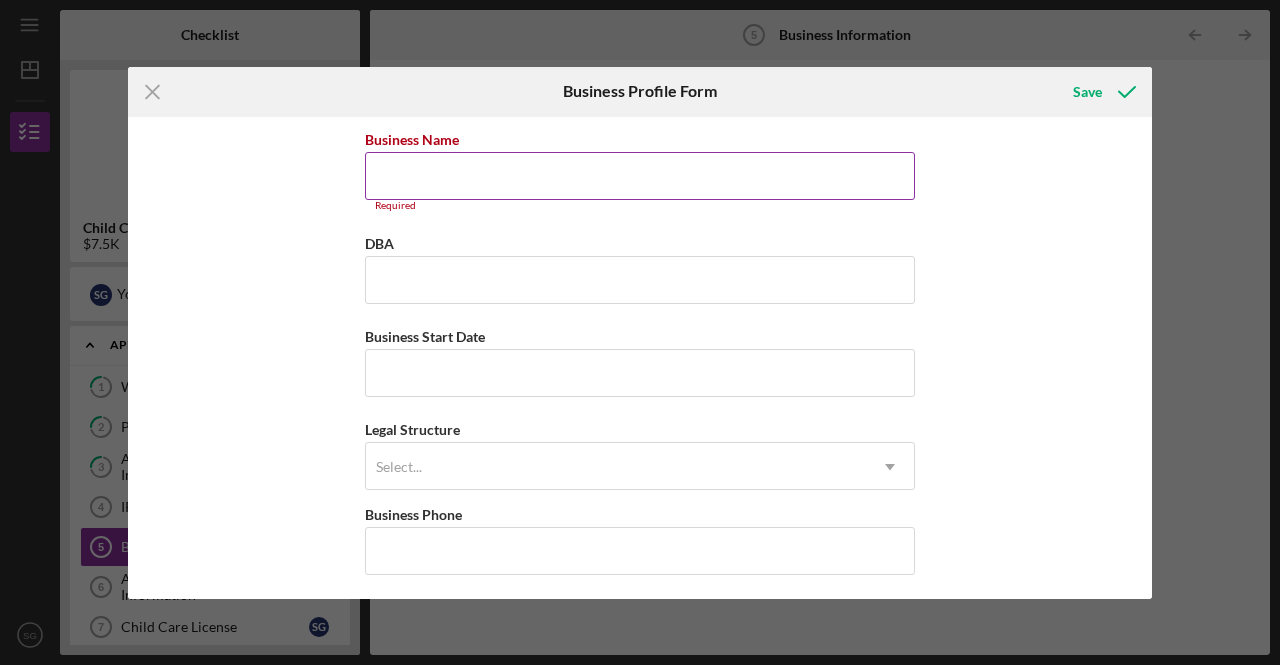 click on "Business Name" at bounding box center [640, 176] 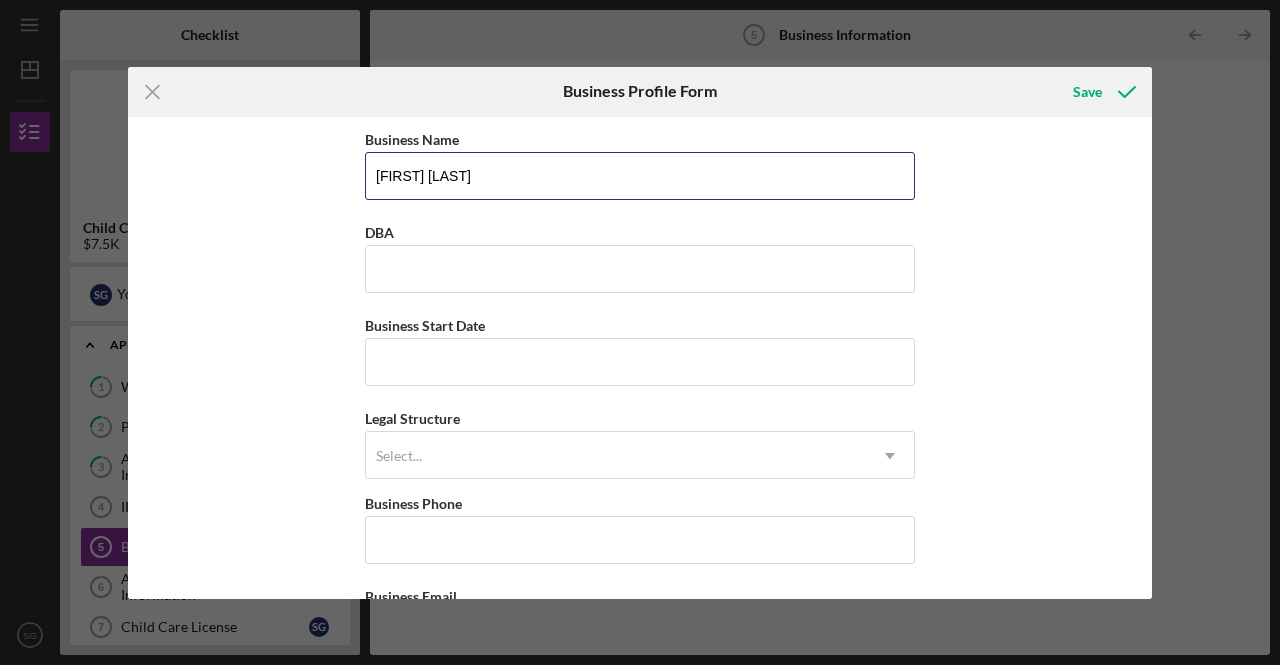 type on "[FIRST] [LAST]" 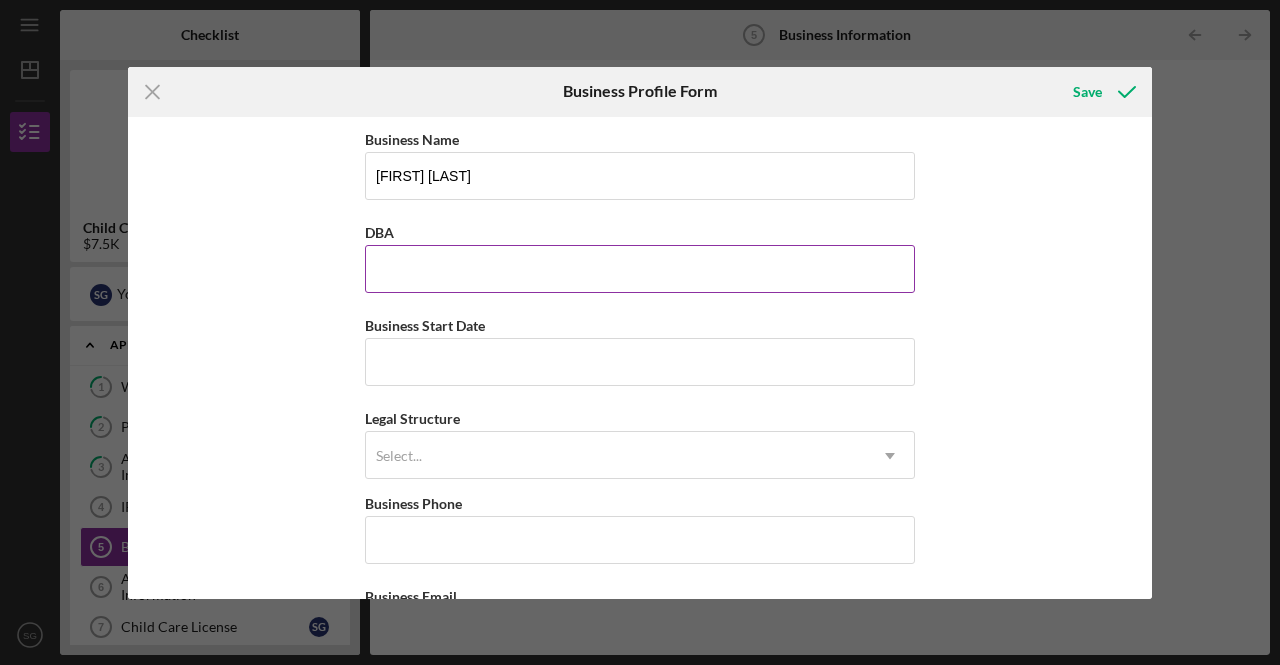 click on "DBA" at bounding box center [640, 269] 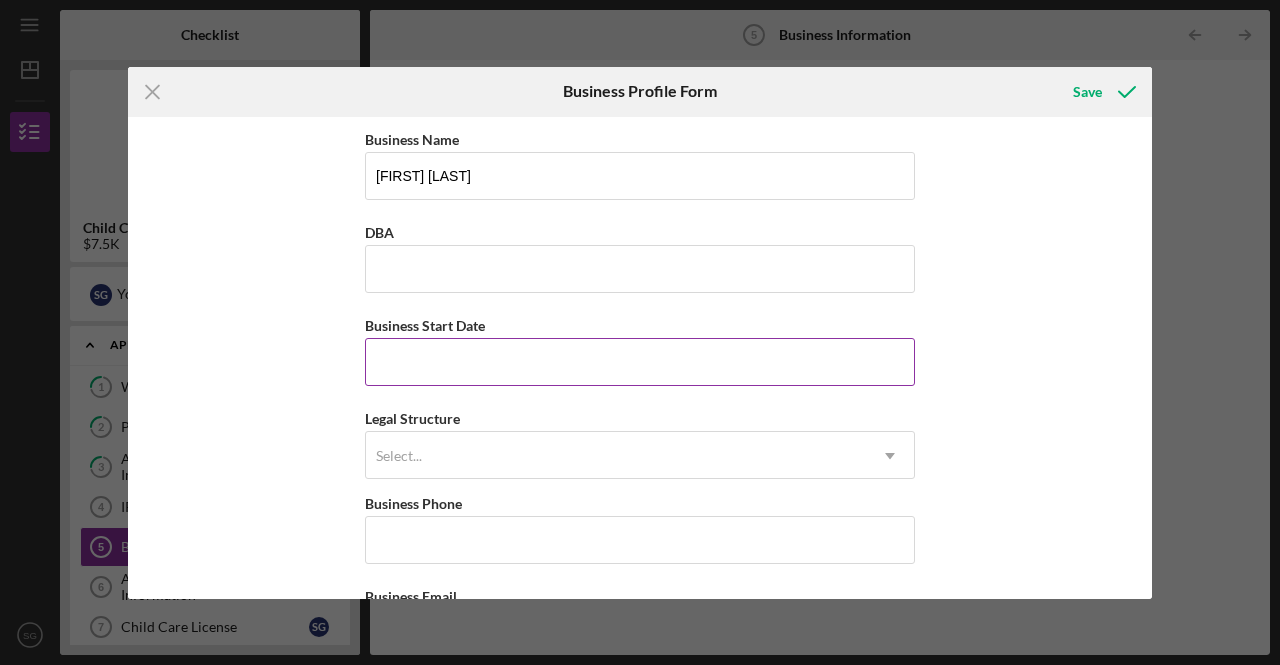 click on "Business Start Date" at bounding box center [640, 362] 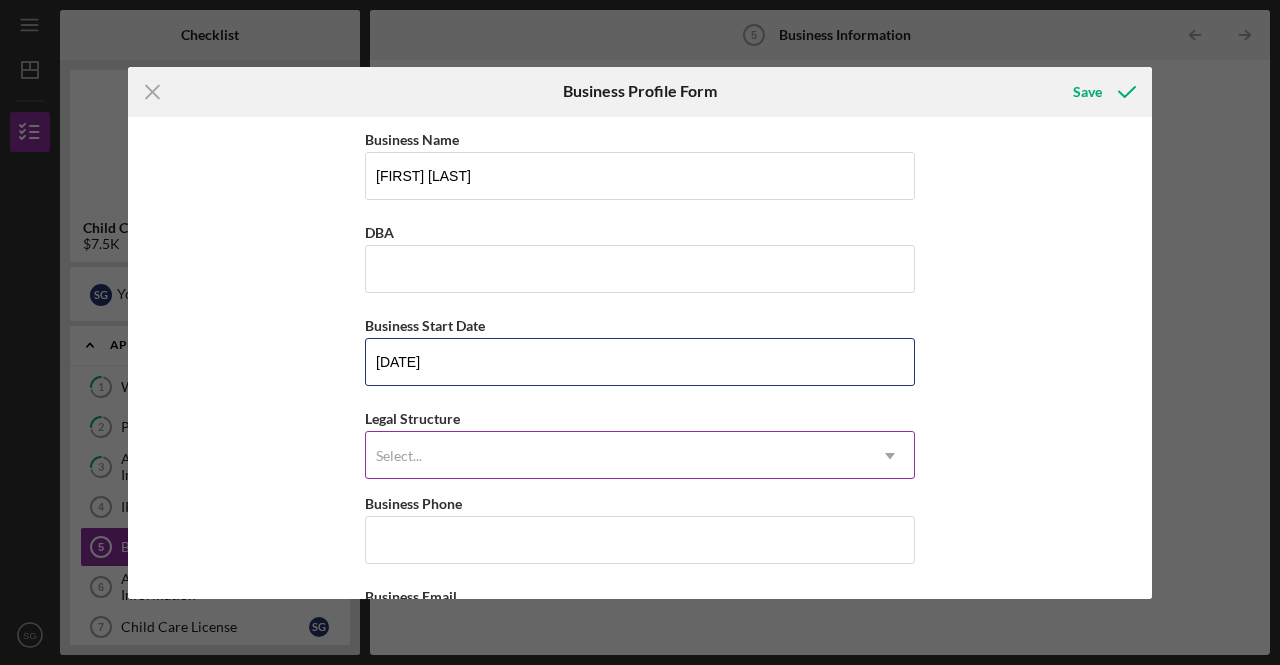 type on "[DATE]" 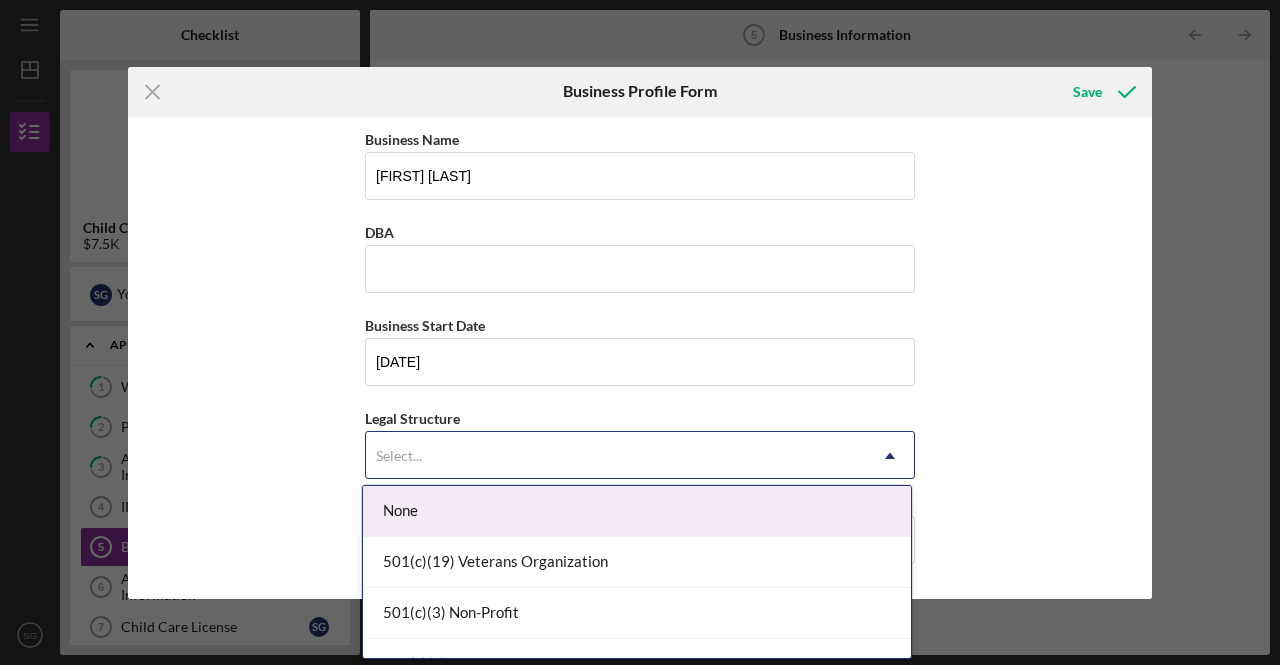 click on "Select..." at bounding box center (616, 456) 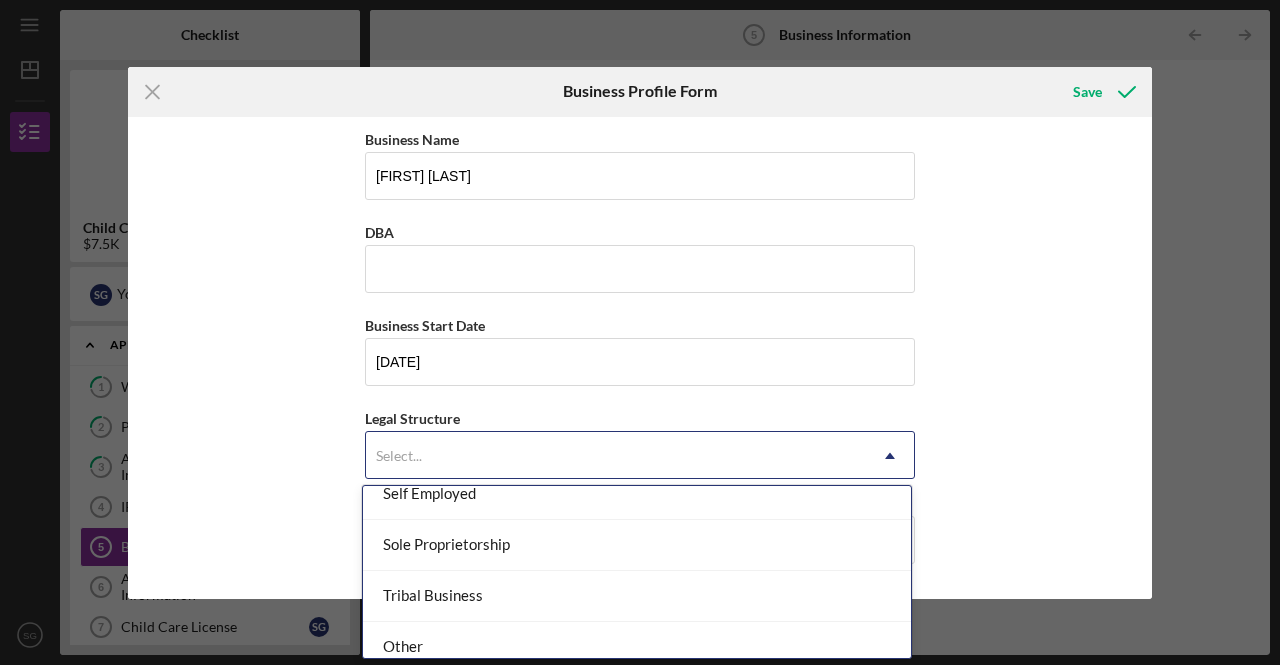 scroll, scrollTop: 587, scrollLeft: 0, axis: vertical 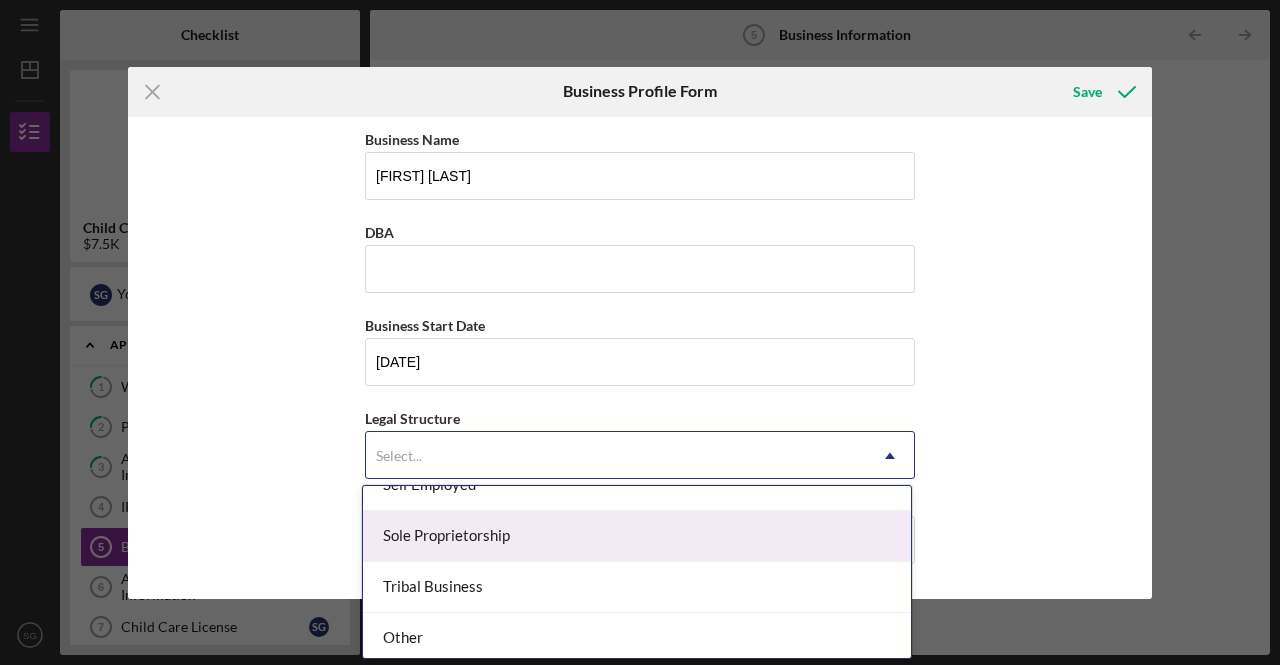 click on "Sole Proprietorship" at bounding box center [637, 536] 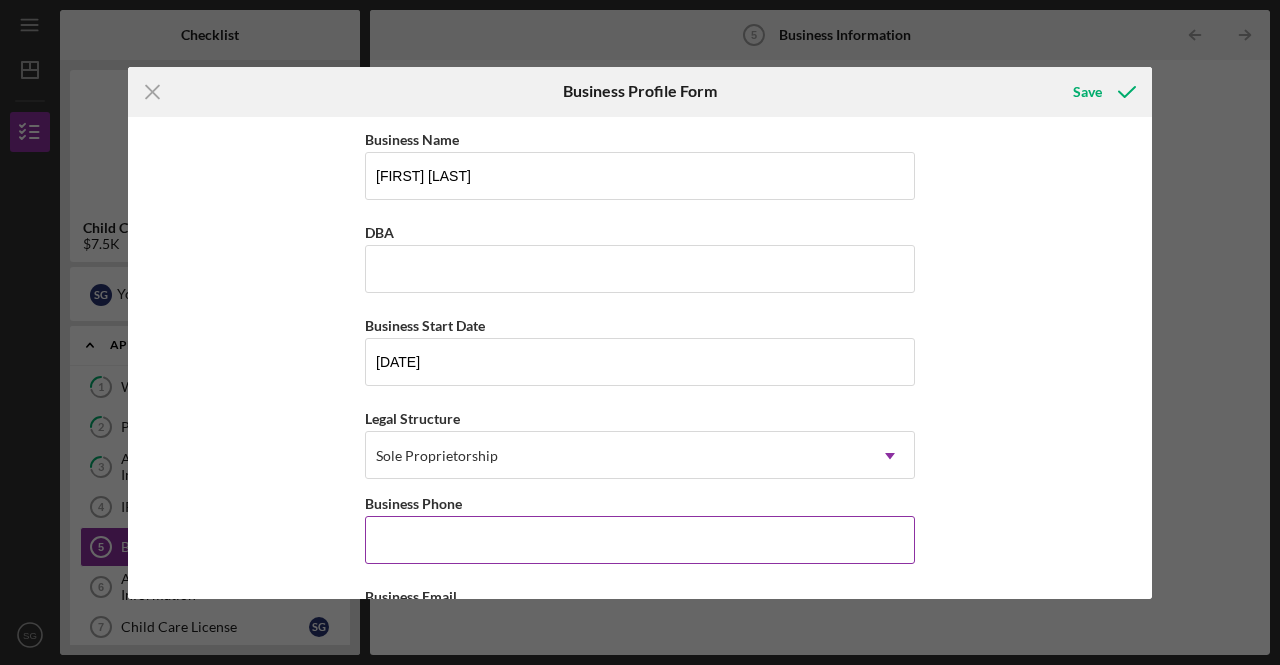 click on "Business Phone" at bounding box center [640, 540] 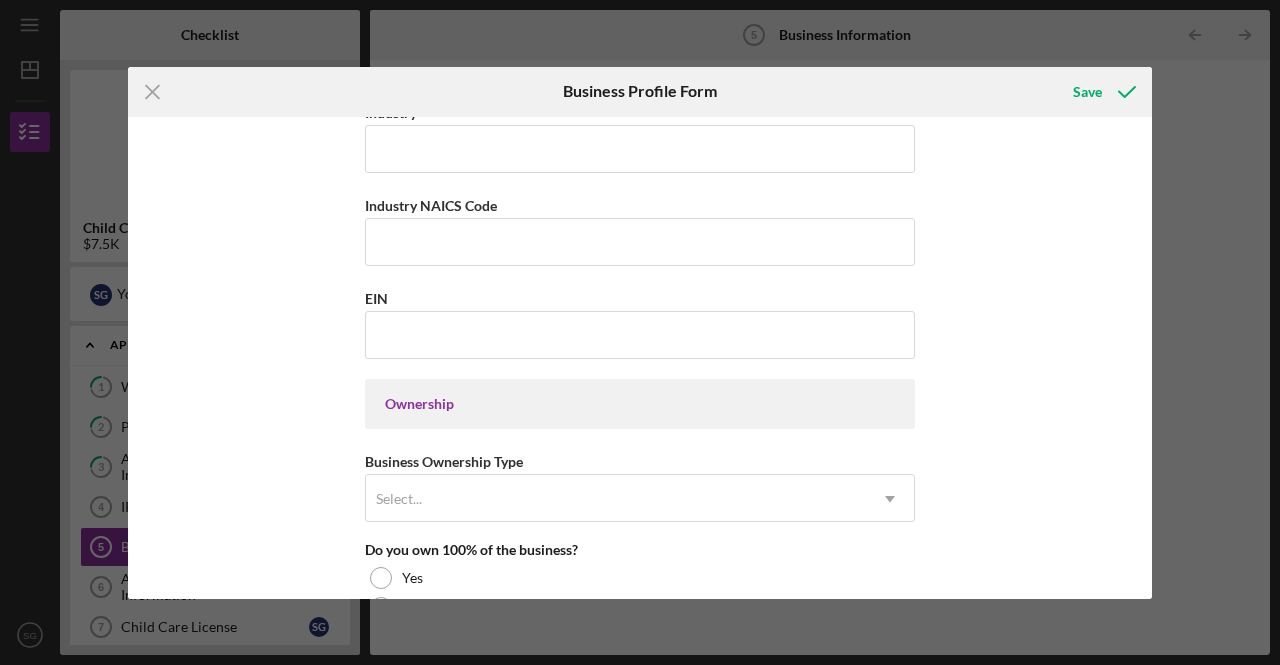 scroll, scrollTop: 700, scrollLeft: 0, axis: vertical 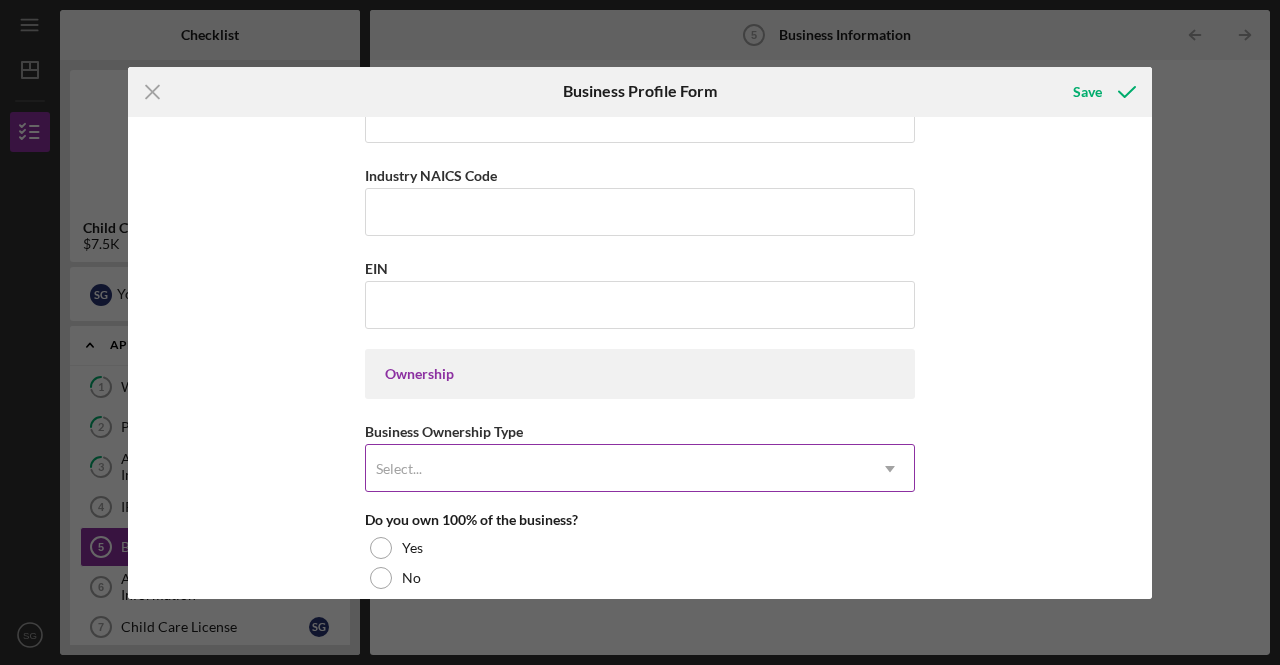 type on "[PHONE]" 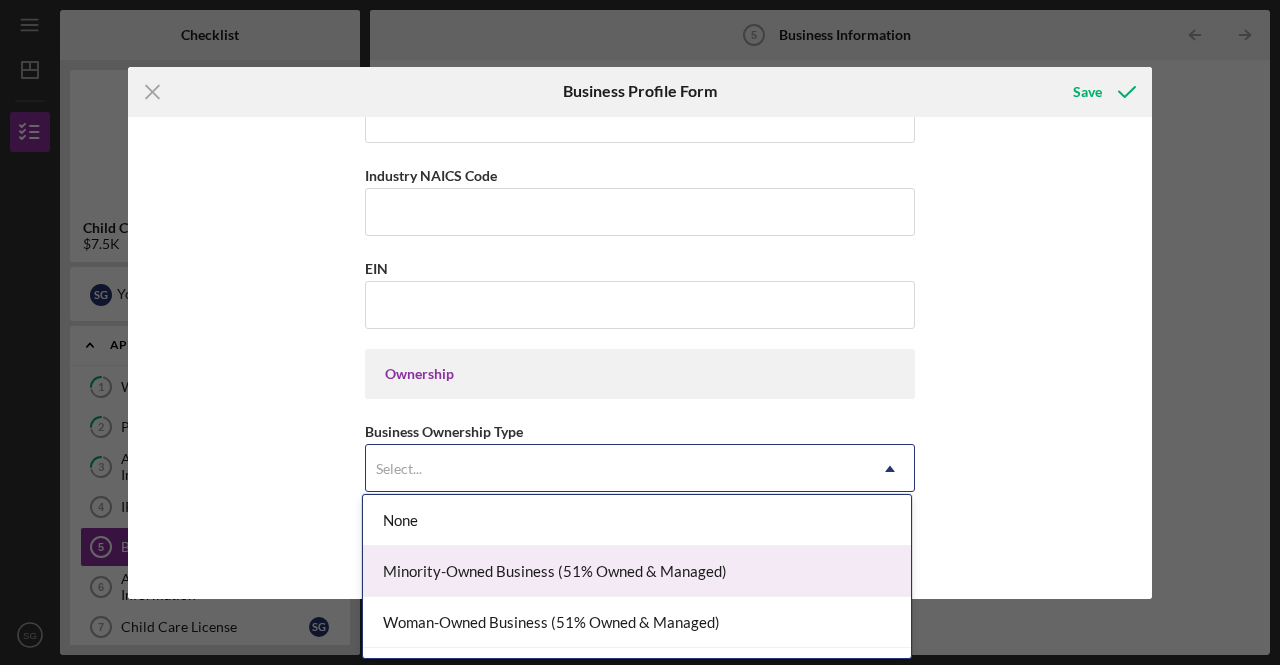 click on "Minority-Owned Business (51% Owned & Managed)" at bounding box center [637, 571] 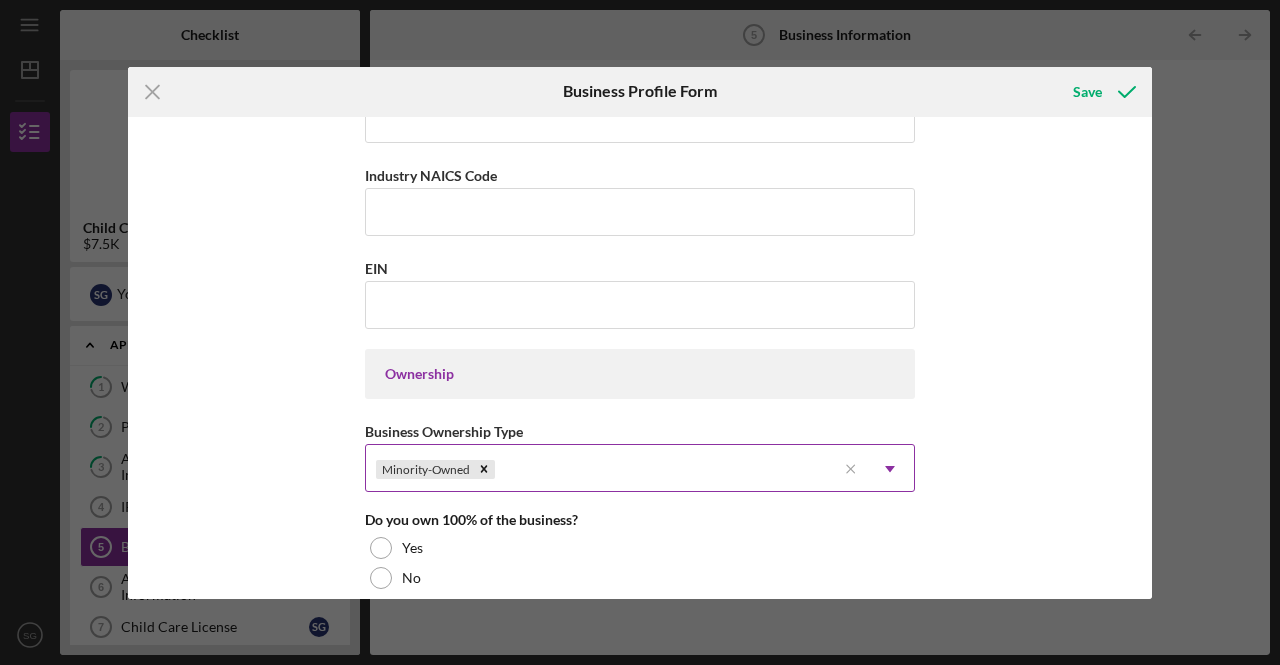 click on "Minority-Owned" at bounding box center (601, 469) 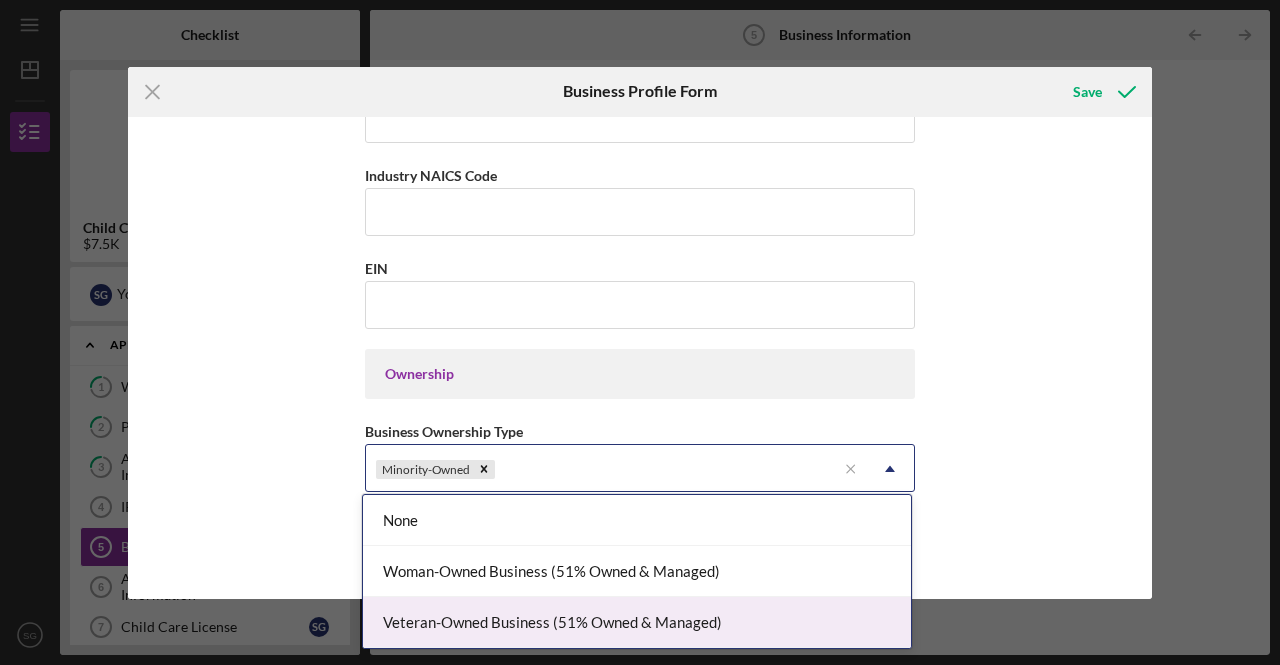 click on "Veteran-Owned Business (51% Owned & Managed)" at bounding box center [637, 622] 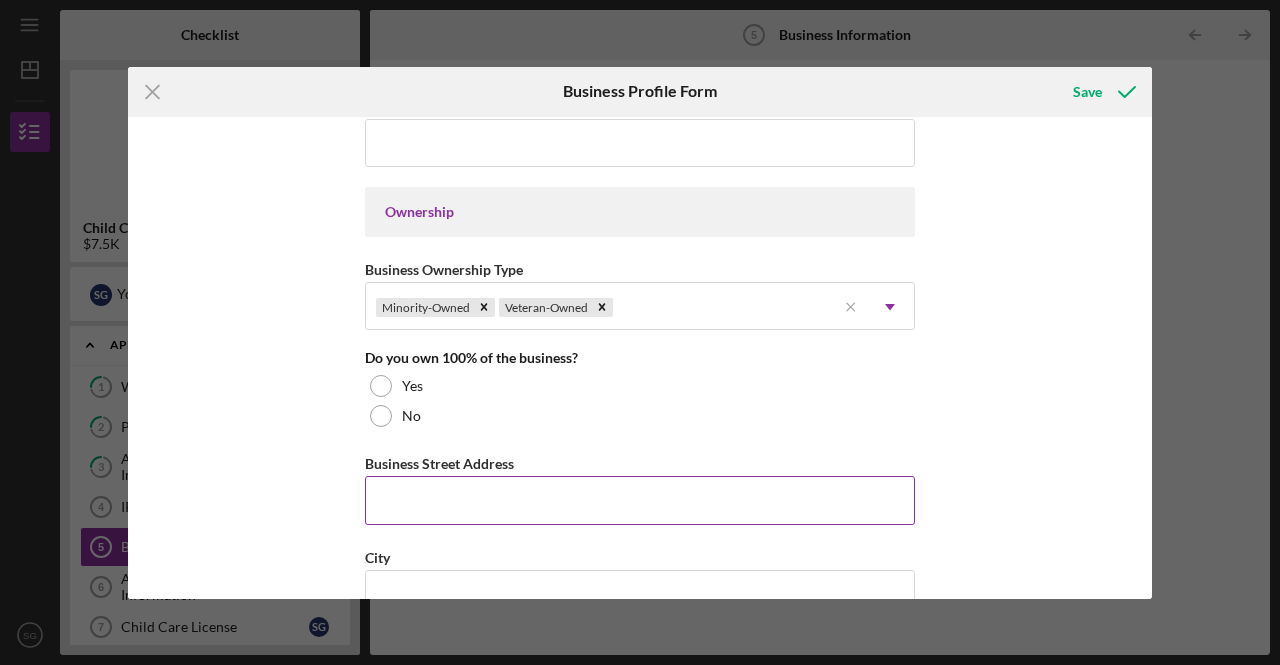scroll, scrollTop: 900, scrollLeft: 0, axis: vertical 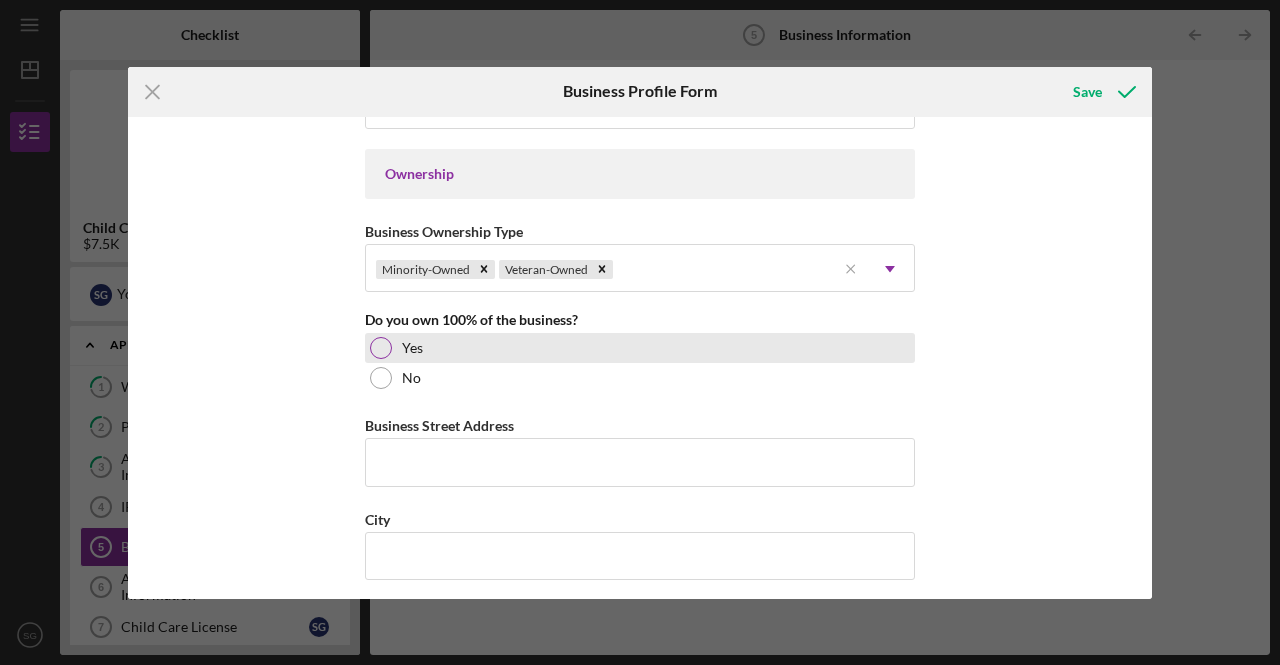 click at bounding box center (381, 348) 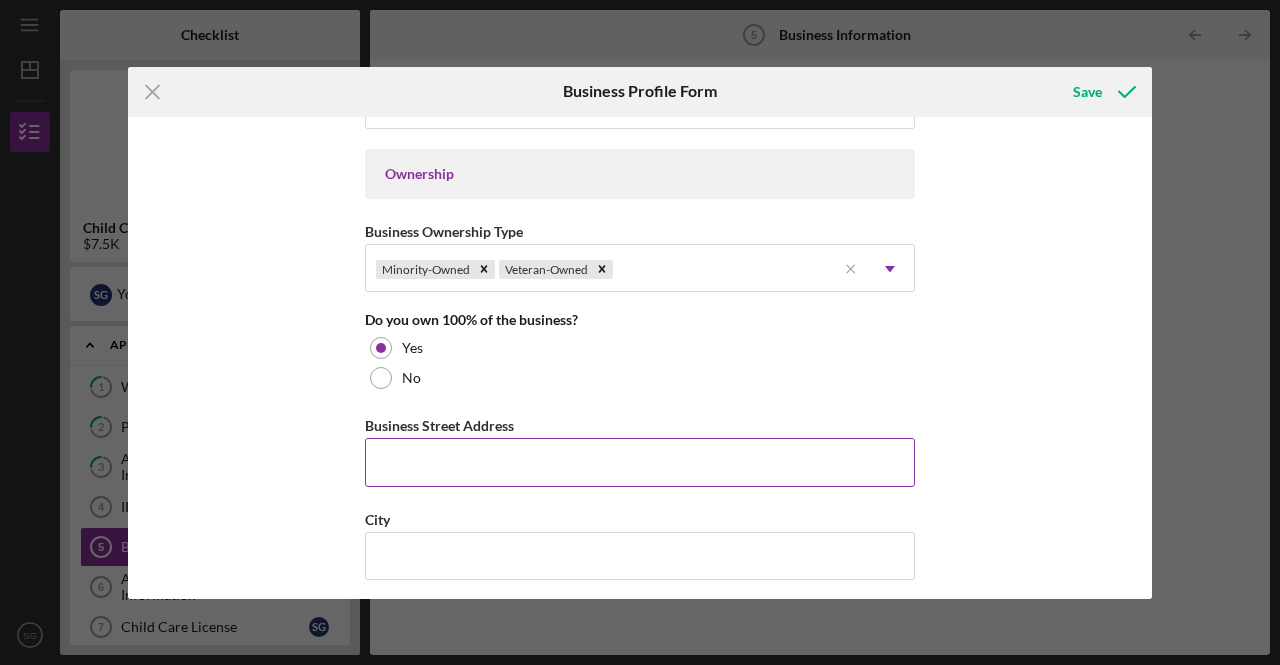 click on "Business Street Address" at bounding box center (640, 462) 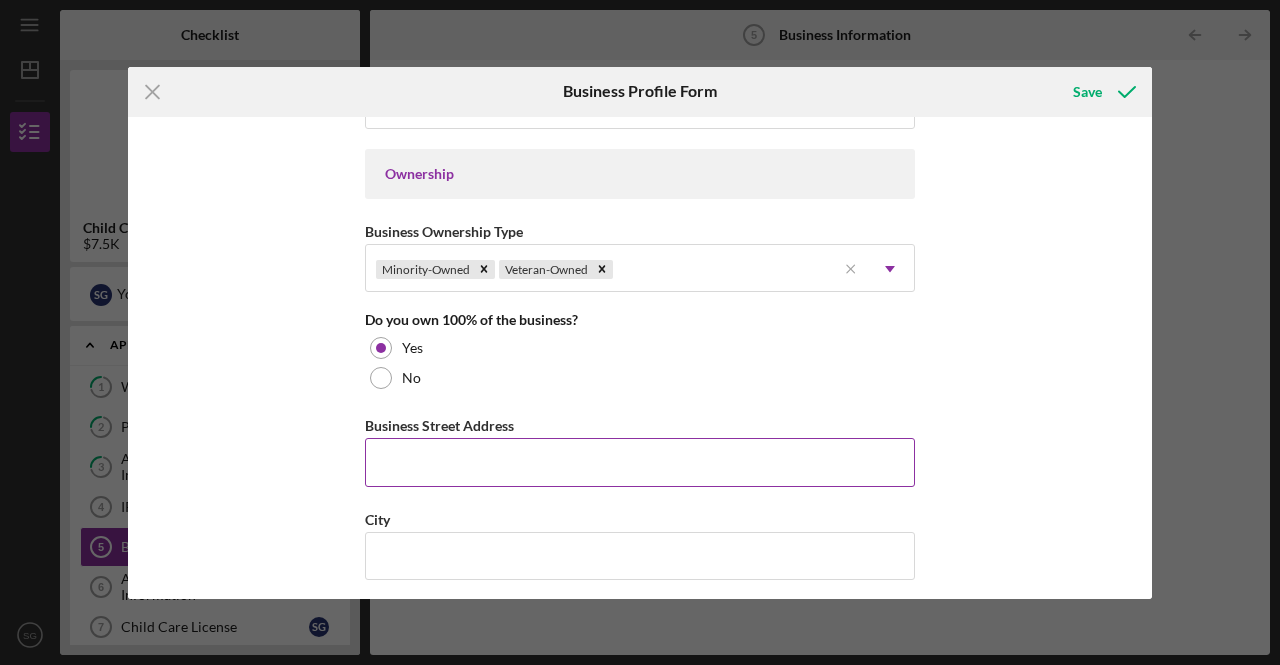 drag, startPoint x: 430, startPoint y: 453, endPoint x: 399, endPoint y: 445, distance: 32.01562 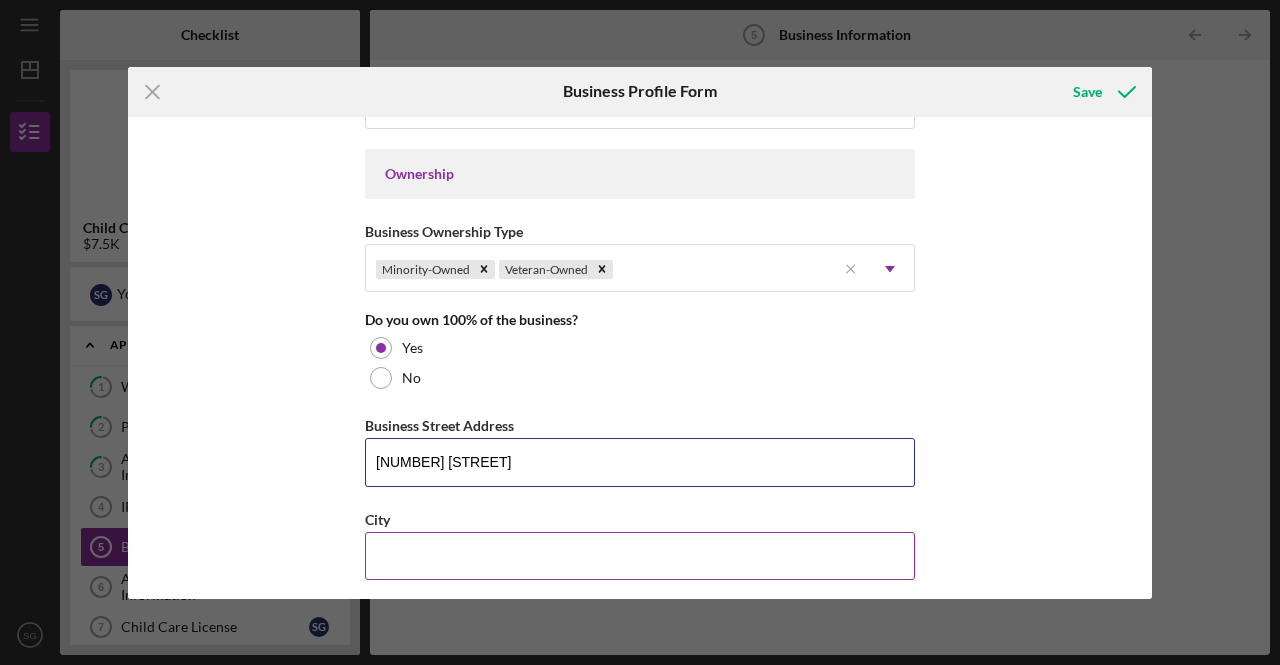 type on "[NUMBER] [STREET]" 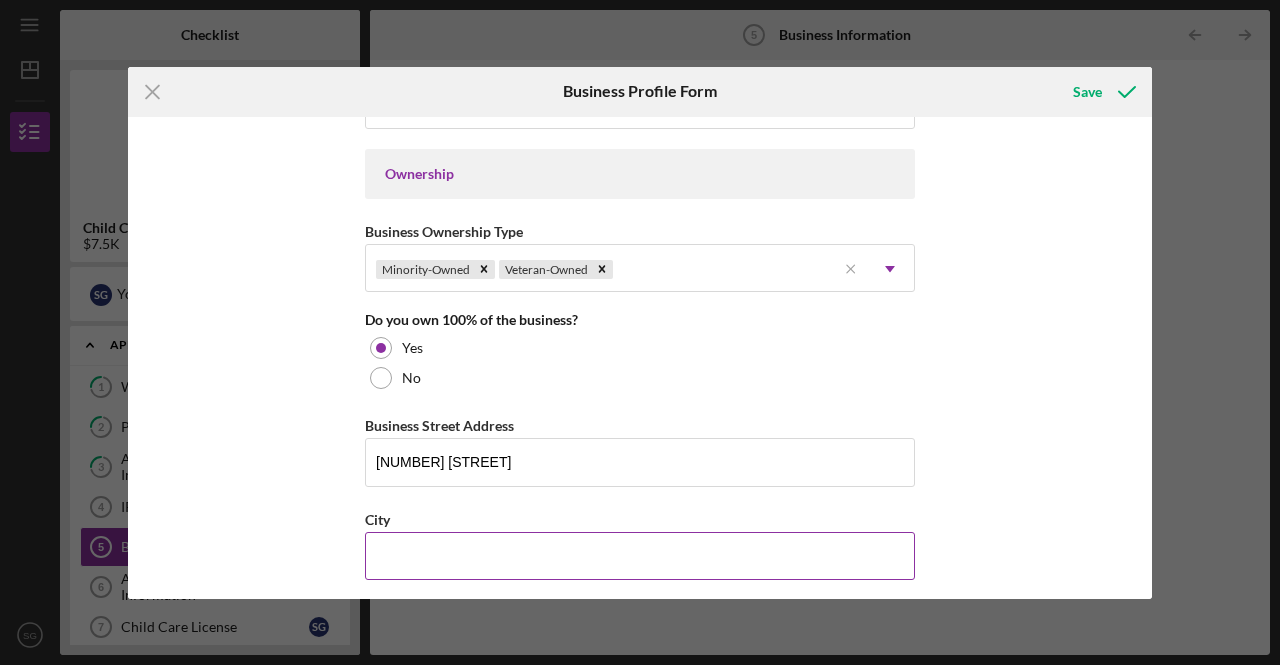 click on "City" at bounding box center (640, 556) 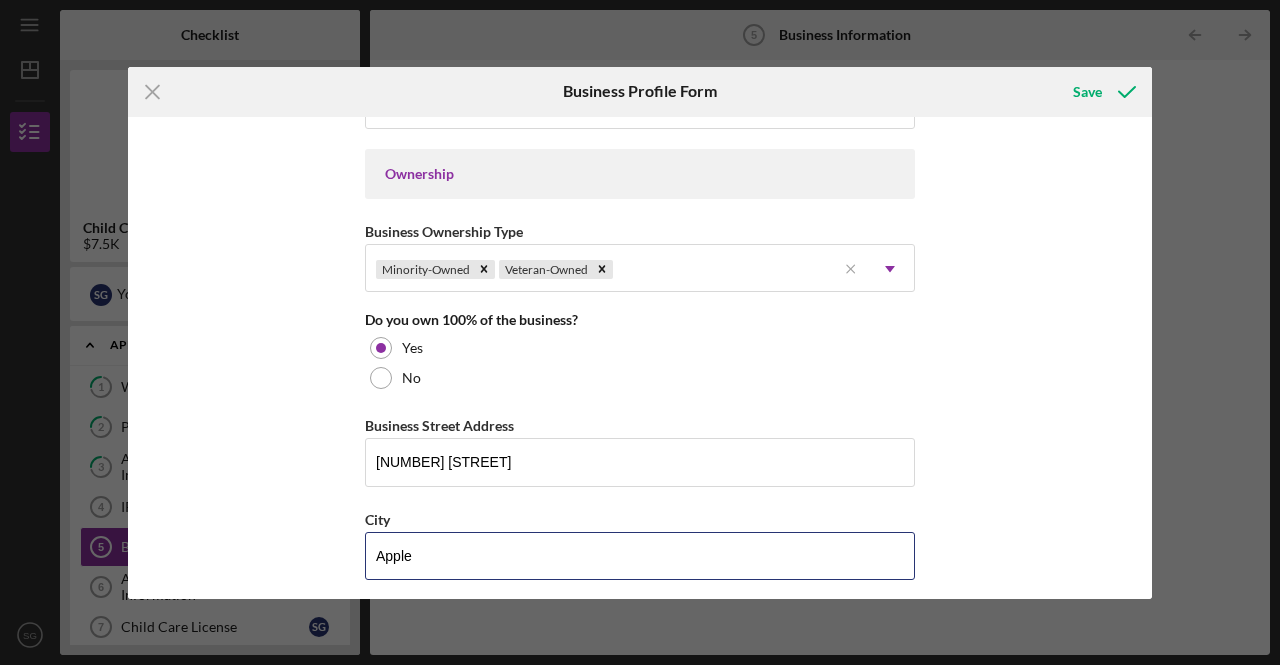 type on "Apple Valley" 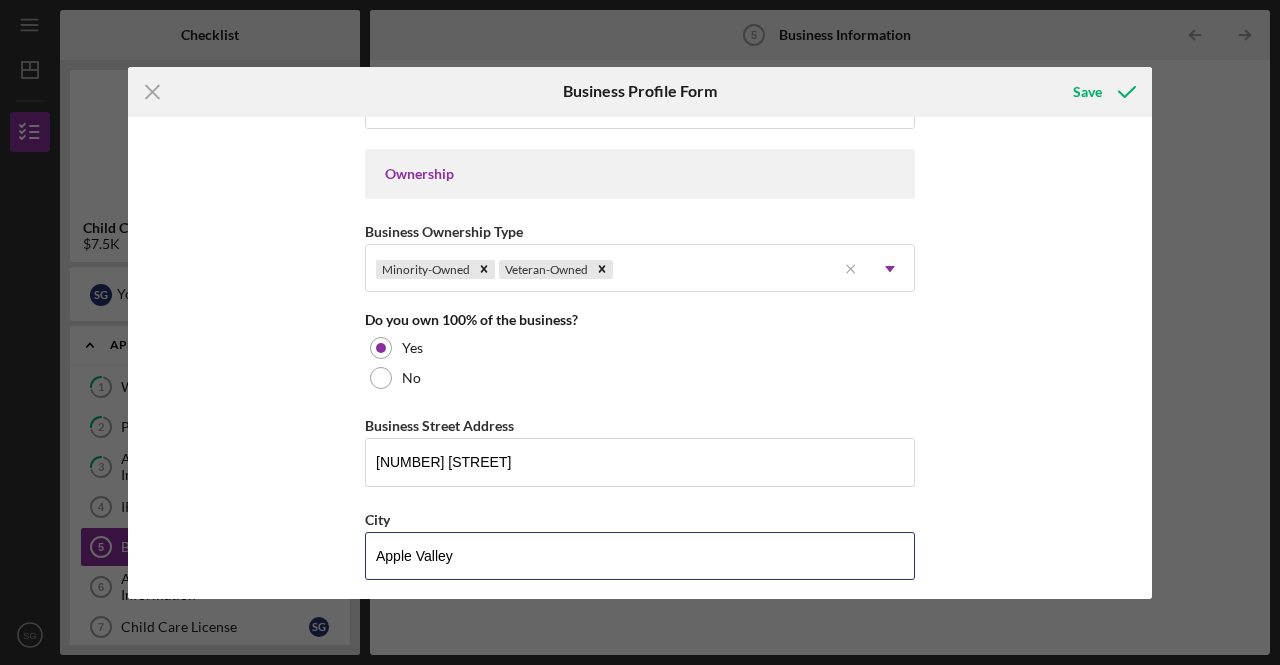 scroll, scrollTop: 1200, scrollLeft: 0, axis: vertical 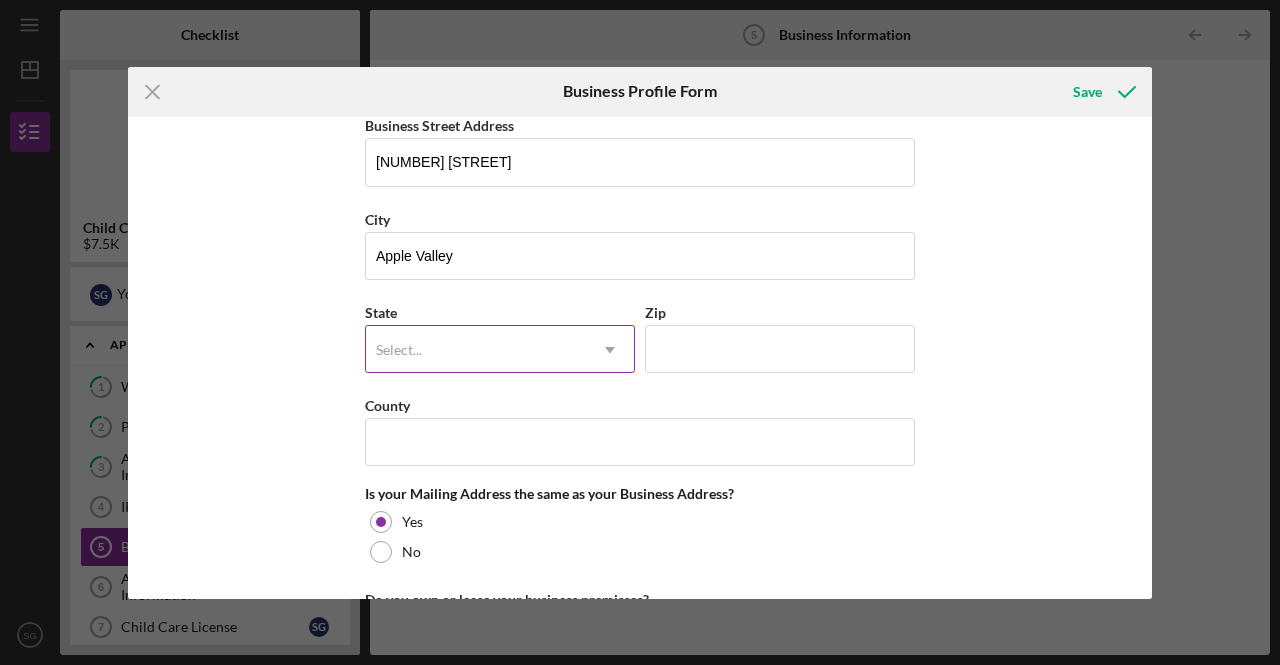 click on "Select..." at bounding box center [476, 350] 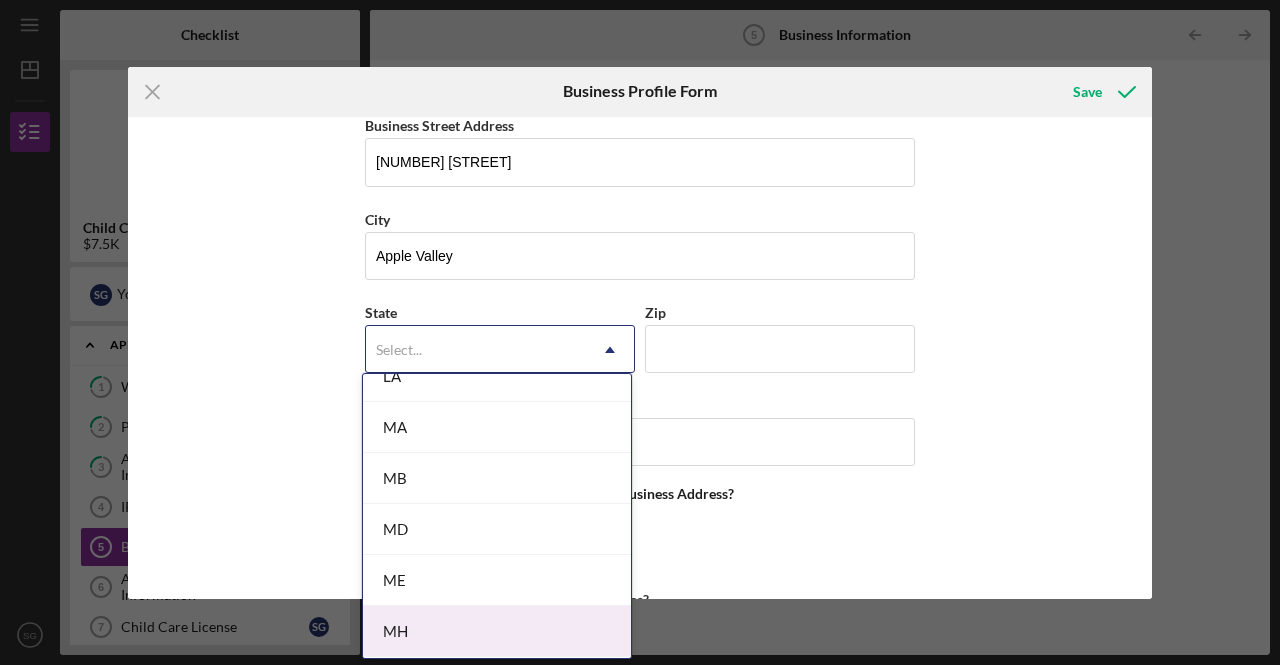 scroll, scrollTop: 1600, scrollLeft: 0, axis: vertical 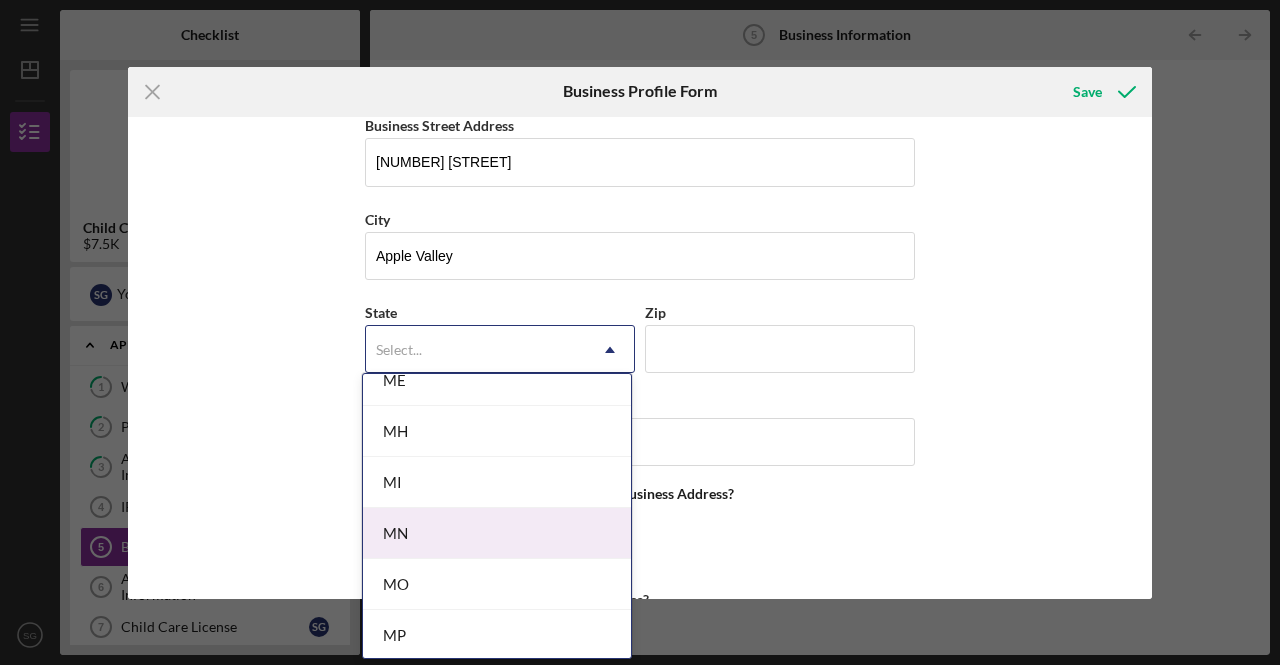 click on "MN" at bounding box center (497, 533) 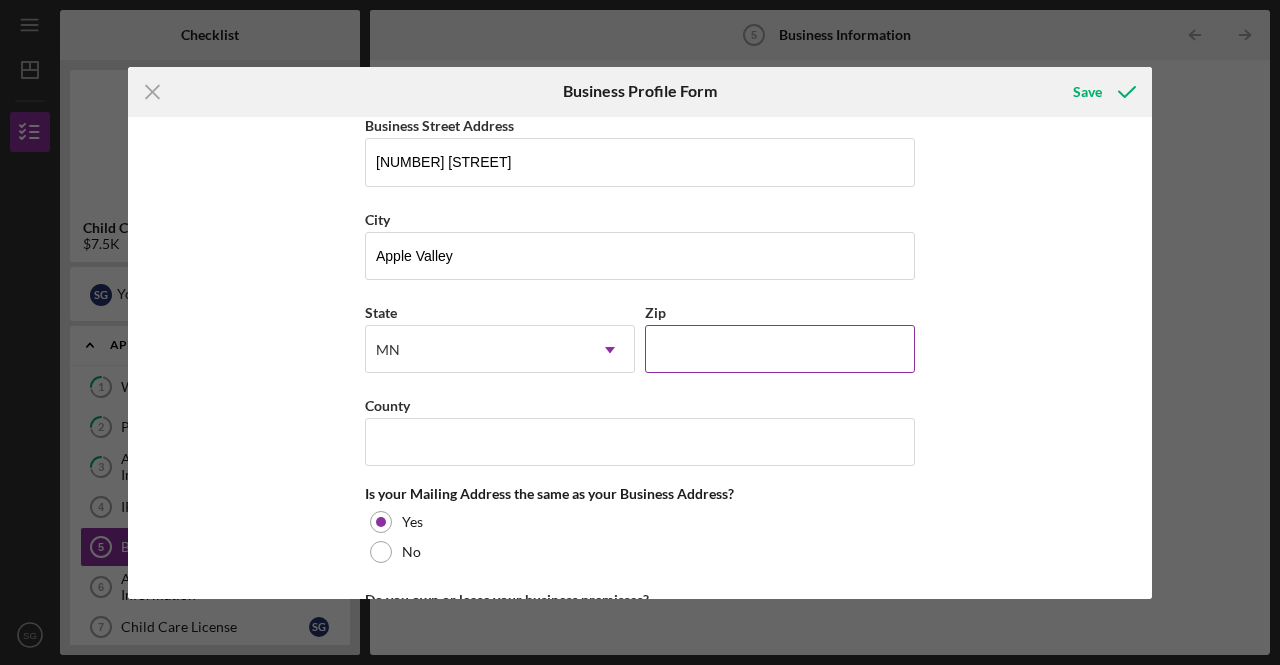 click on "Zip" at bounding box center [780, 349] 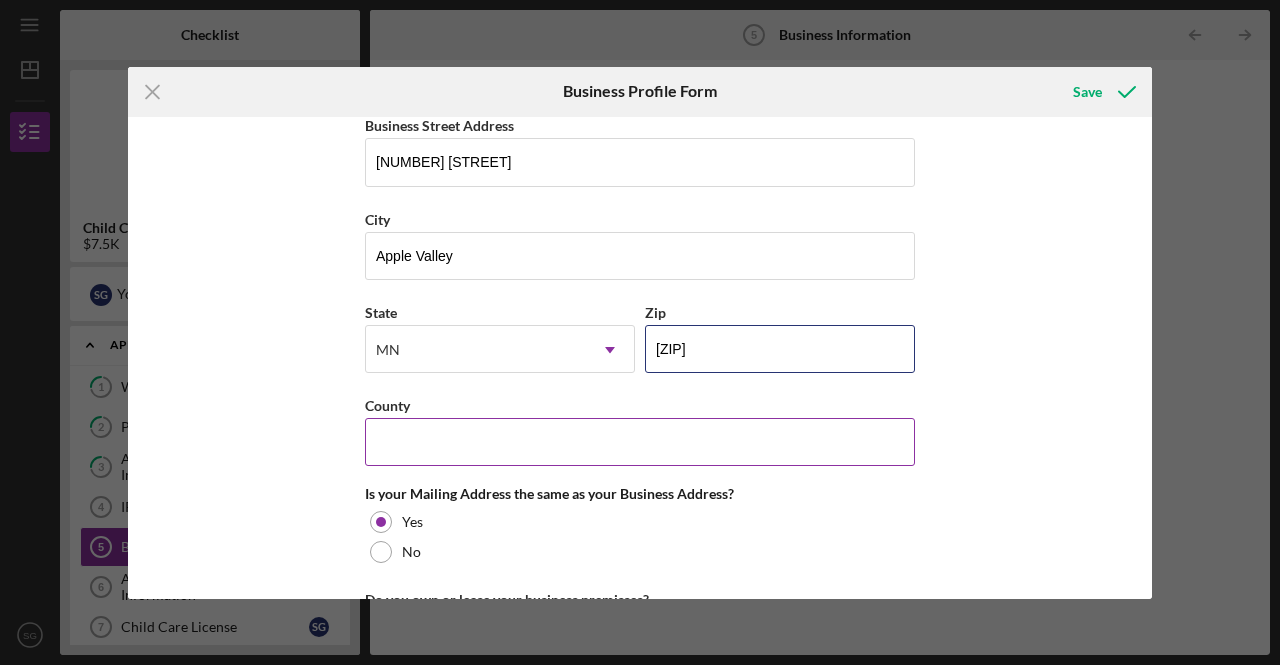 type on "[ZIP]" 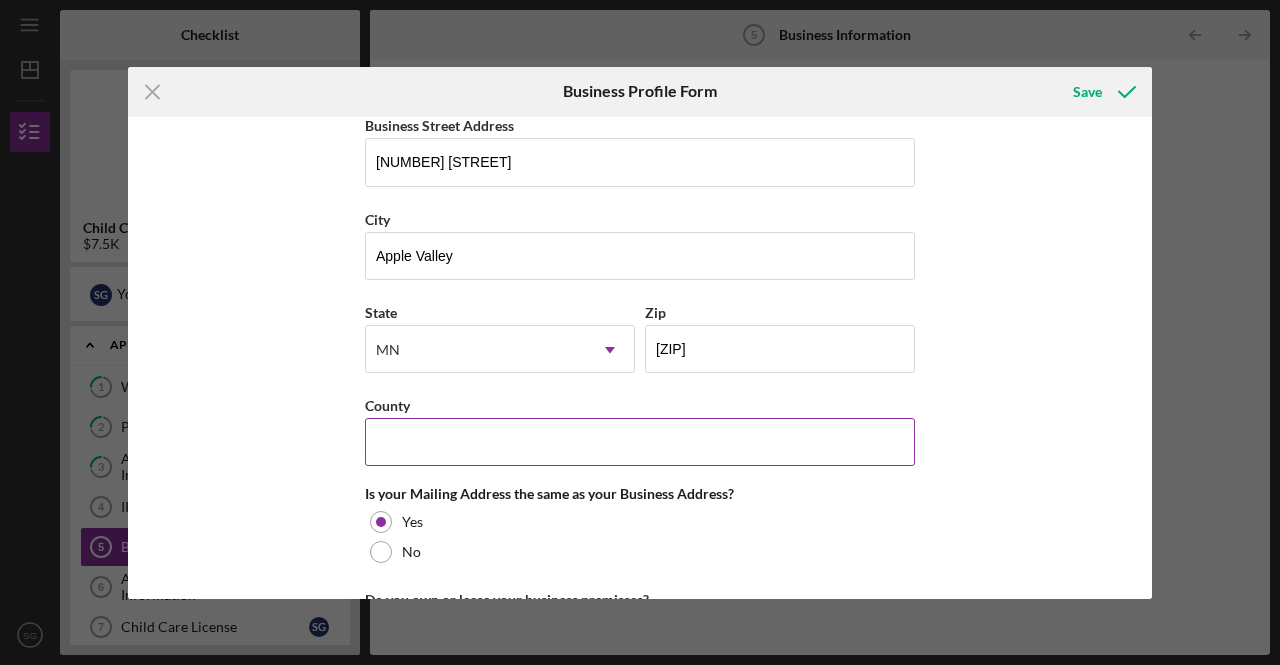 click on "County" at bounding box center (640, 442) 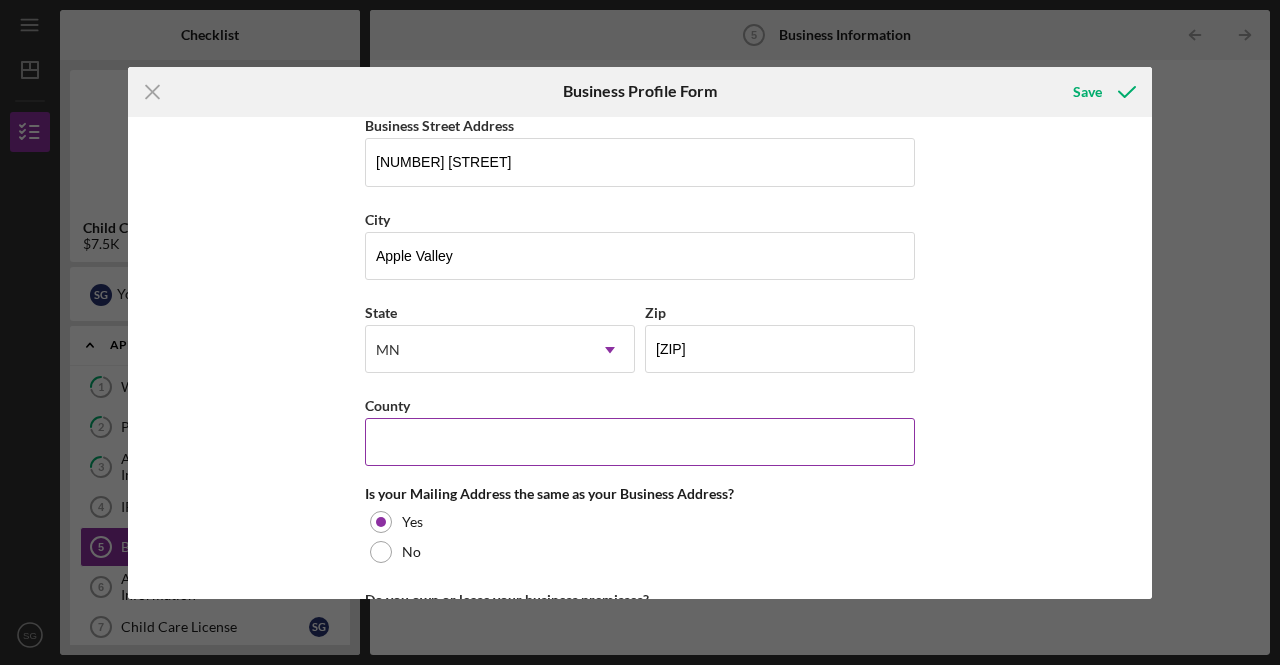 click on "County" at bounding box center (640, 442) 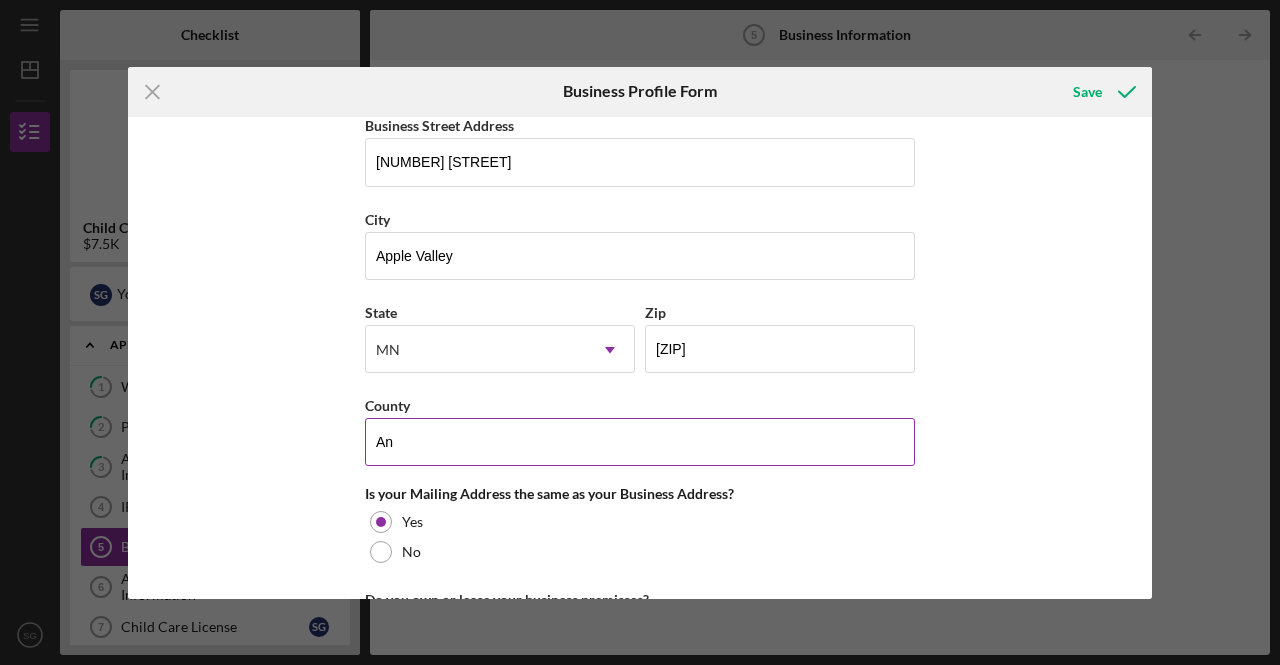 type on "A" 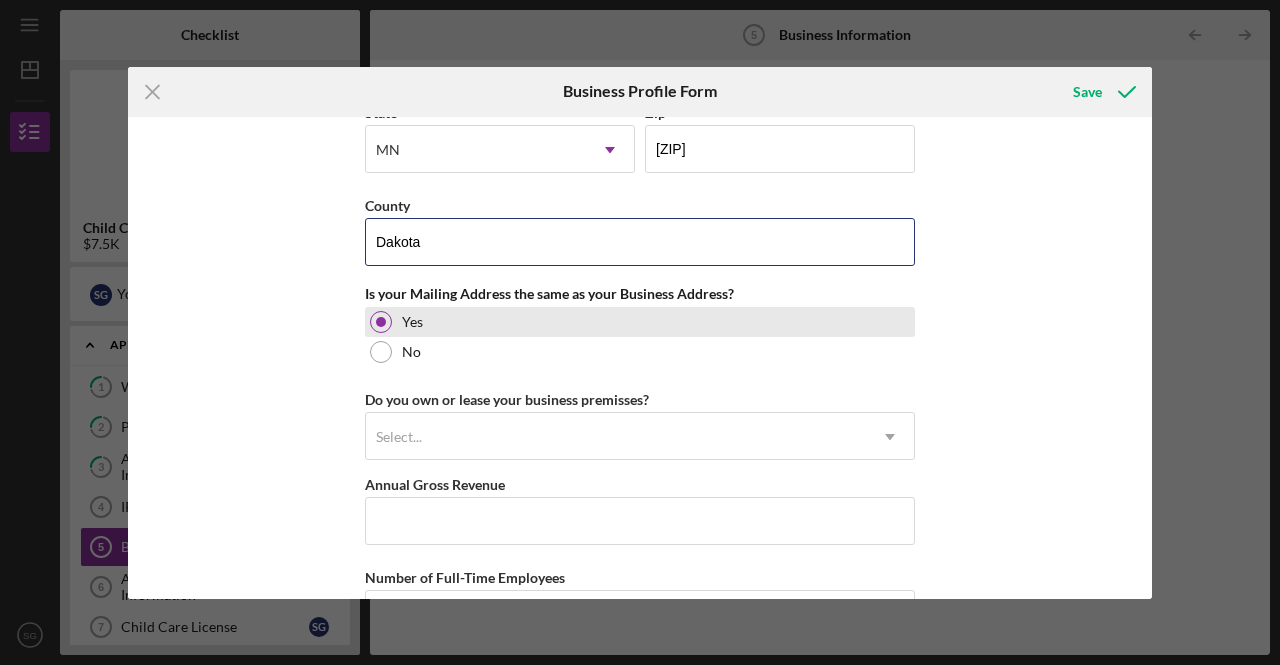 scroll, scrollTop: 1500, scrollLeft: 0, axis: vertical 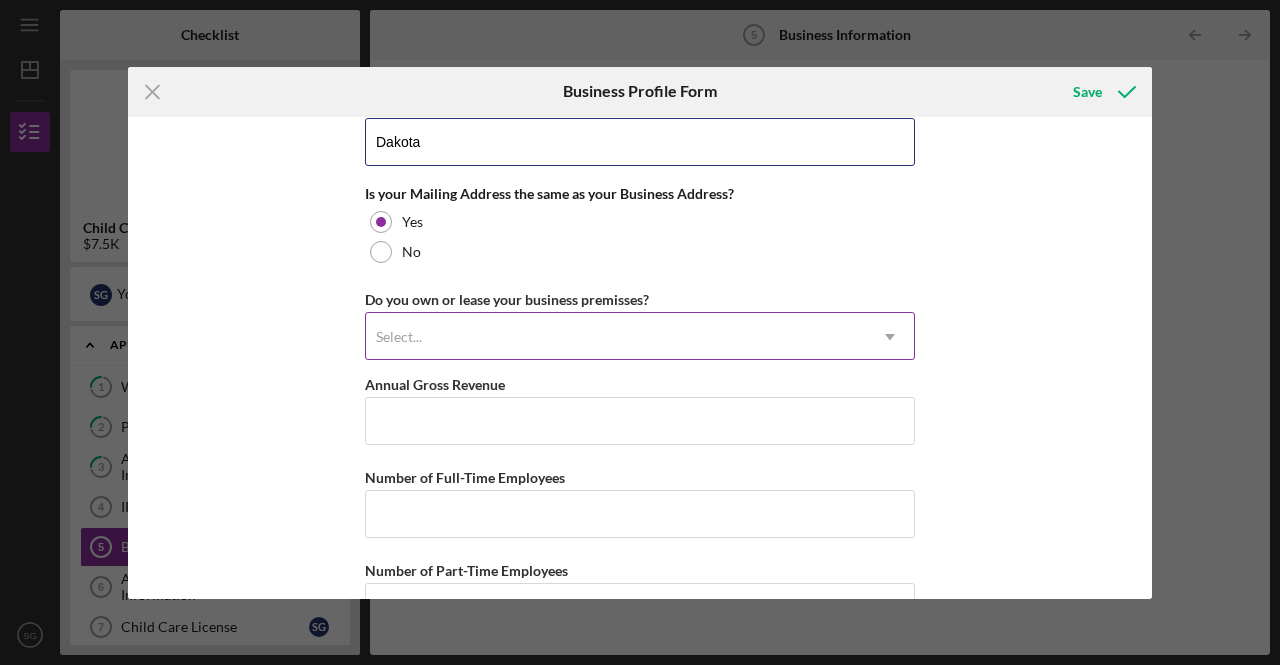 type on "Dakota" 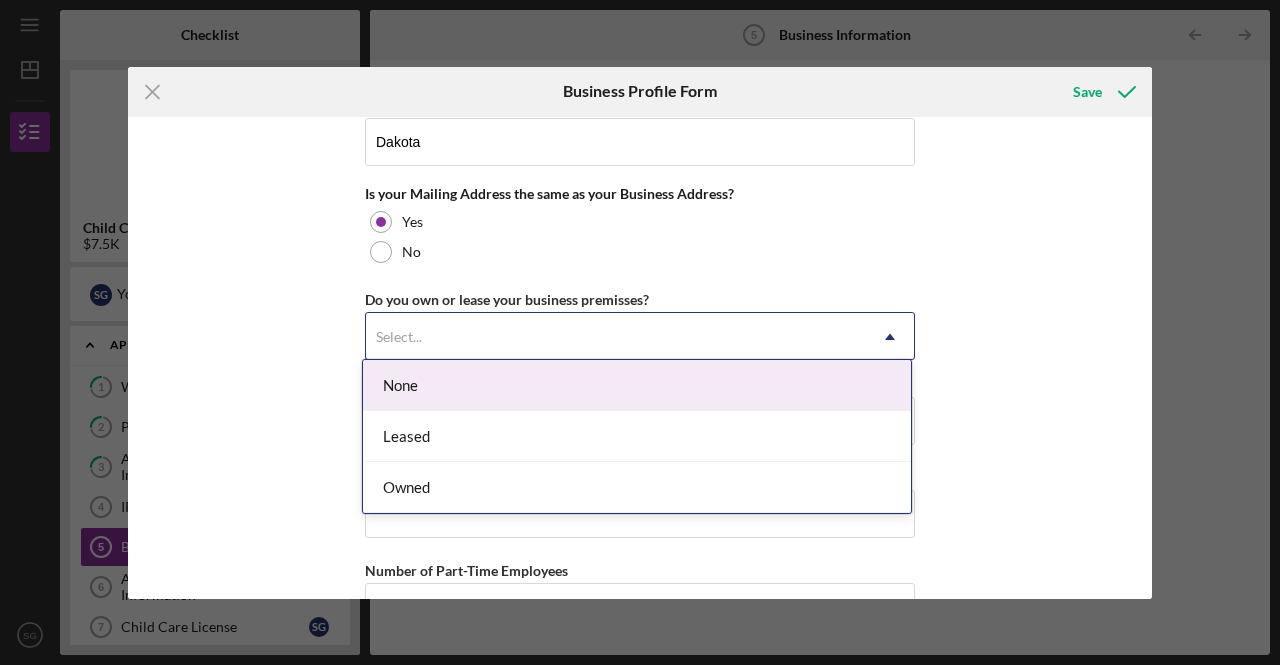 click on "Select..." at bounding box center [616, 337] 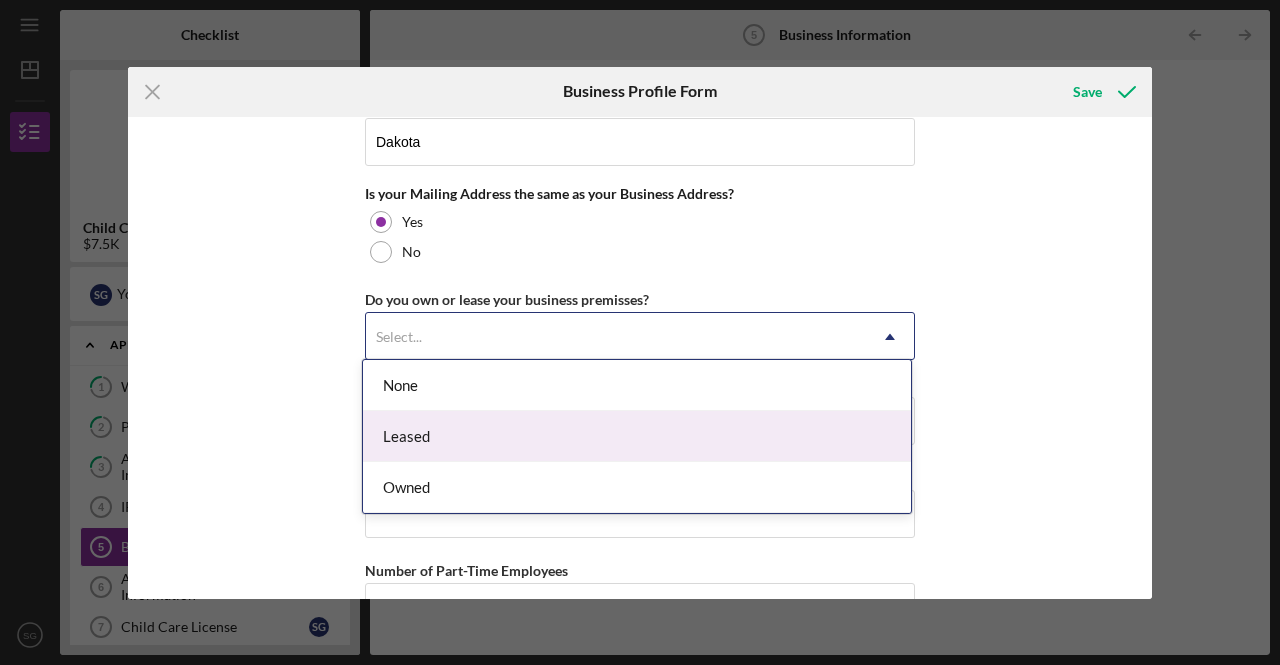 click on "Leased" at bounding box center (637, 436) 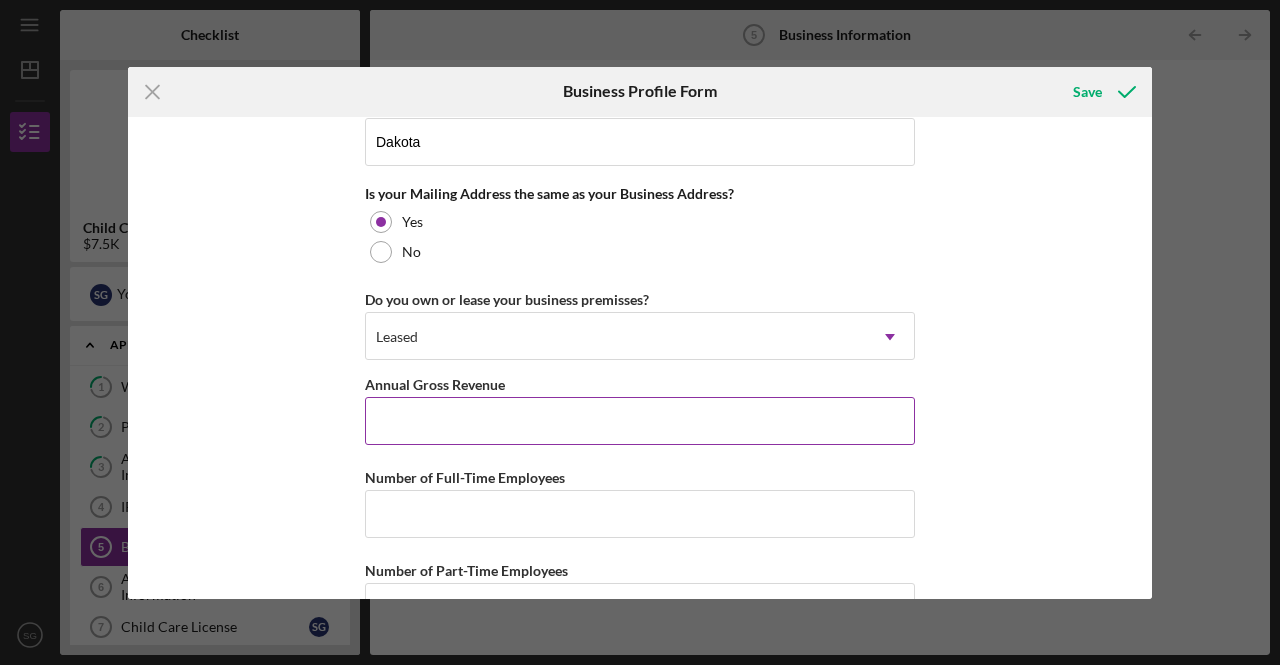 click on "Annual Gross Revenue" at bounding box center [640, 421] 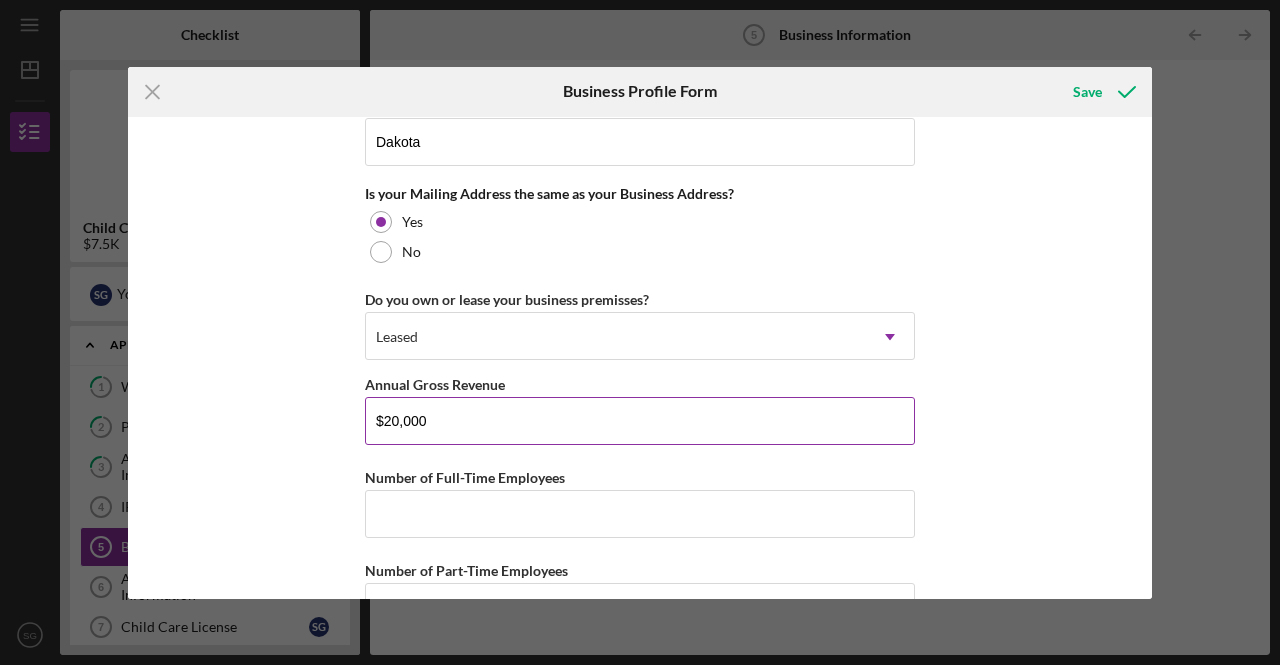 scroll, scrollTop: 1552, scrollLeft: 0, axis: vertical 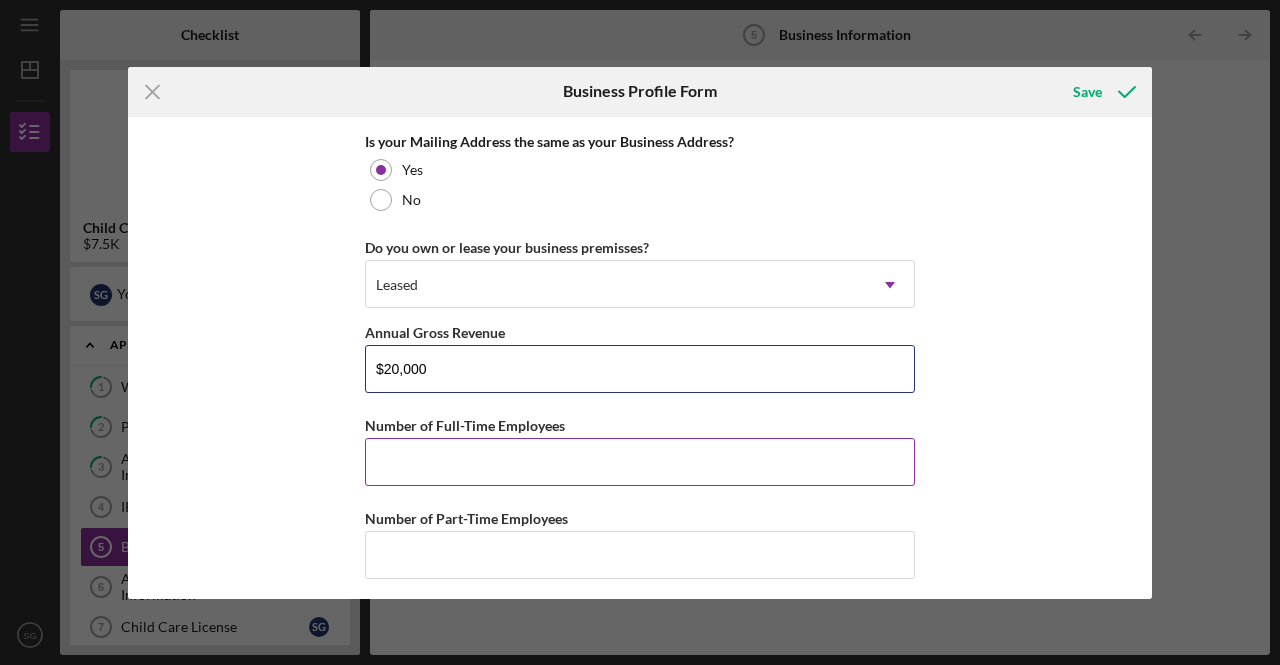 type on "$20,000" 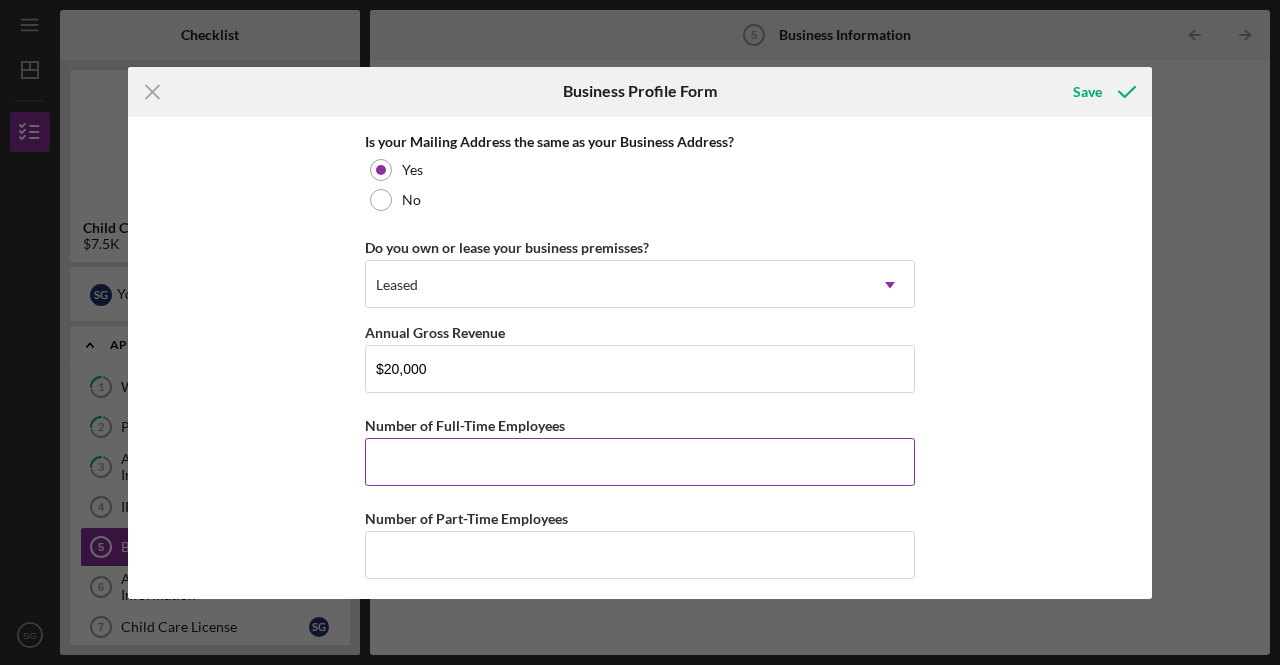 click on "Number of Full-Time Employees" at bounding box center (640, 462) 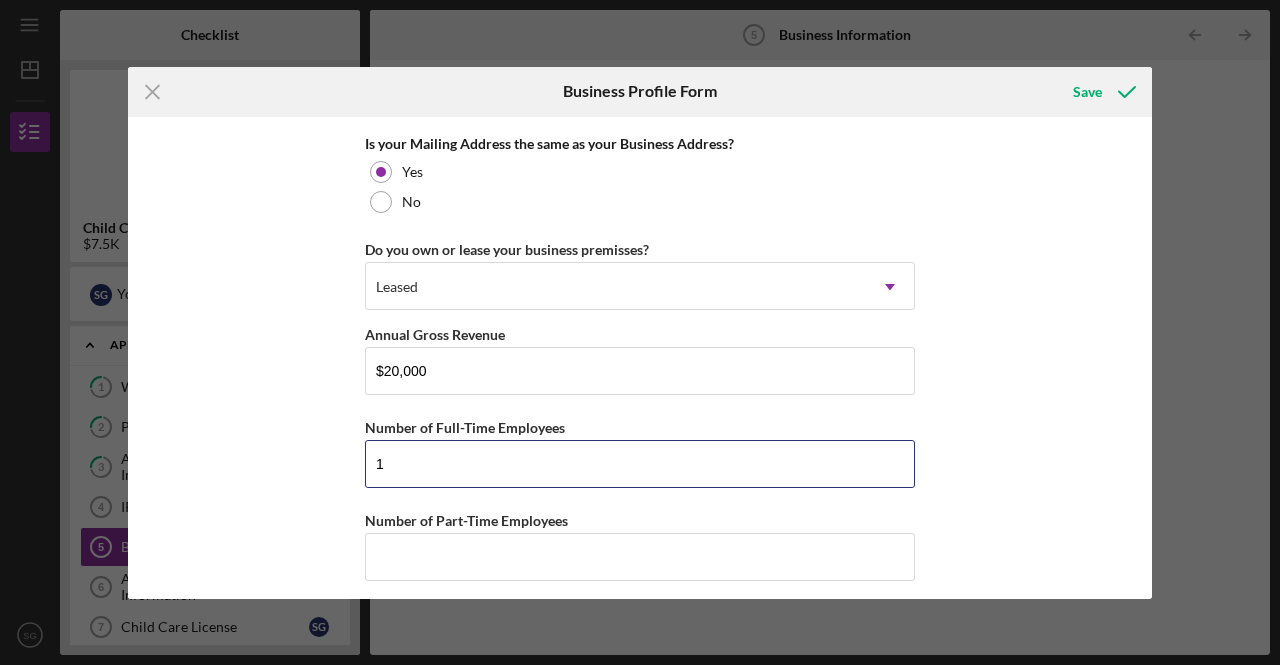 scroll, scrollTop: 1552, scrollLeft: 0, axis: vertical 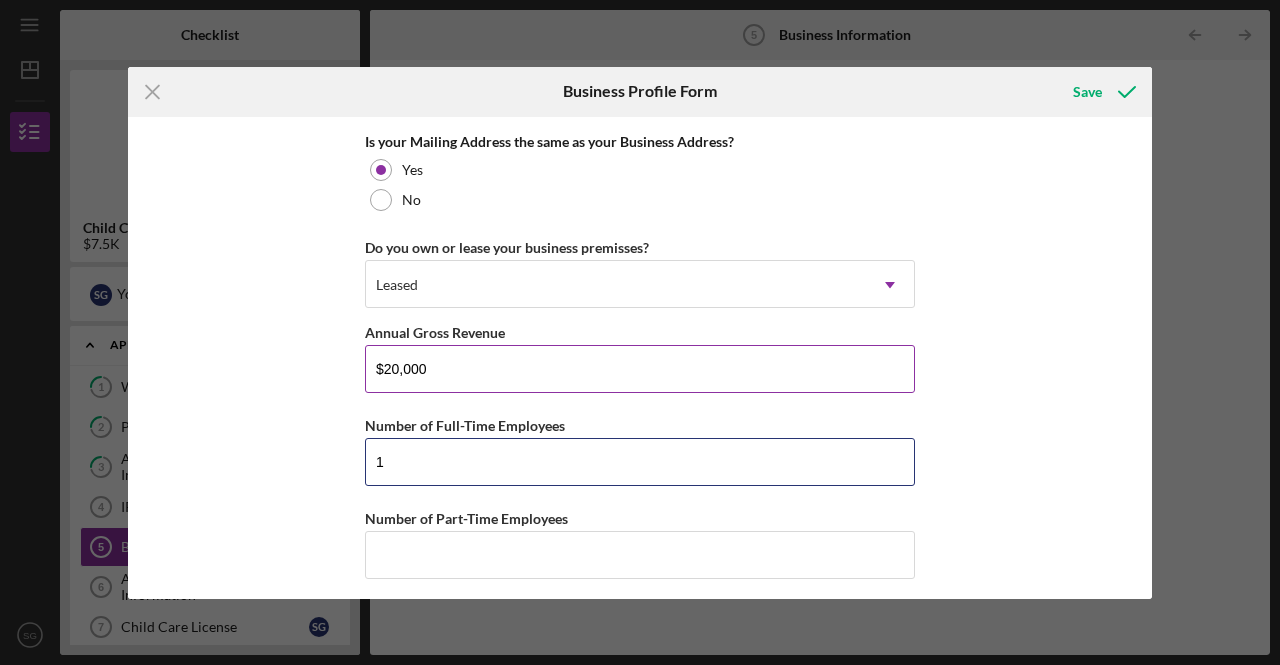 type on "1" 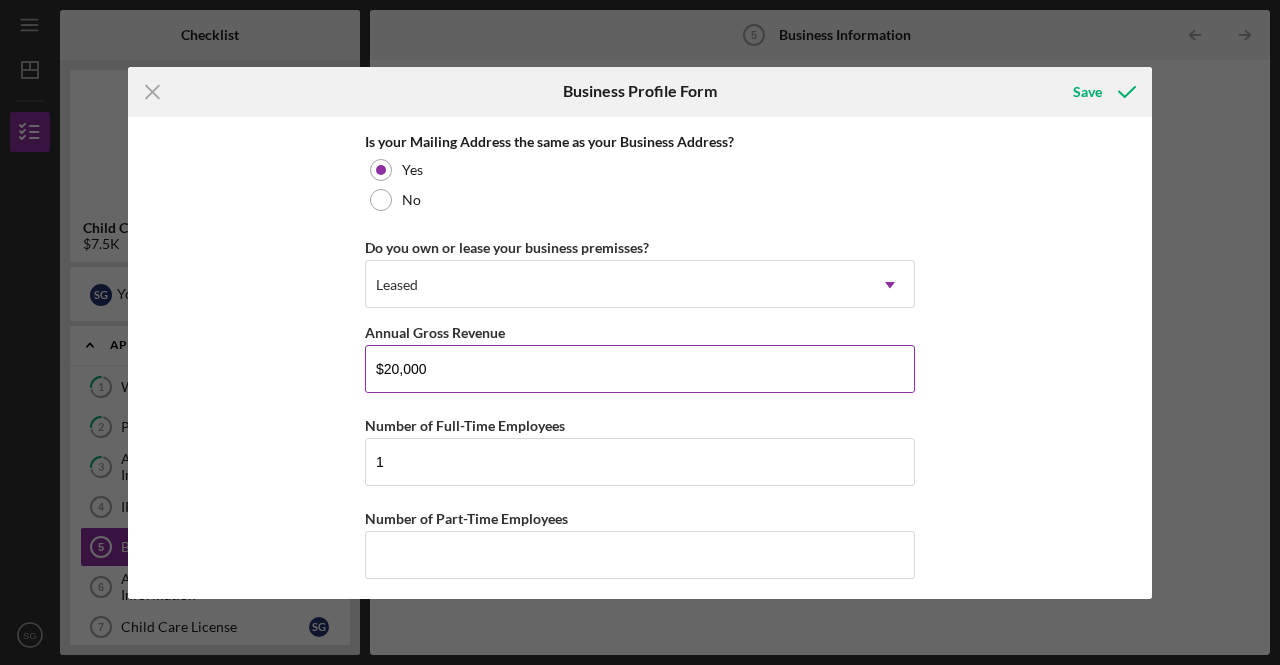 click on "$20,000" at bounding box center [640, 369] 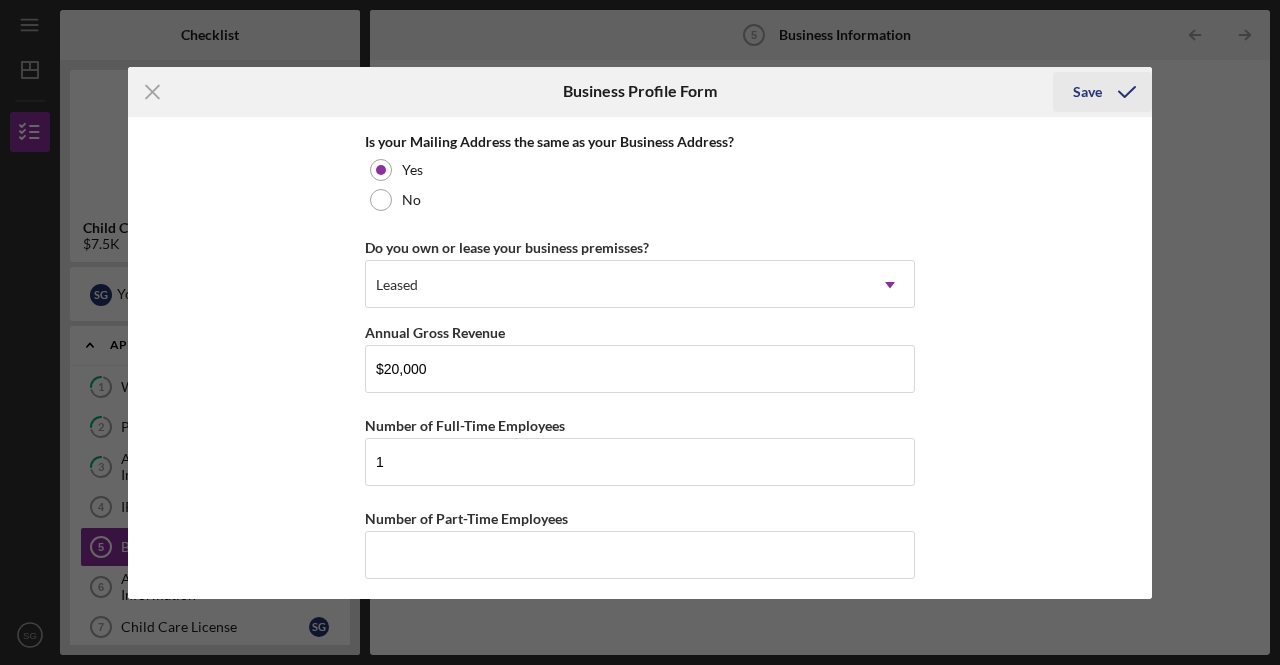 click on "Save" at bounding box center (1087, 92) 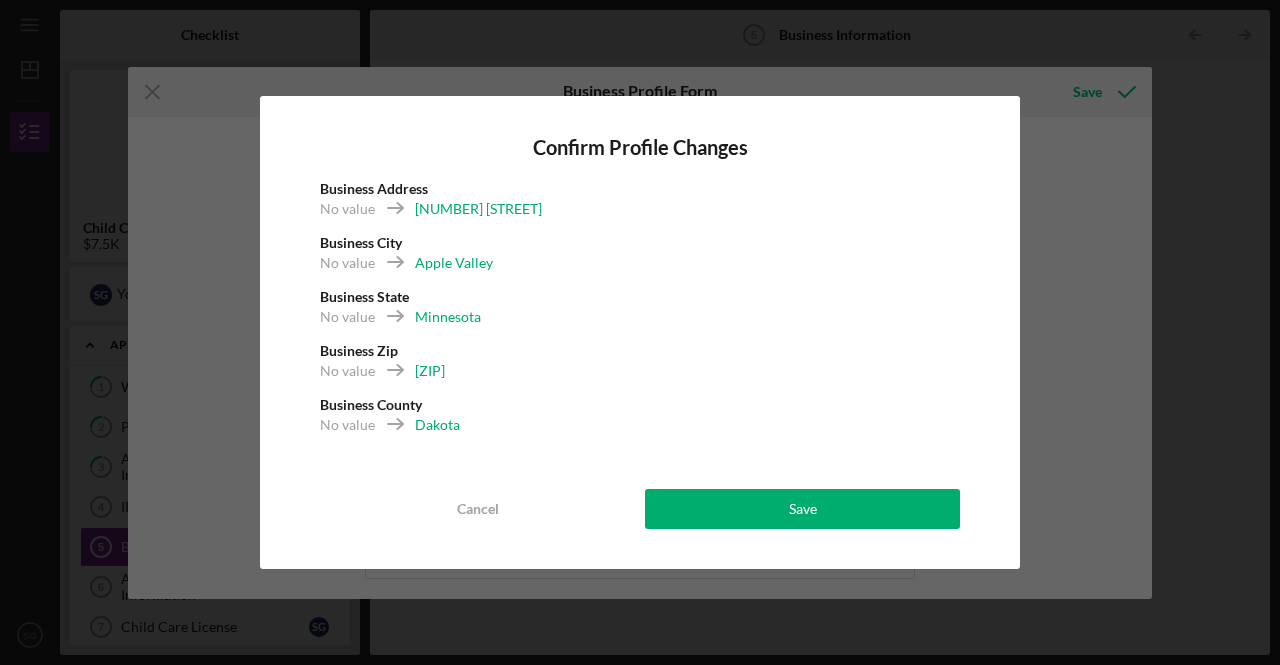 click on "Confirm Profile Changes Business Address No value [NUMBER] [STREET] Business City No value [CITY] Business State No value Minnesota Business Zip No value [ZIP] Business County No value [COUNTY] Cancel Save" at bounding box center [640, 332] 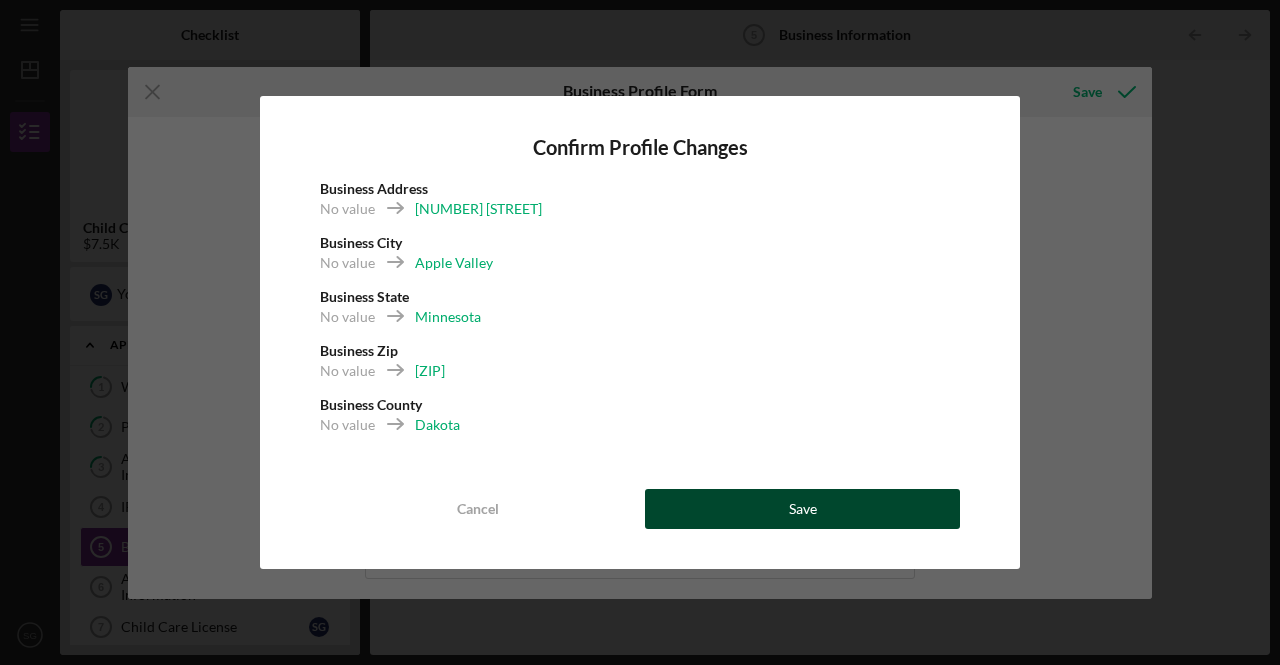 click on "Save" at bounding box center [802, 509] 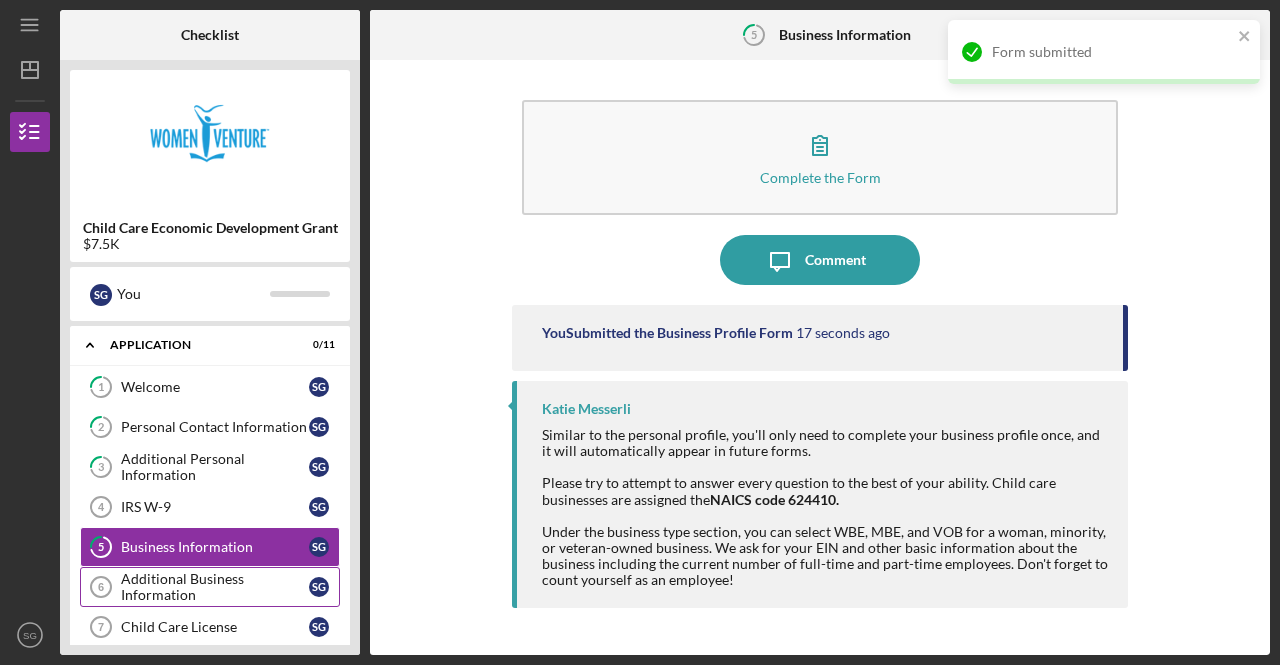 click on "Additional Business Information" at bounding box center (215, 587) 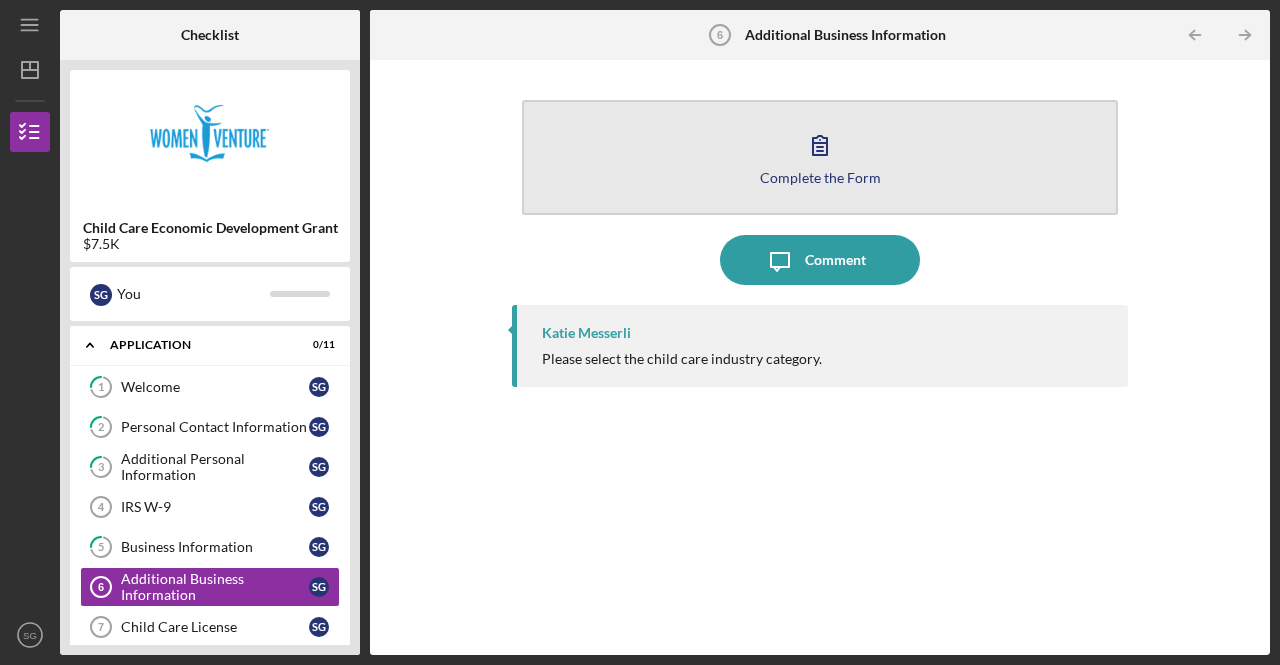 click on "Complete the Form Form" at bounding box center (820, 157) 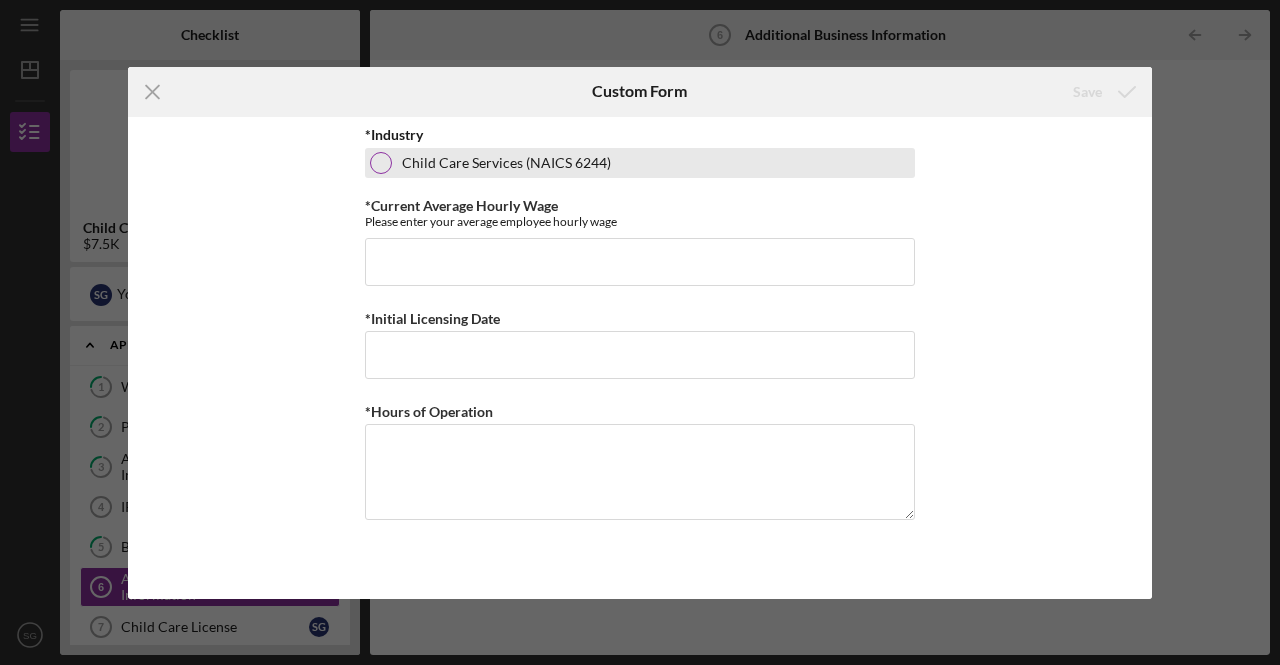 click at bounding box center (381, 163) 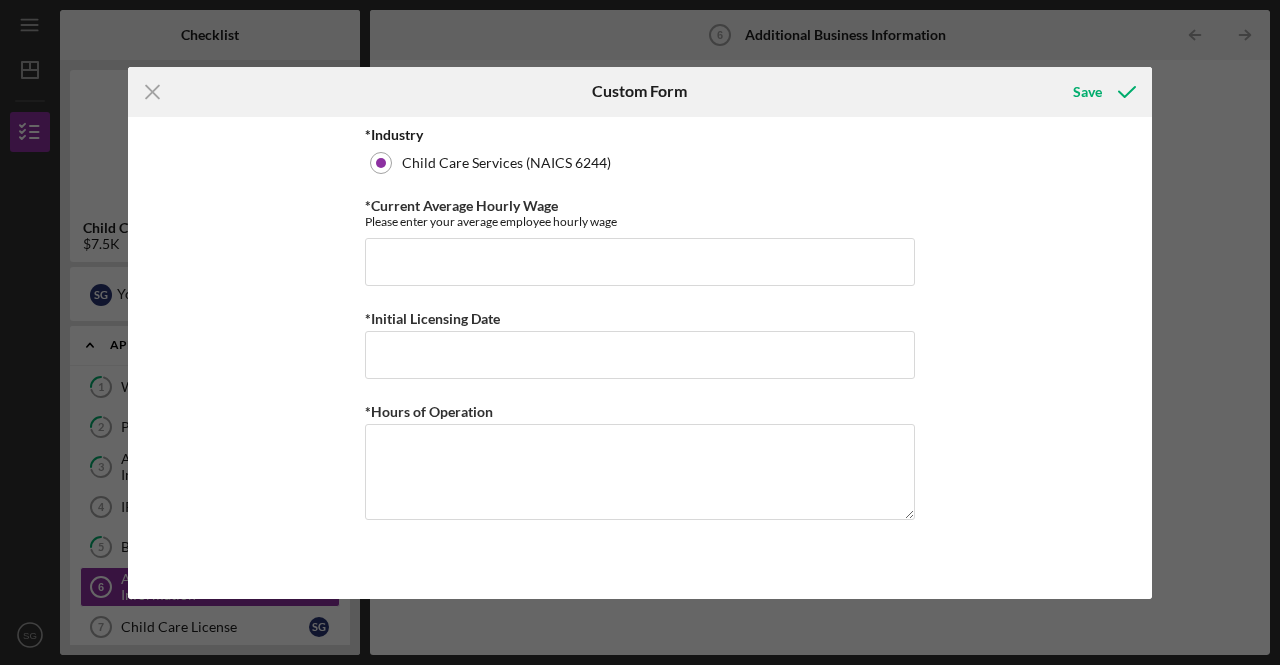 click on "Icon/Menu Close" 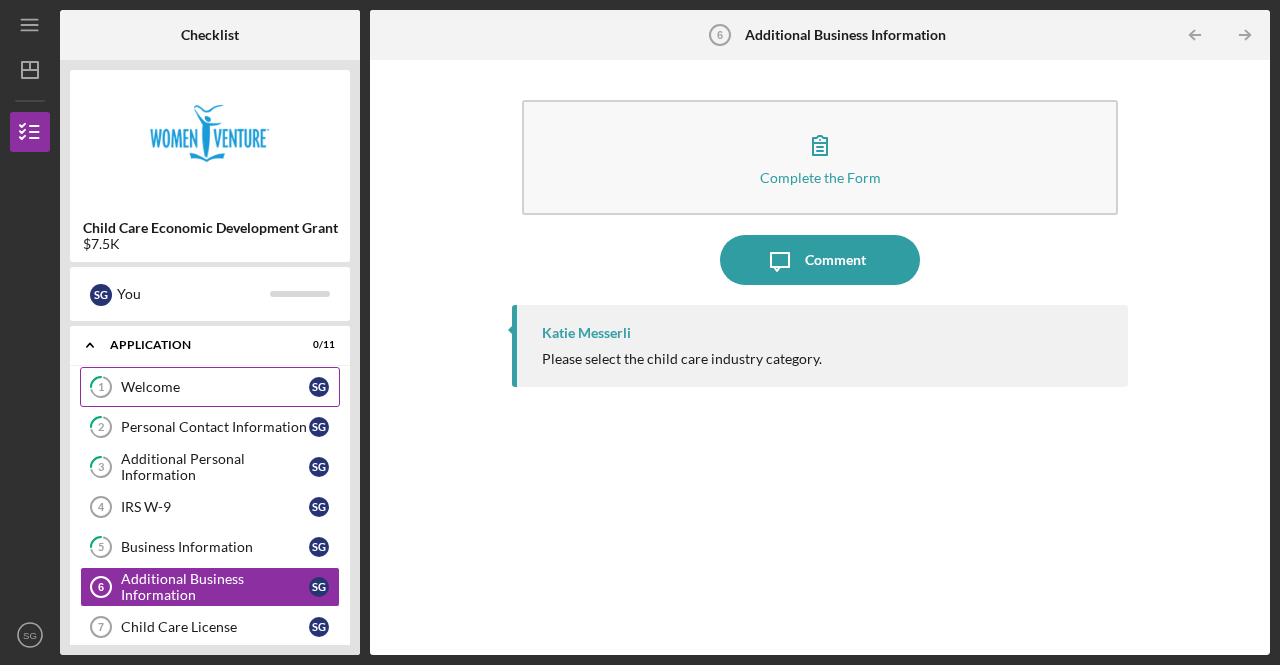 click on "Welcome" at bounding box center (215, 387) 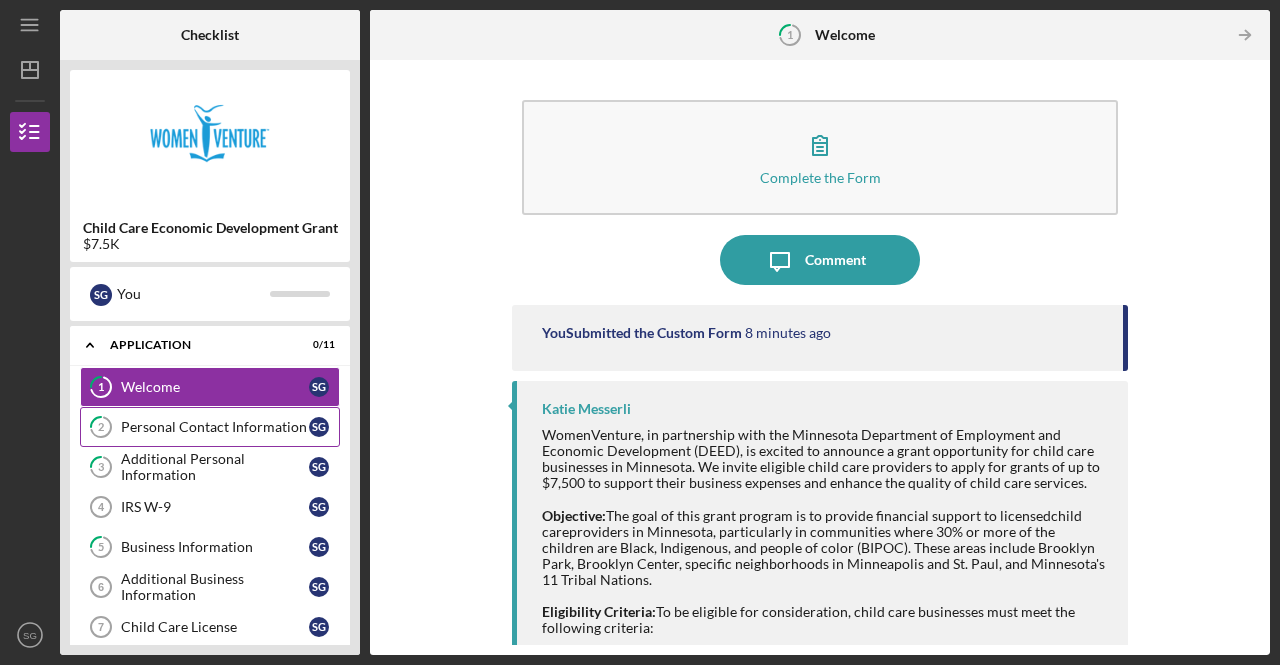 click on "2 Personal Contact Information S G" at bounding box center (210, 427) 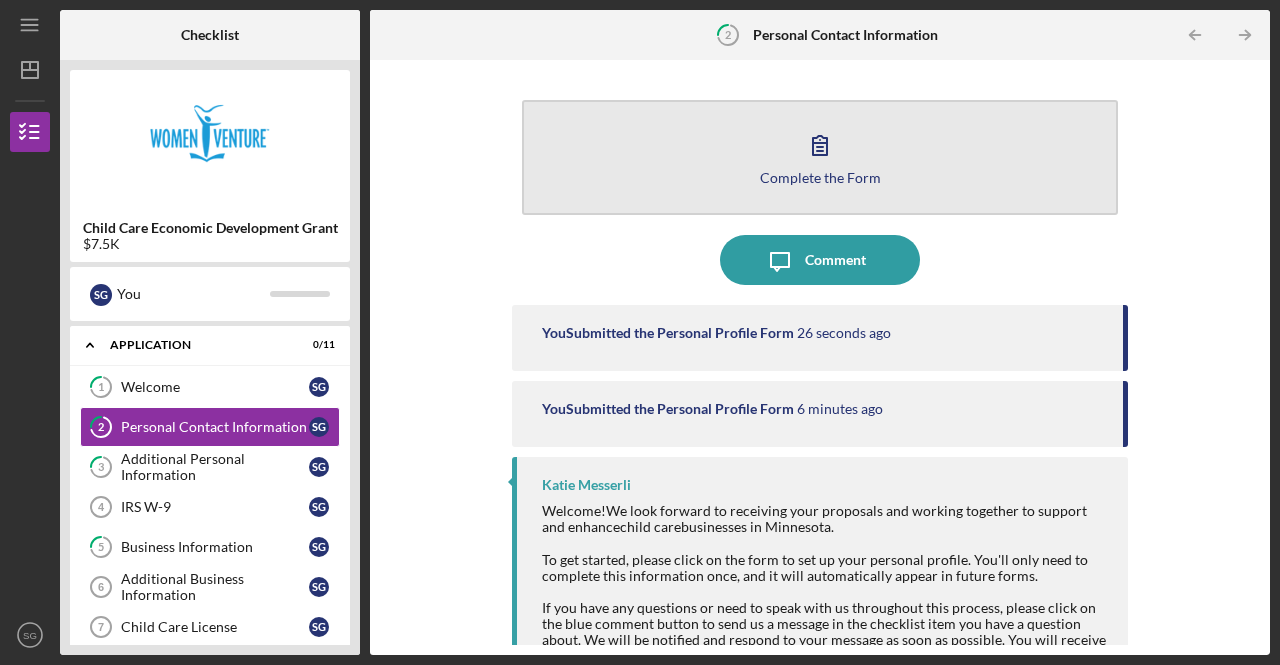 click on "Complete the Form" at bounding box center [820, 177] 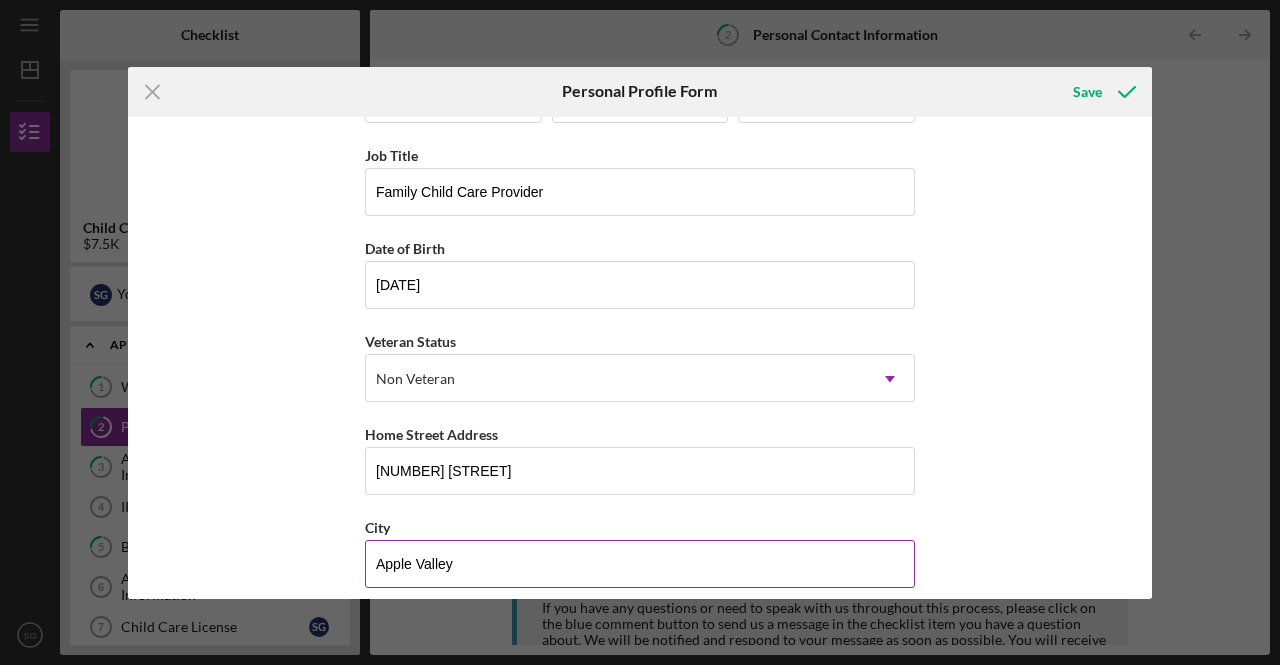 scroll, scrollTop: 0, scrollLeft: 0, axis: both 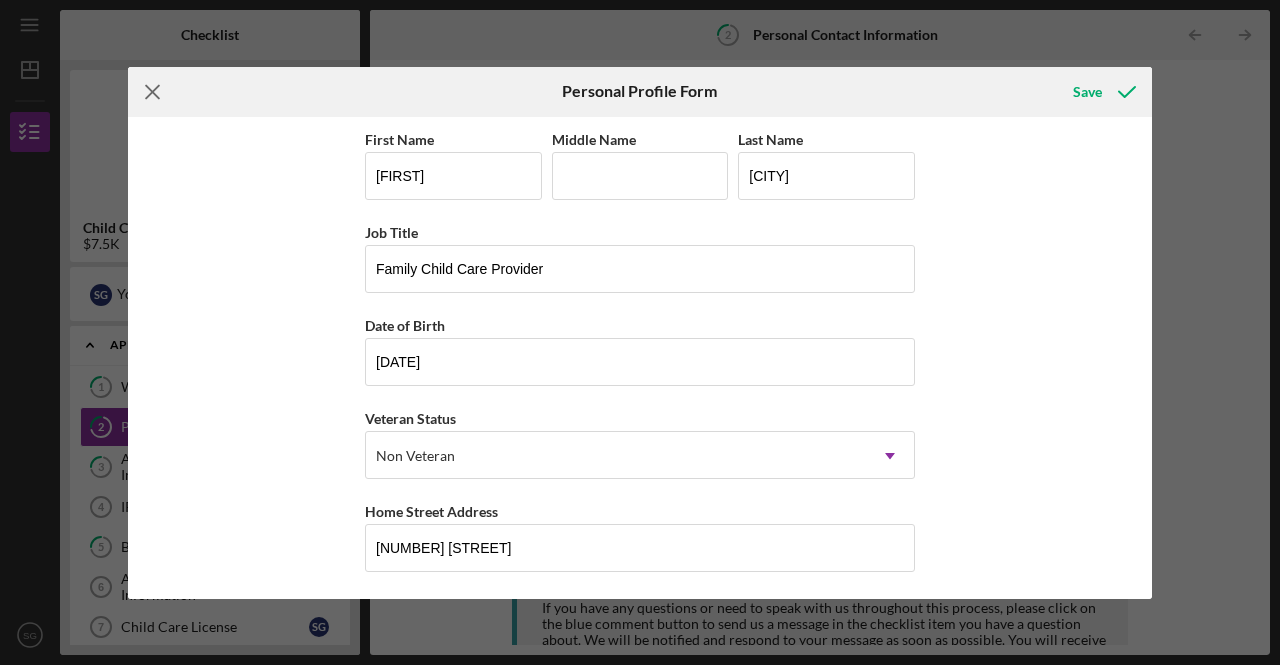 click 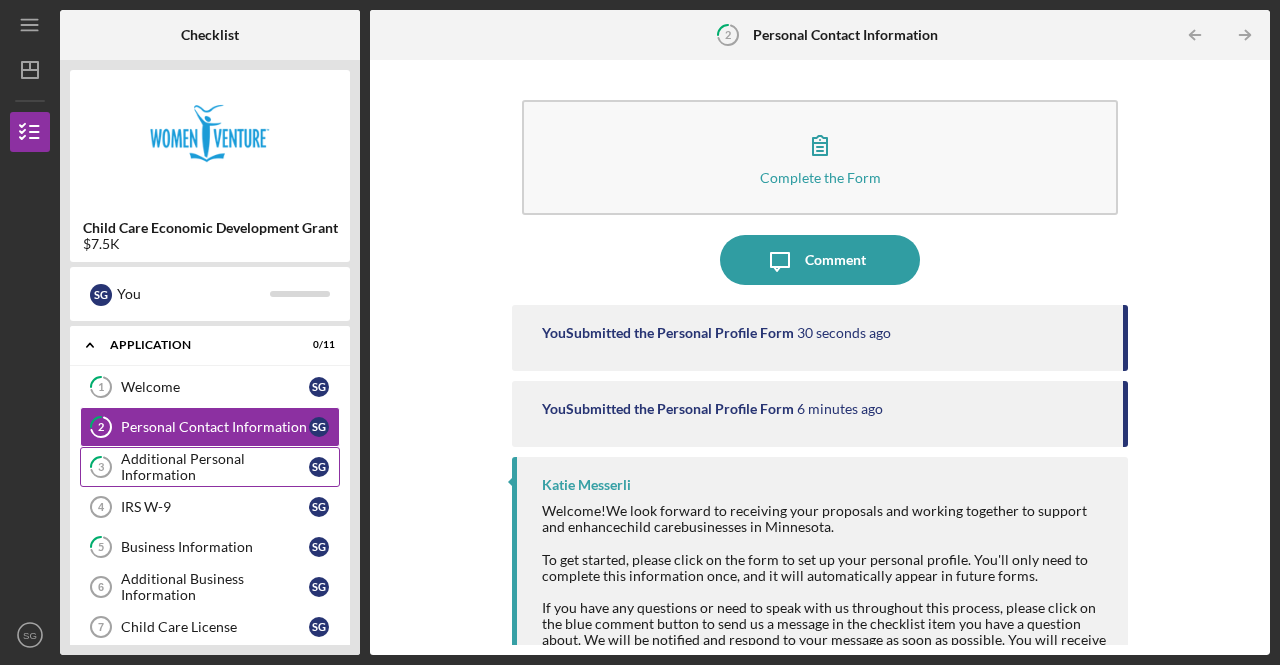 click on "Additional Personal Information" at bounding box center [215, 467] 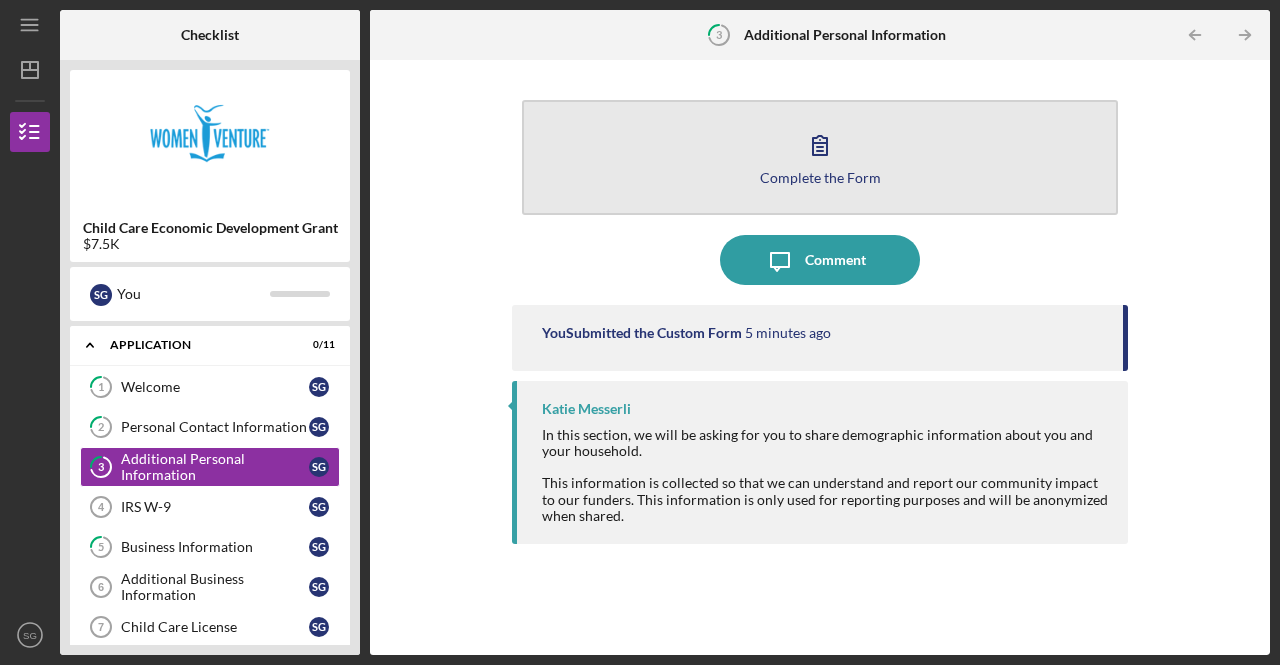 click on "Complete the Form" at bounding box center (820, 177) 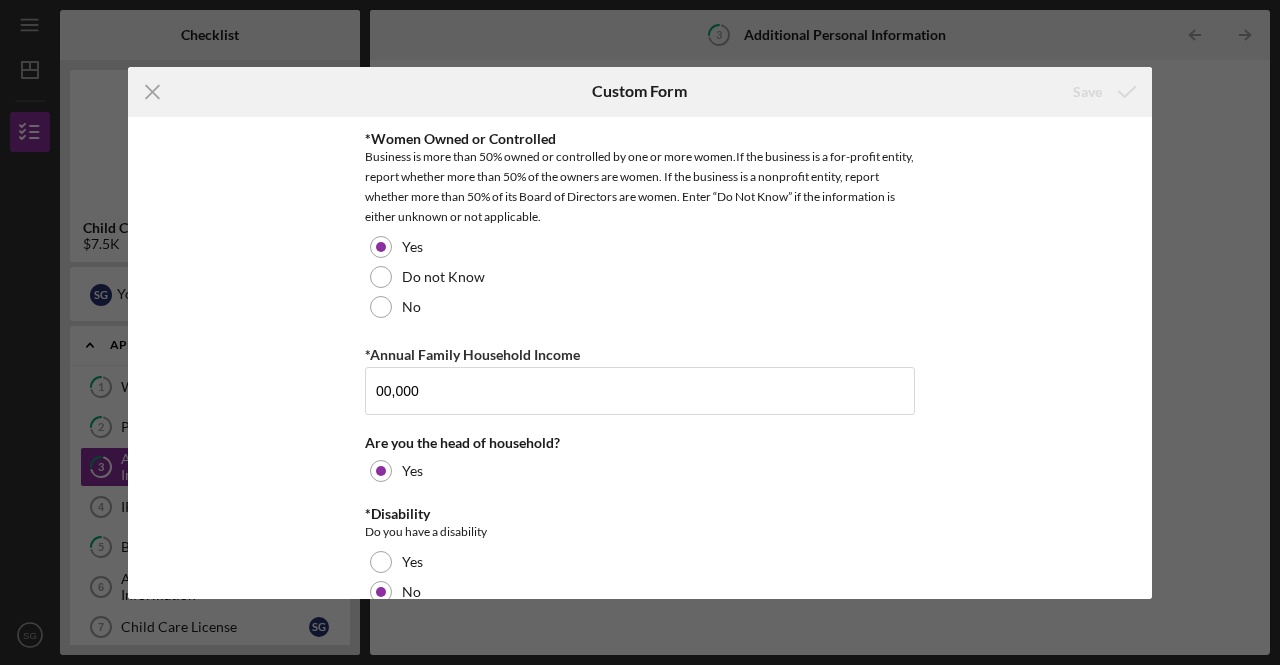 scroll, scrollTop: 1569, scrollLeft: 0, axis: vertical 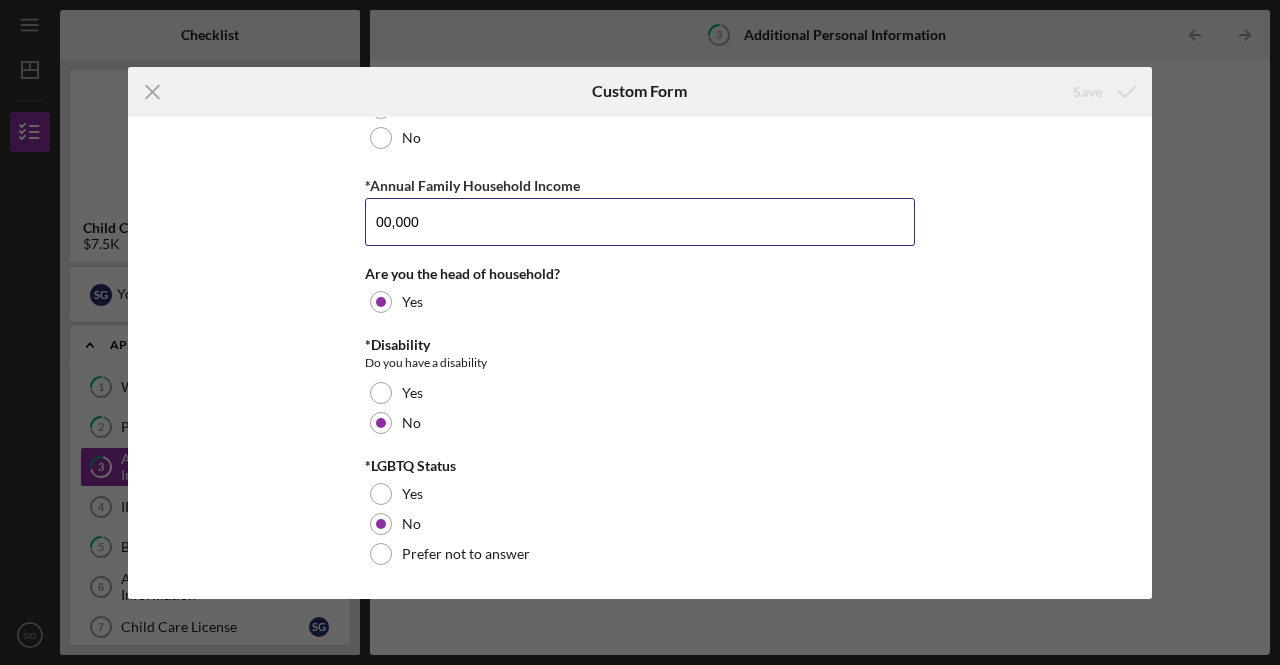 drag, startPoint x: 423, startPoint y: 226, endPoint x: 316, endPoint y: 226, distance: 107 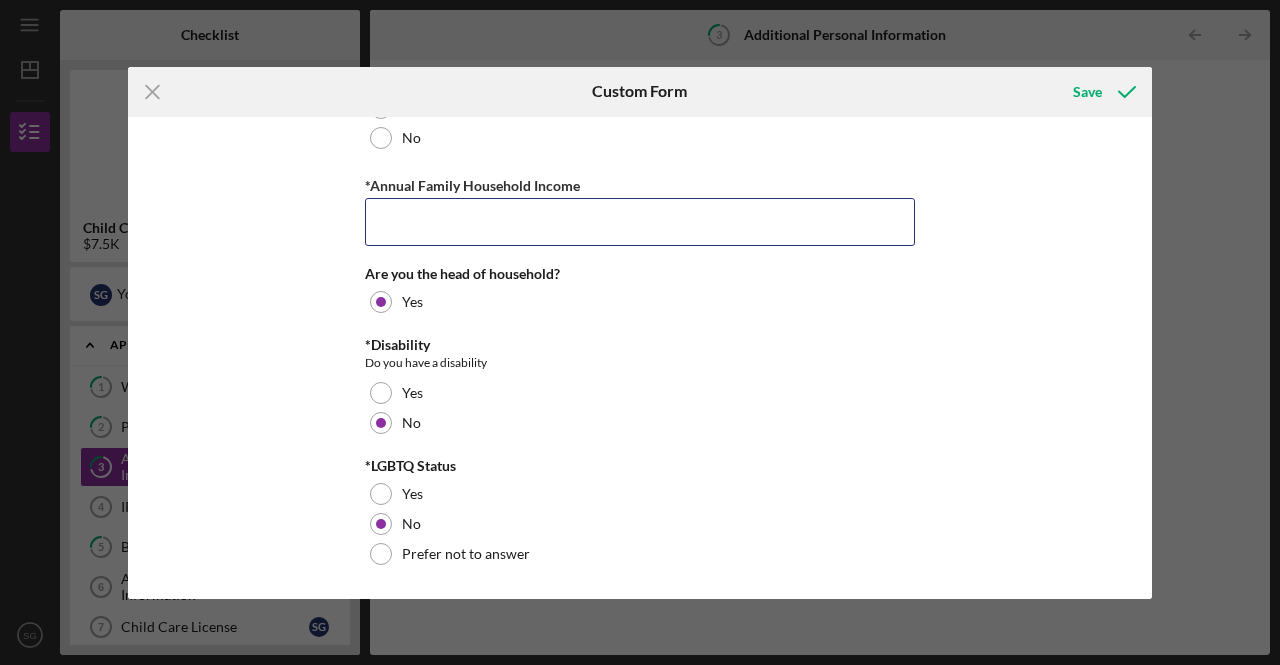 type on "4" 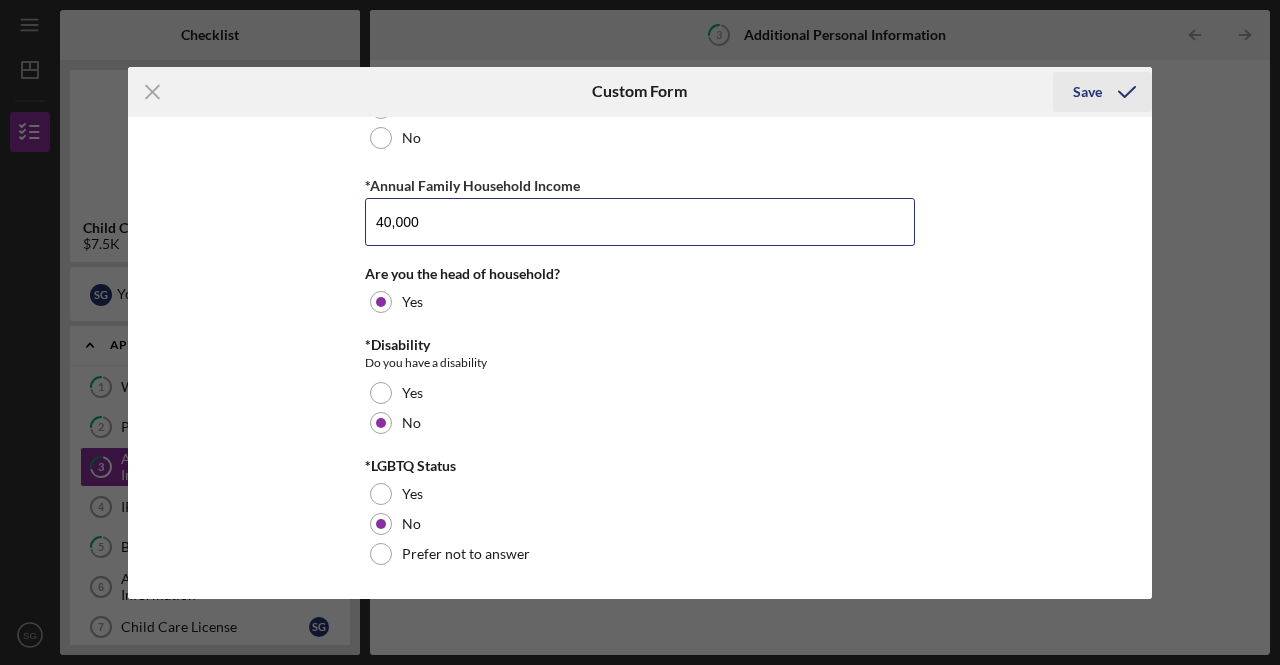 type on "40,000" 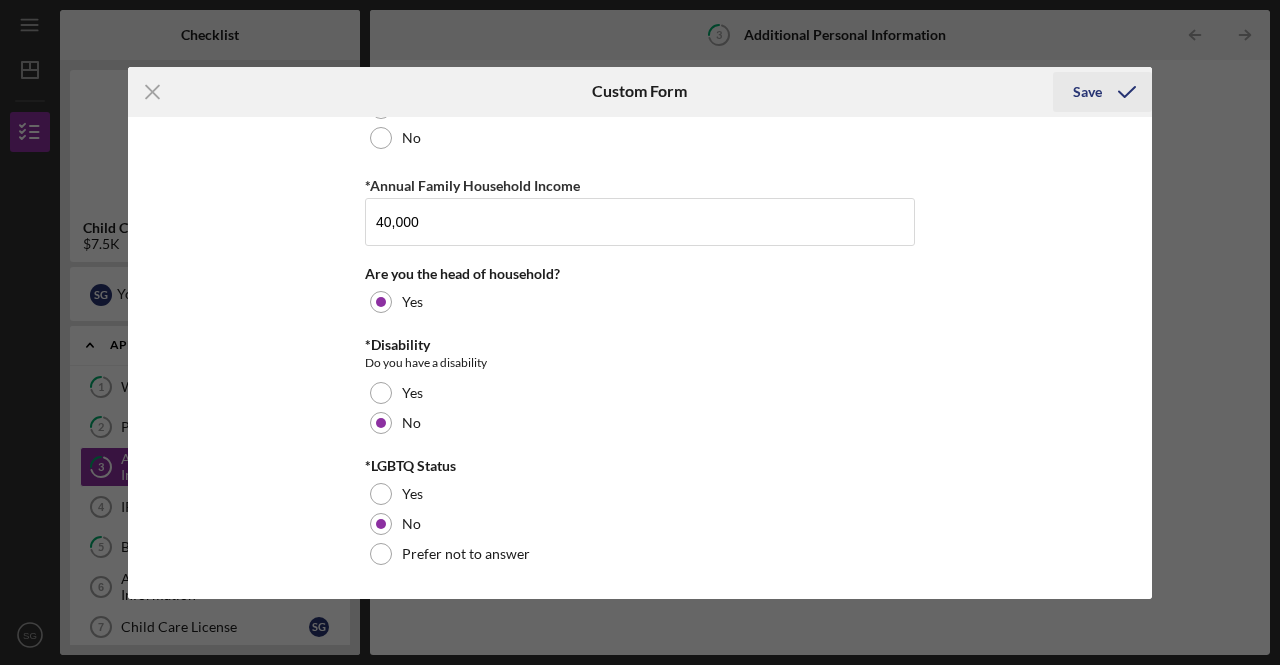 click on "Save" at bounding box center (1087, 92) 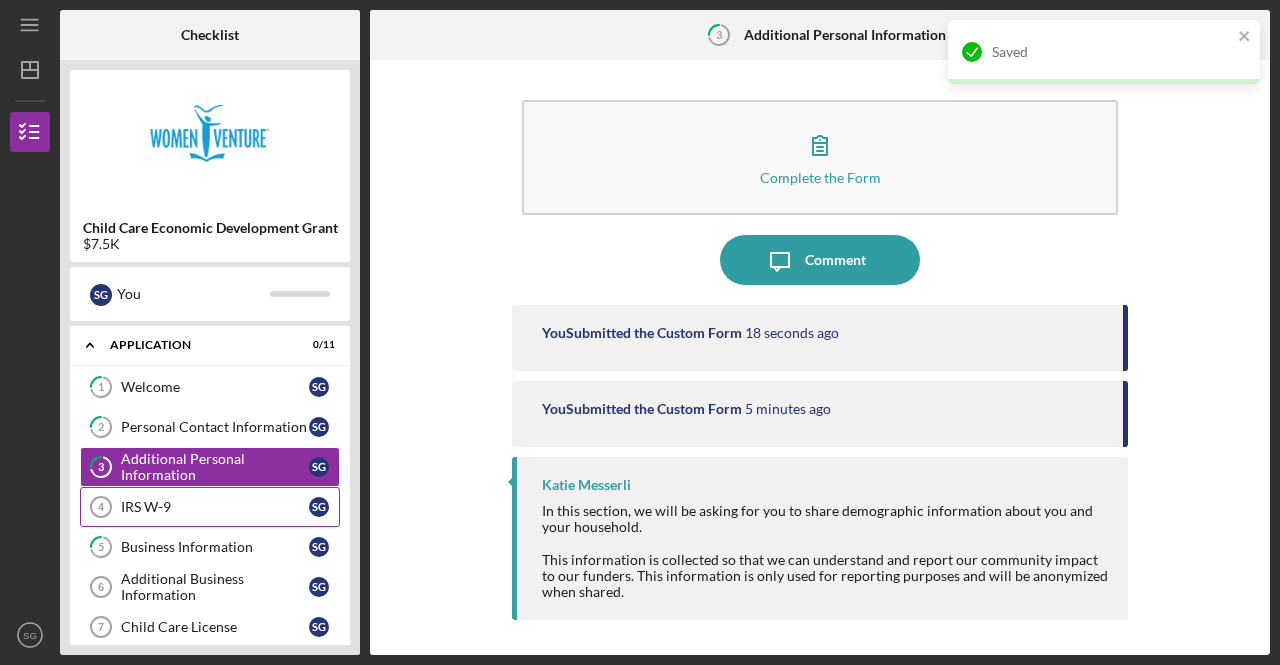 click on "IRS W-9 4 IRS W-9 S G" at bounding box center (210, 507) 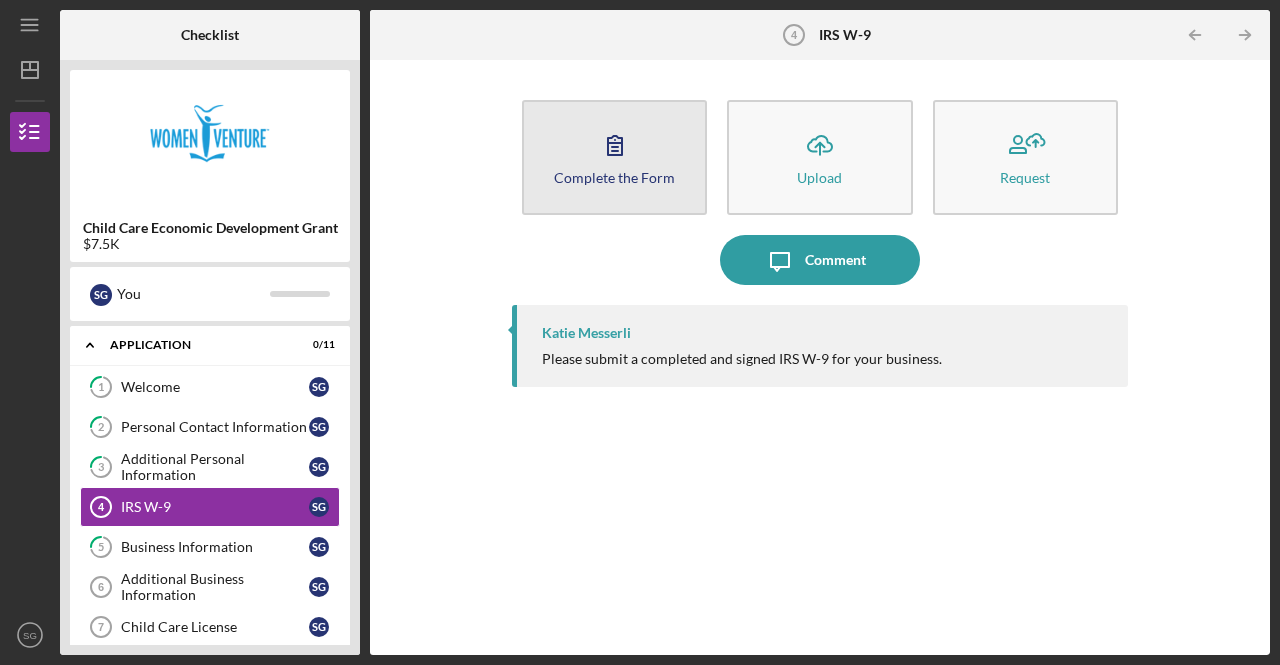 click on "Complete the Form Form" at bounding box center (614, 157) 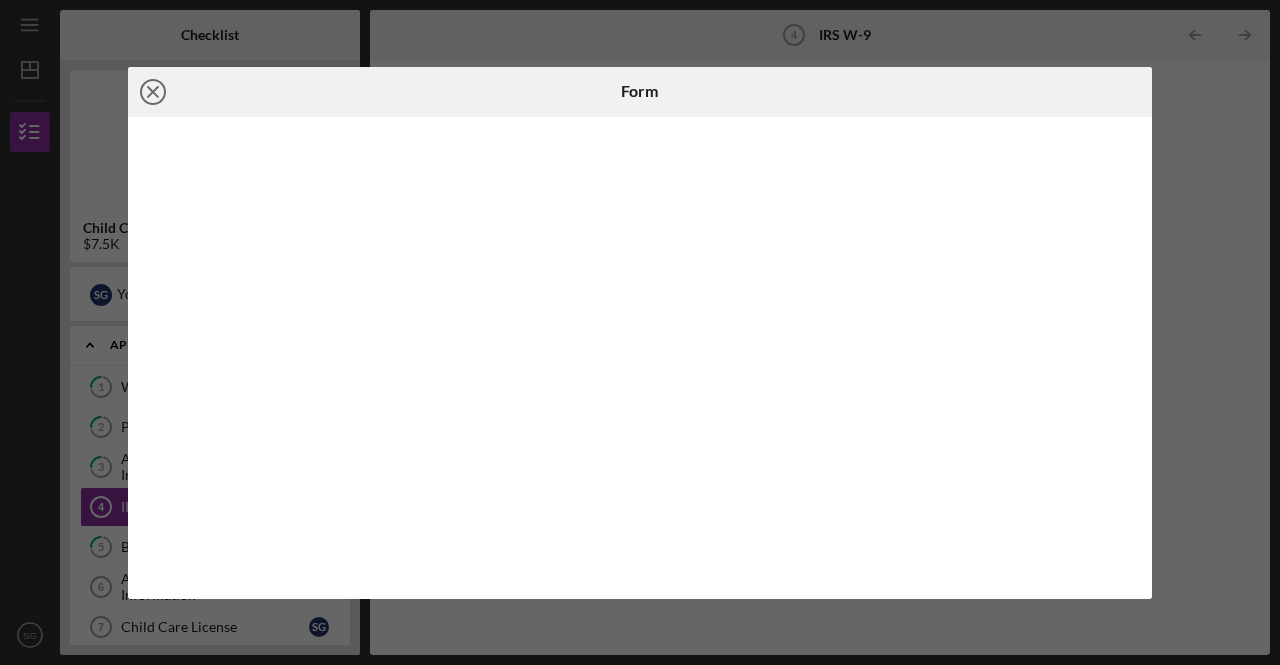 click on "Icon/Close" 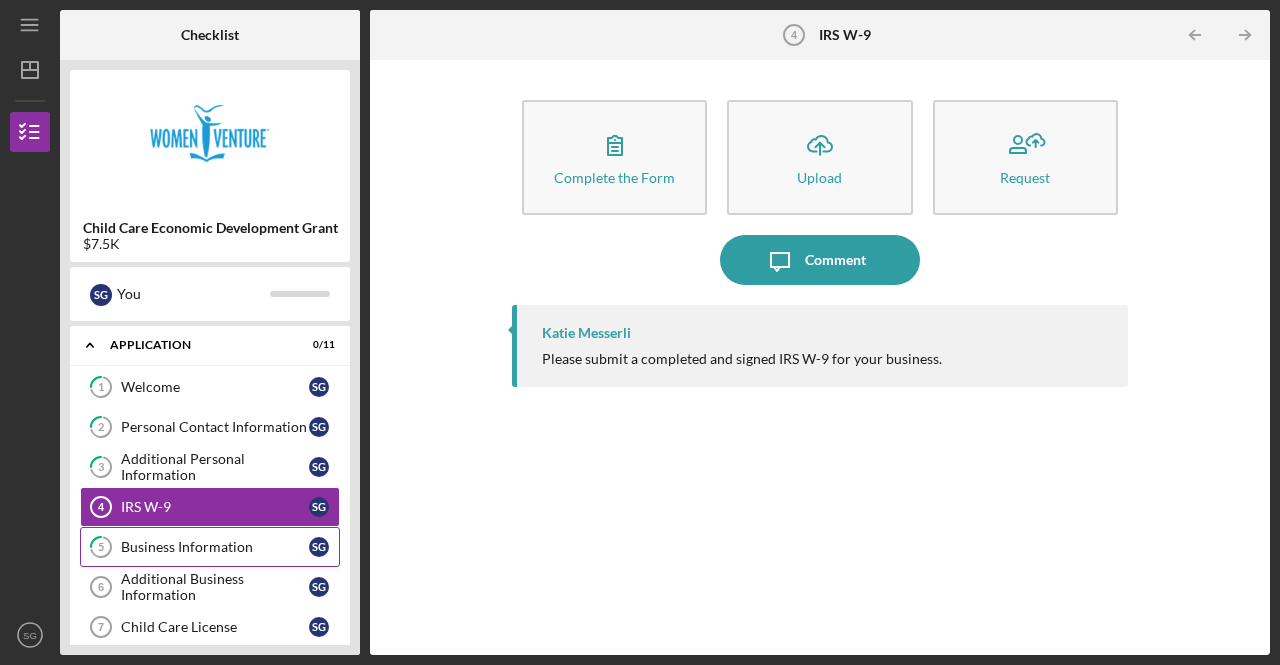 click on "5 Business Information S G" at bounding box center (210, 547) 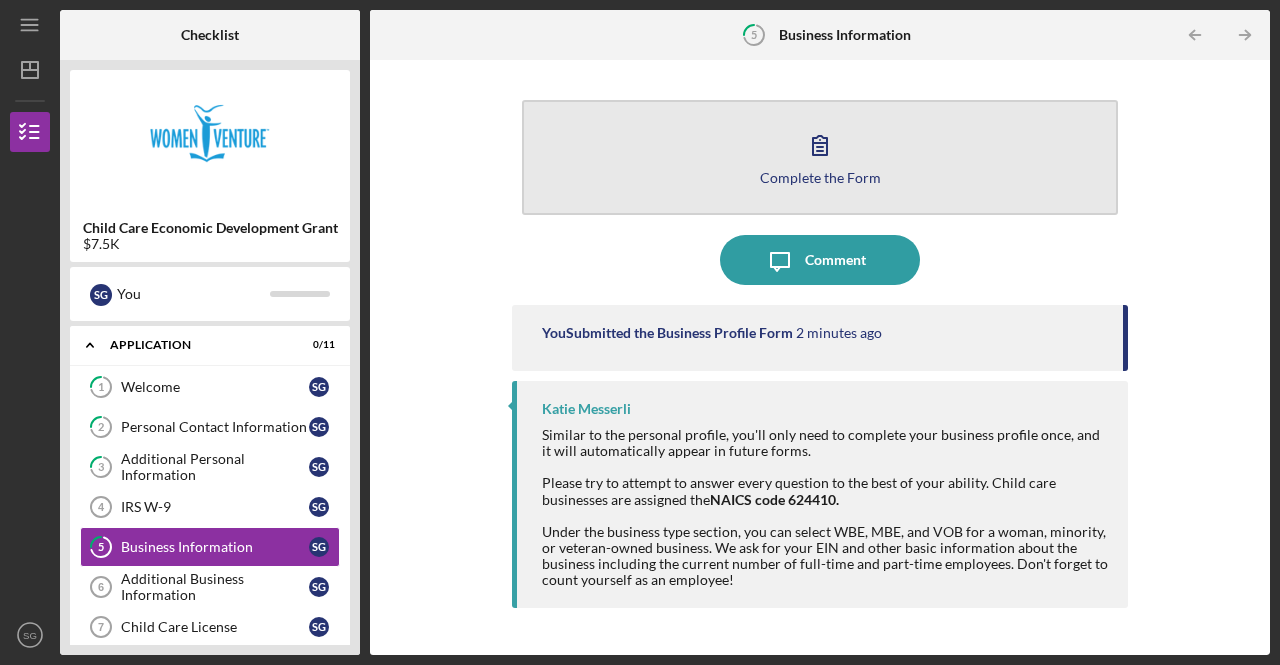 click on "Complete the Form Form" at bounding box center (820, 157) 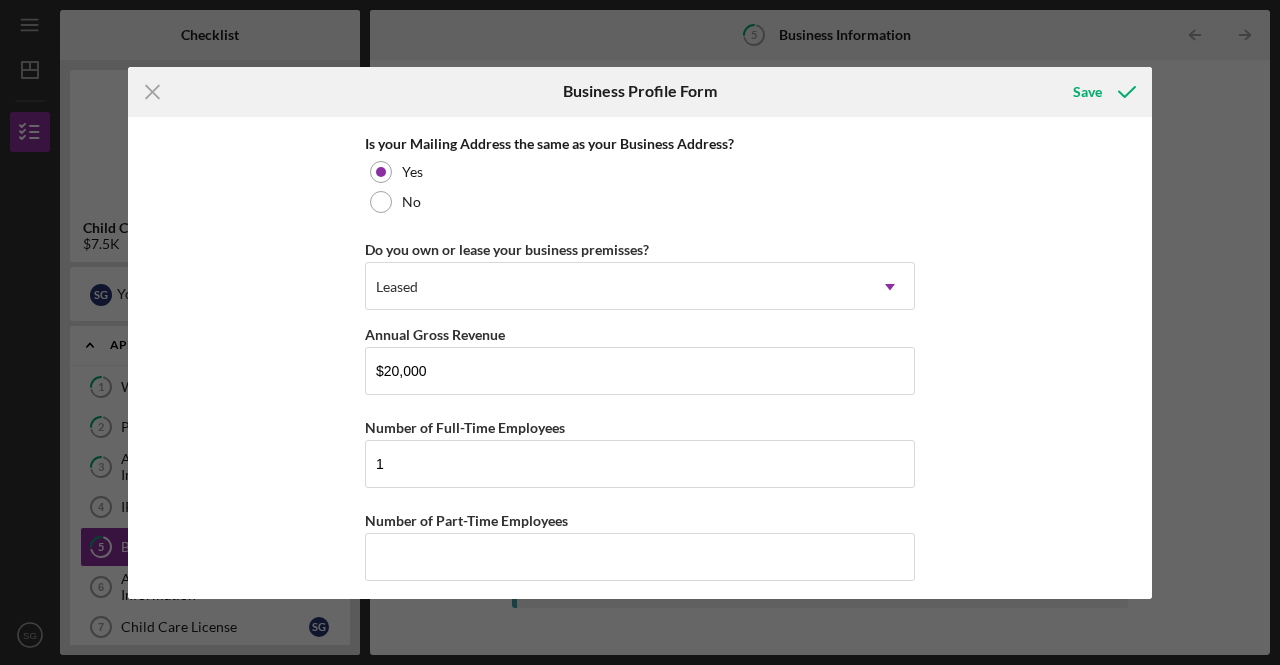 scroll, scrollTop: 1552, scrollLeft: 0, axis: vertical 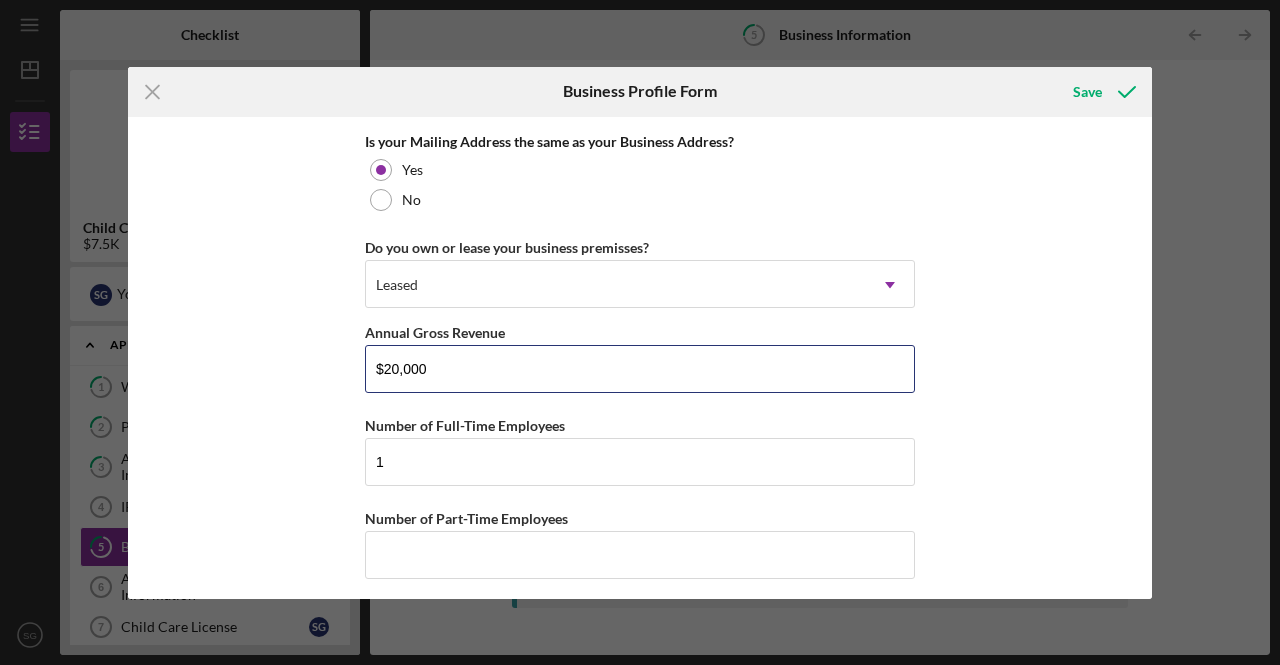 drag, startPoint x: 427, startPoint y: 356, endPoint x: 313, endPoint y: 353, distance: 114.03947 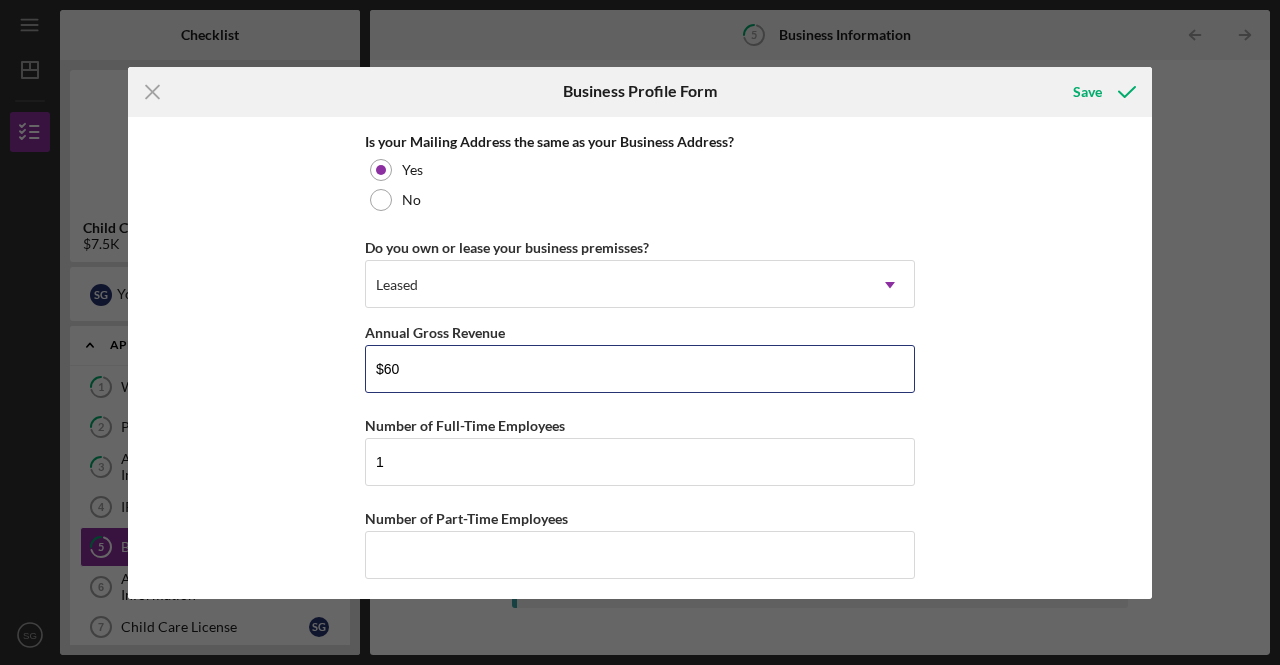 drag, startPoint x: 443, startPoint y: 362, endPoint x: 334, endPoint y: 357, distance: 109.11462 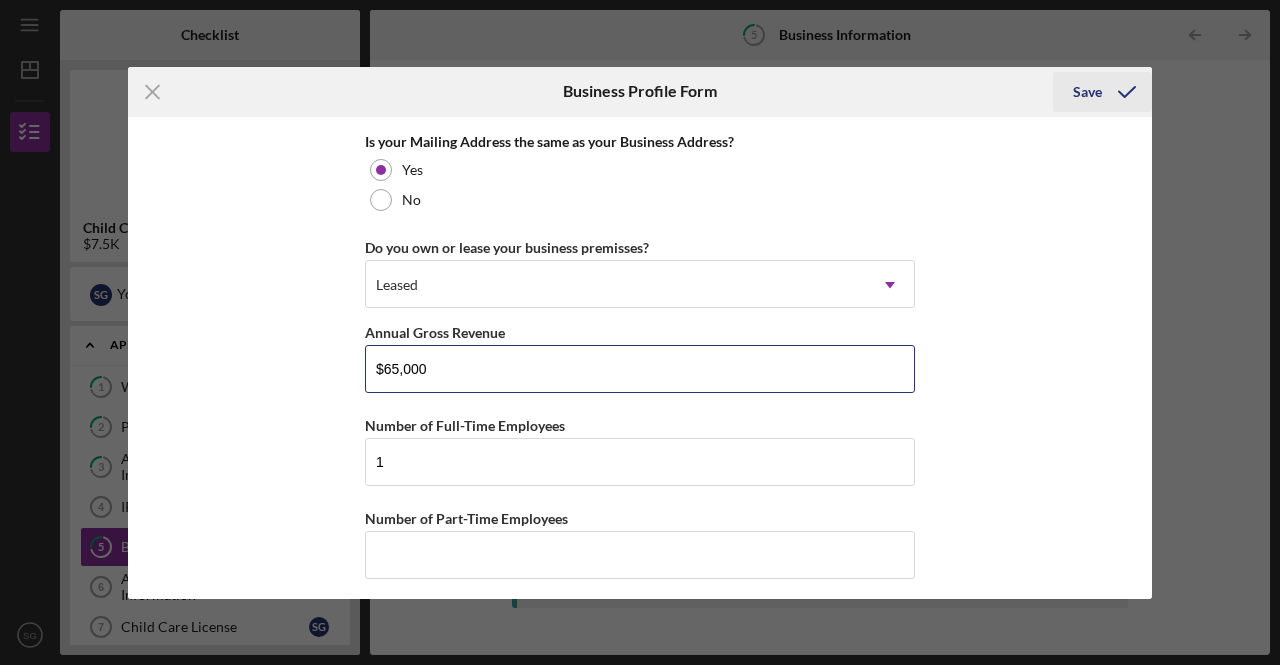 type on "$65,000" 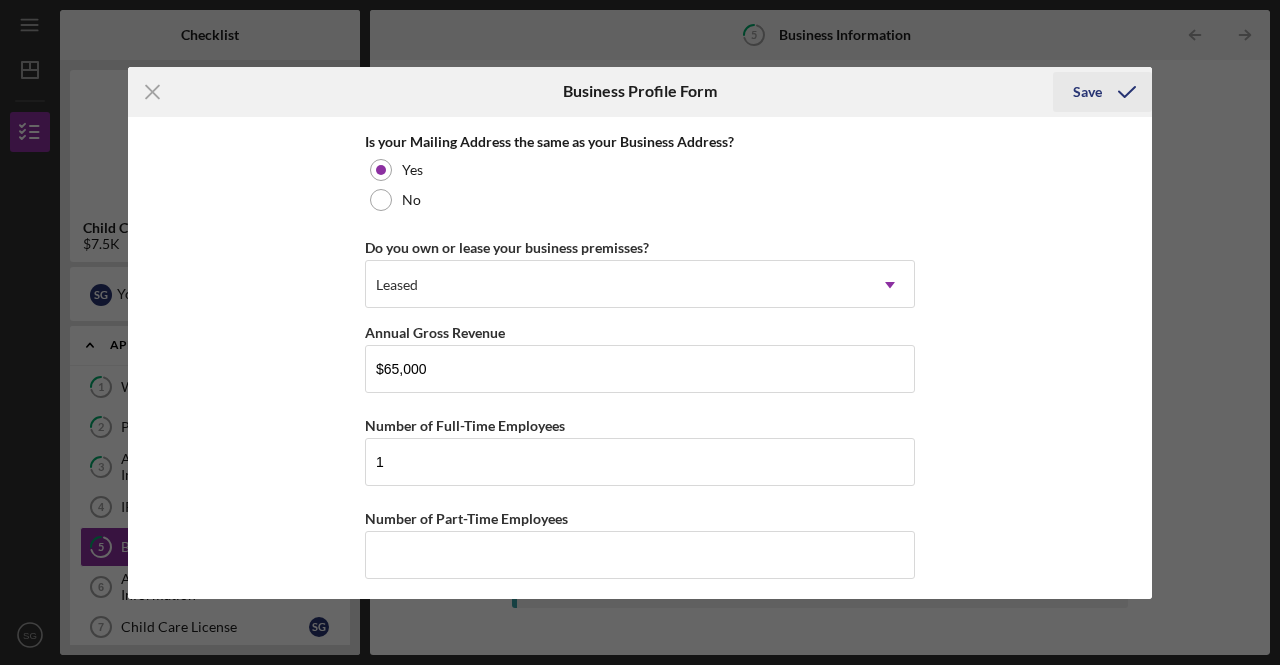 click on "Save" at bounding box center [1087, 92] 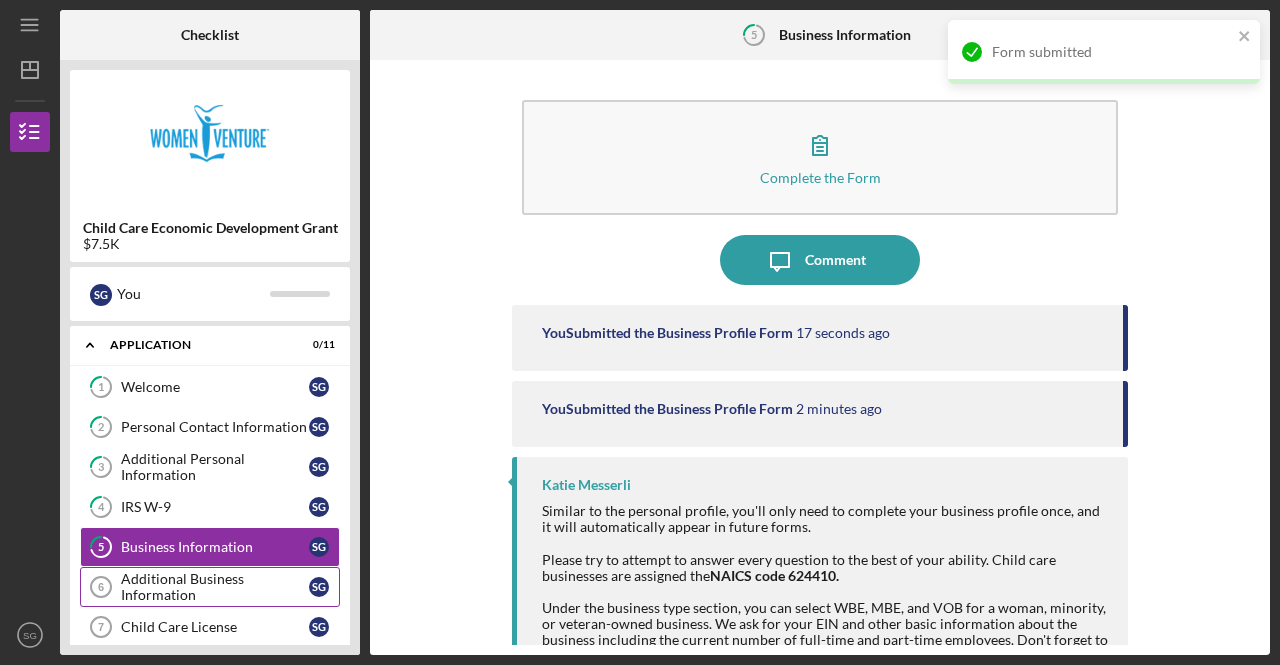 click on "Additional Business Information" at bounding box center [215, 587] 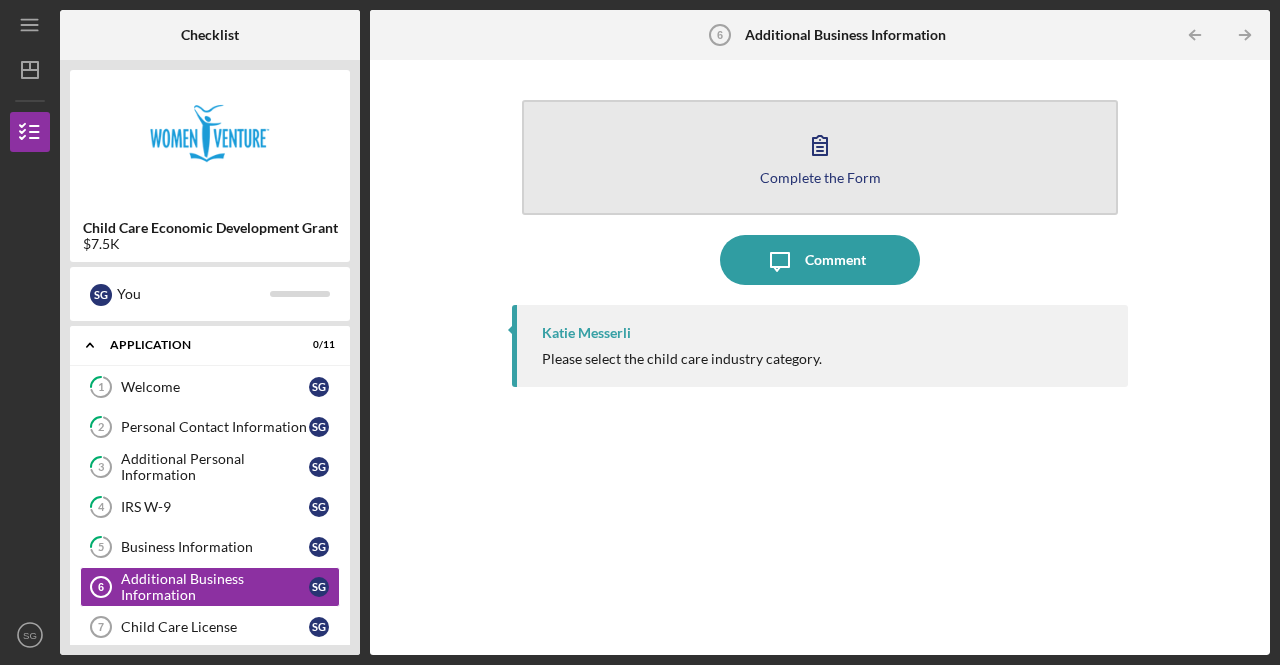 click on "Complete the Form" at bounding box center [820, 177] 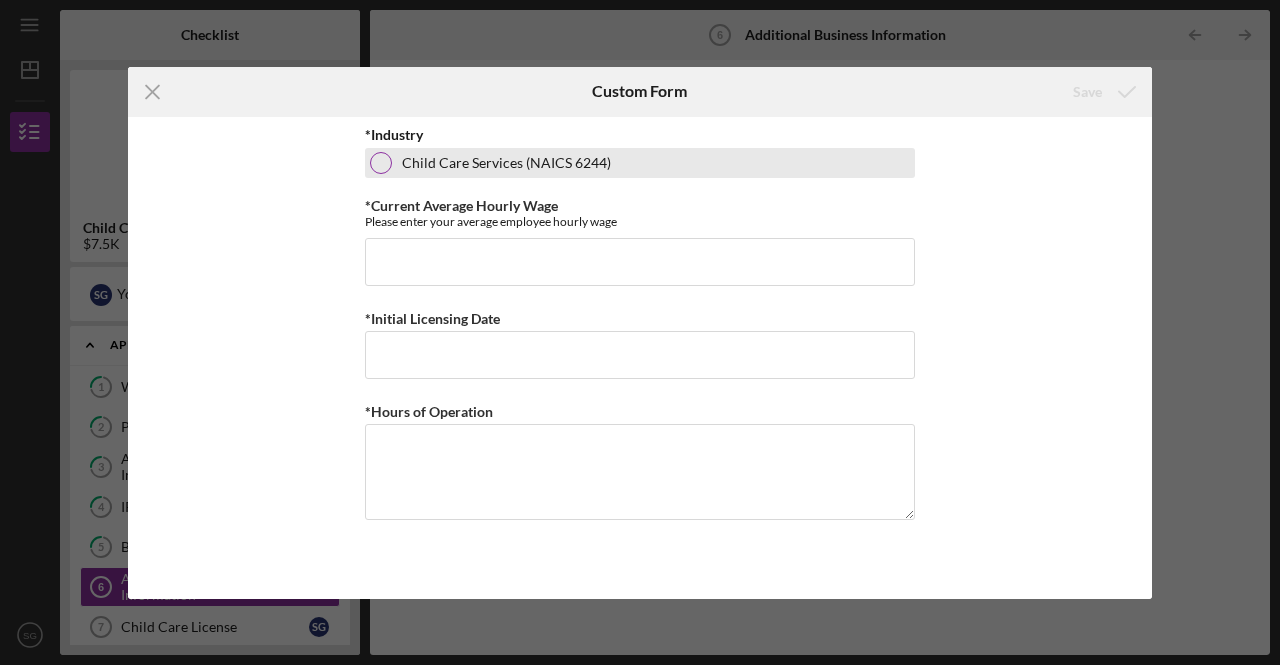 click at bounding box center [381, 163] 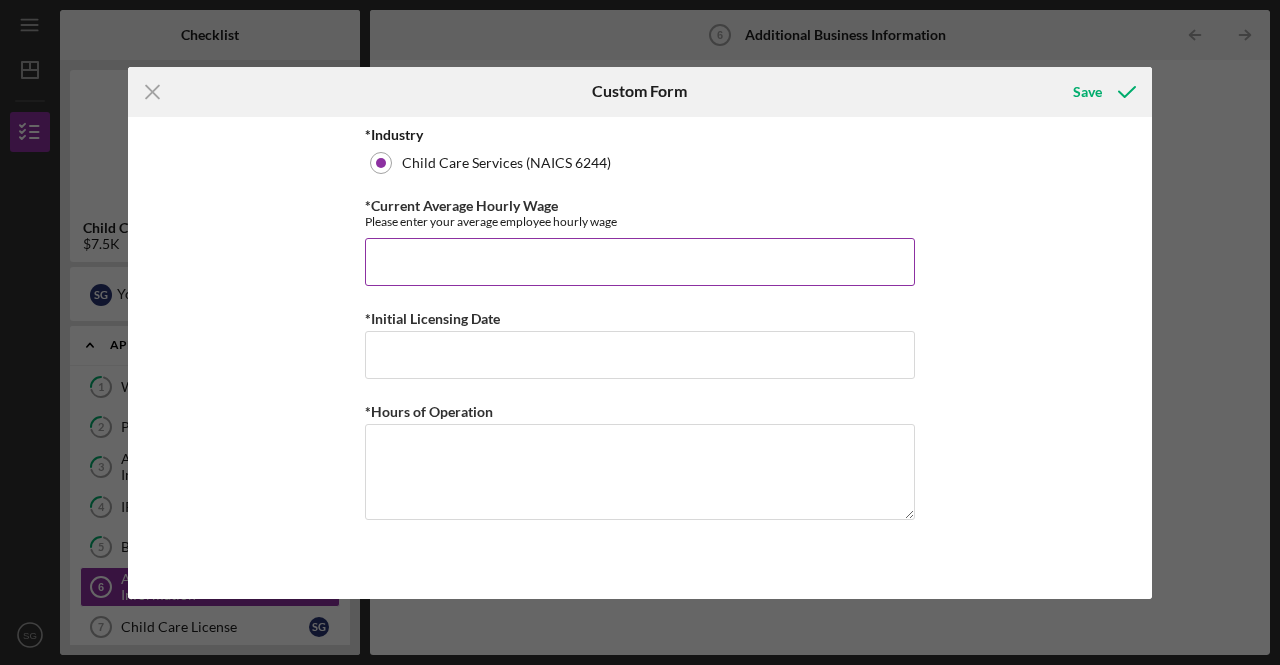 click on "*Current Average Hourly Wage" at bounding box center (640, 262) 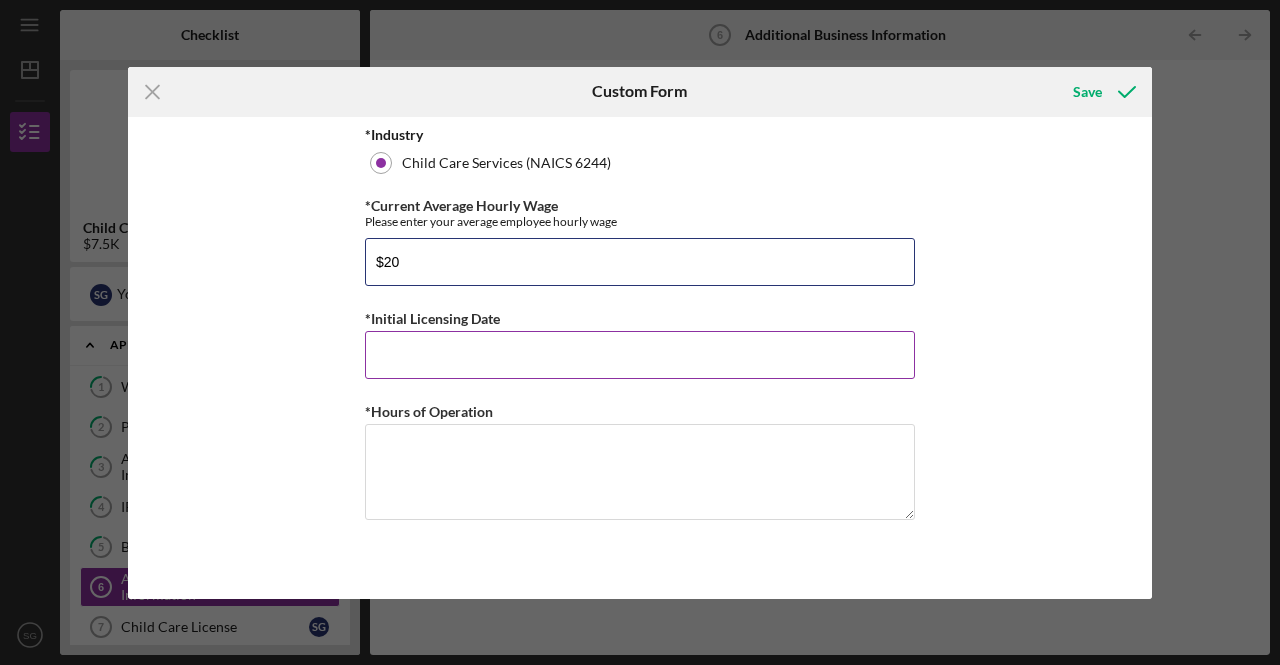 type on "$20" 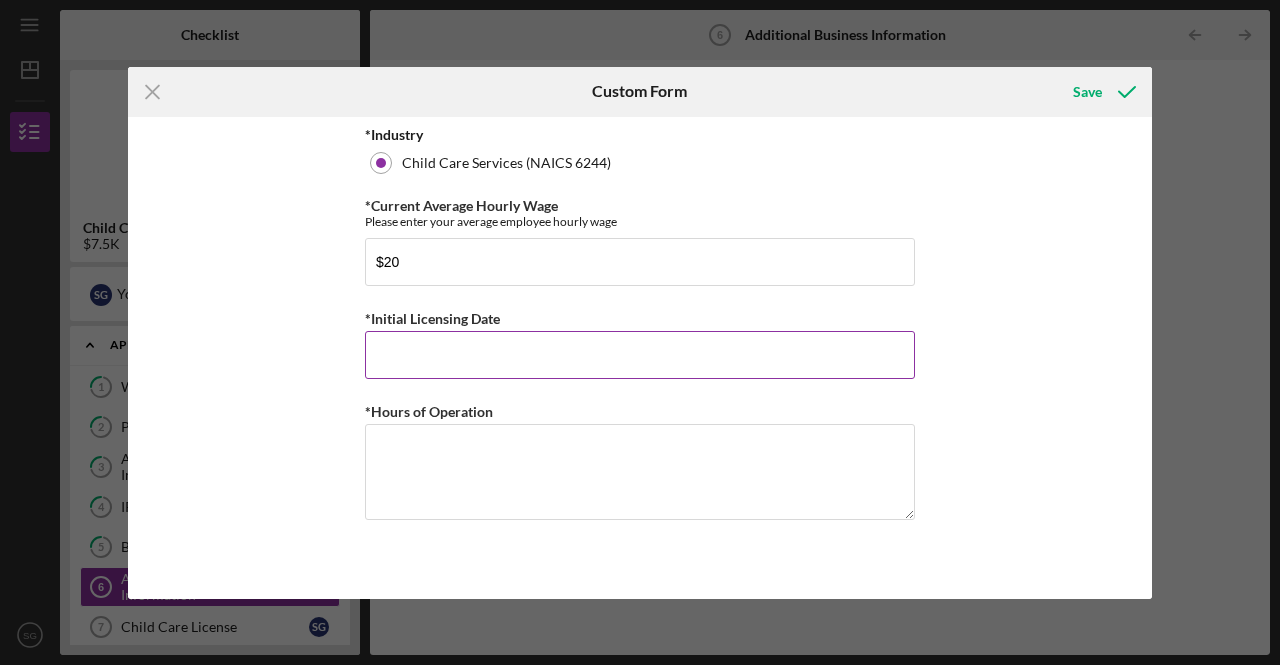 click on "*Initial Licensing Date" at bounding box center (640, 355) 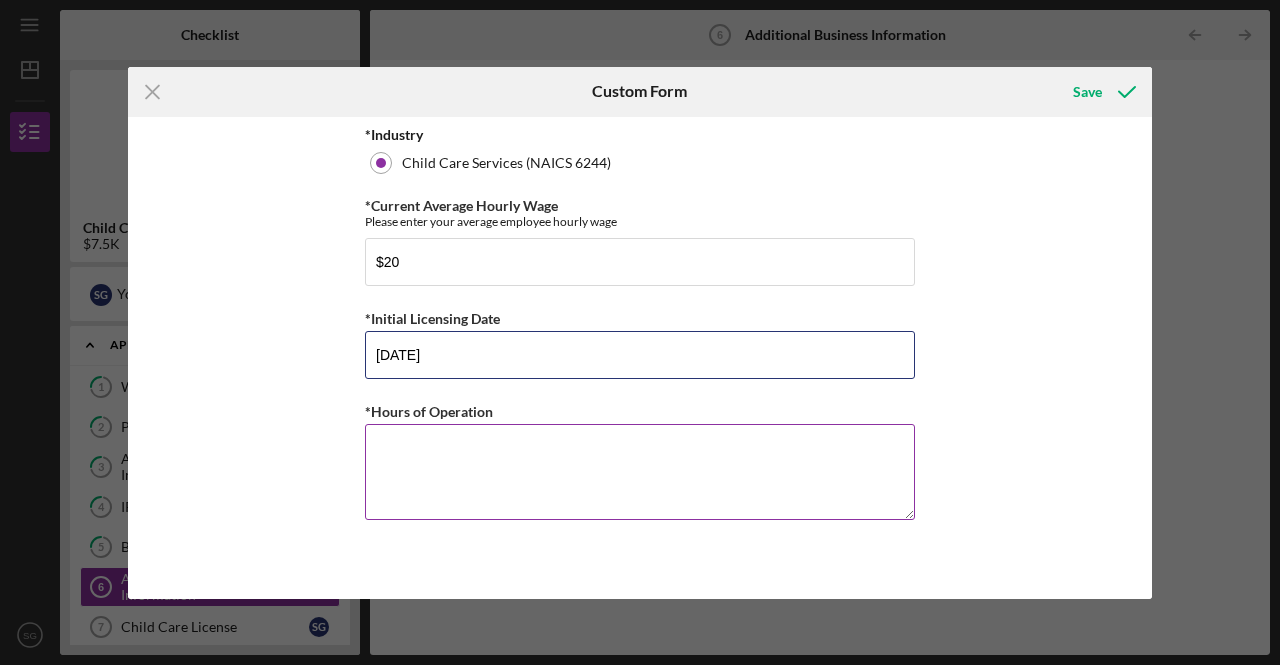 type on "[DATE]" 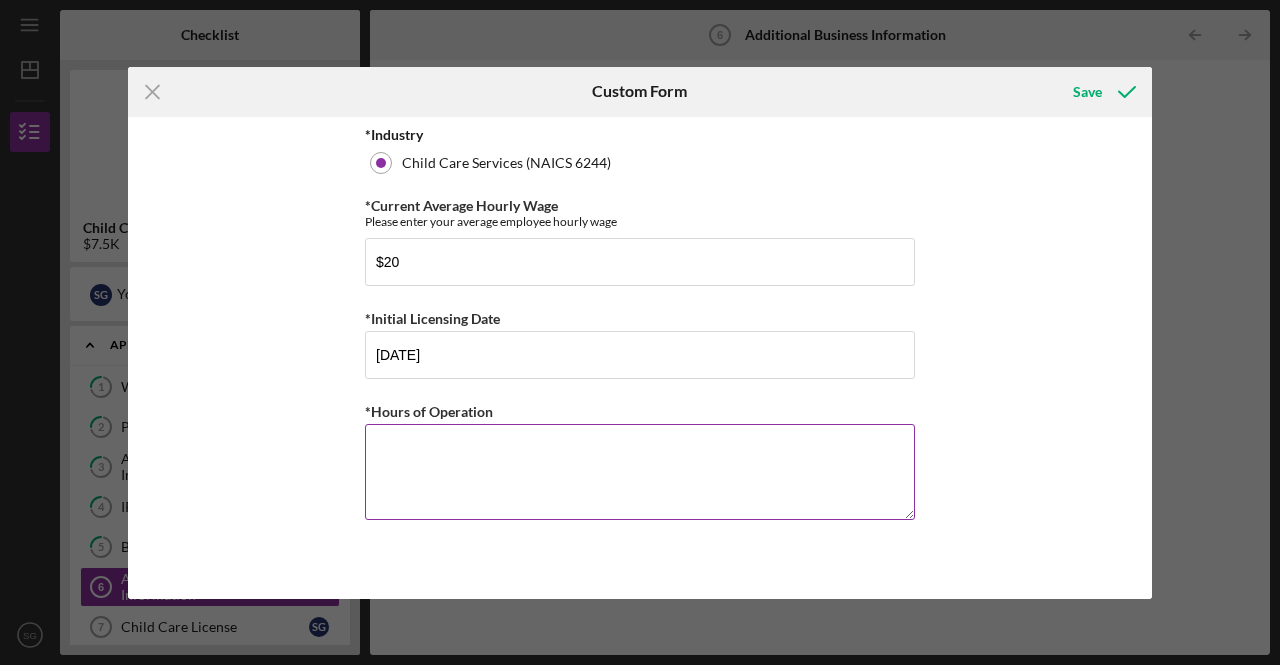 click on "*Hours of Operation" at bounding box center (640, 472) 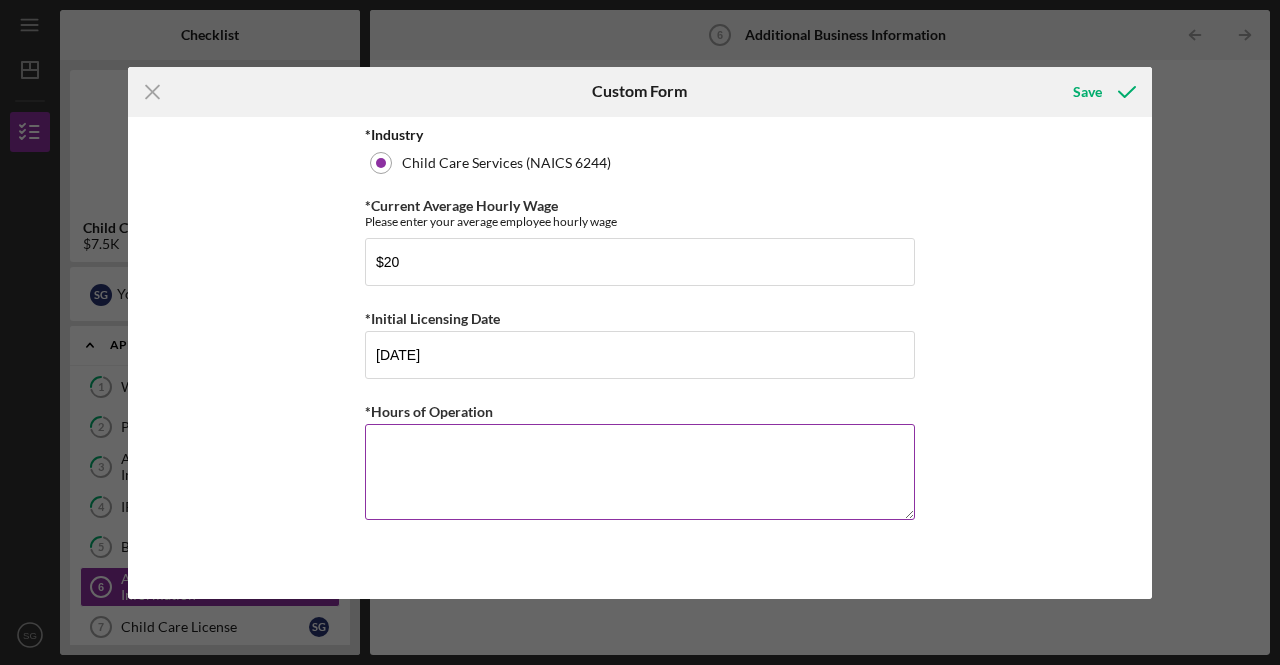 type on "^" 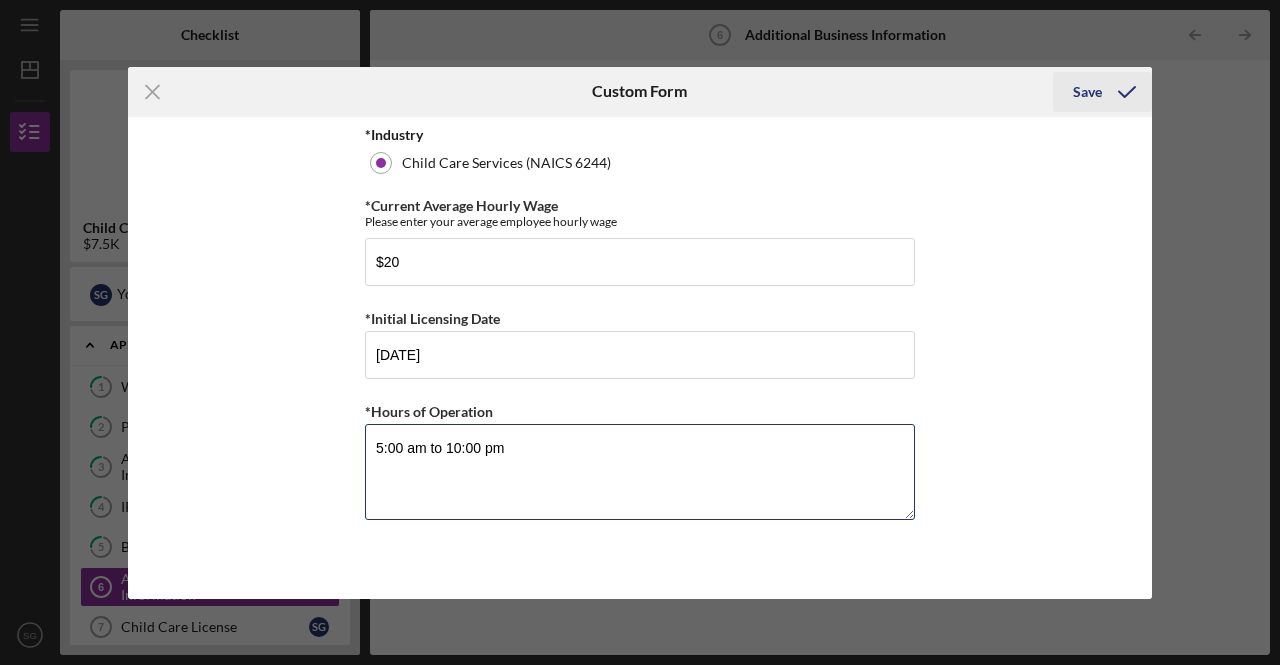 type on "5:00 am to 10:00 pm" 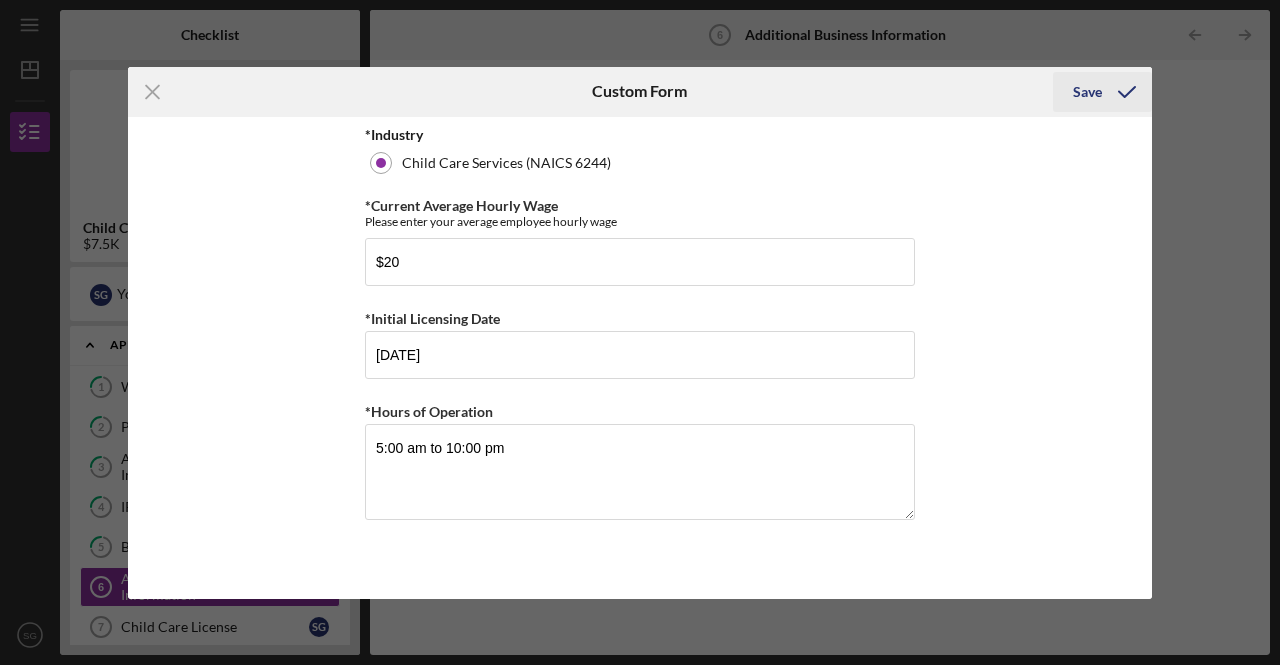 click on "Save" at bounding box center [1087, 92] 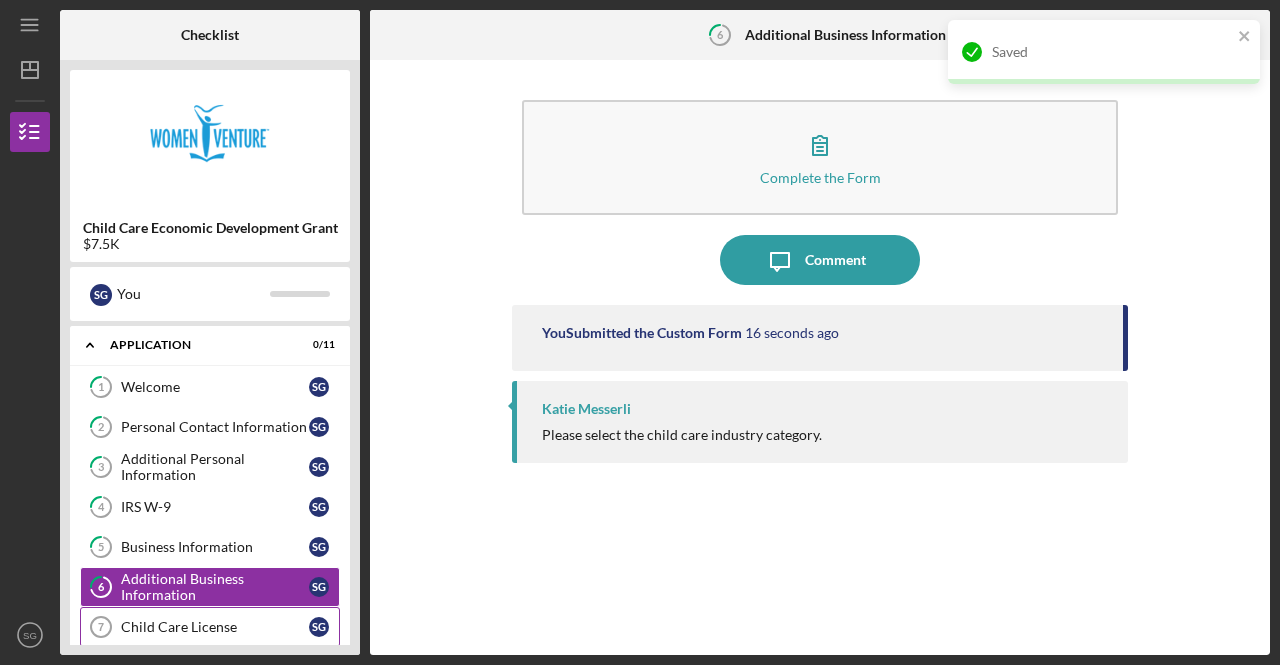click on "Child Care License" at bounding box center [215, 627] 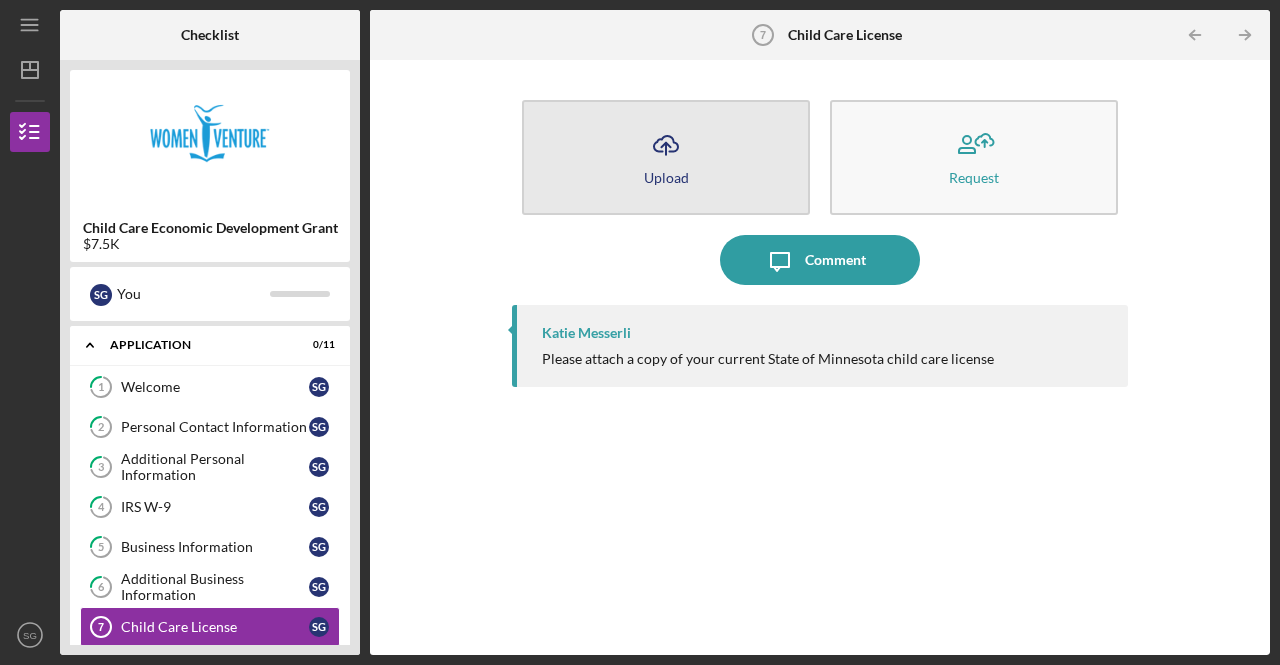 click on "Icon/Upload Upload" at bounding box center [666, 157] 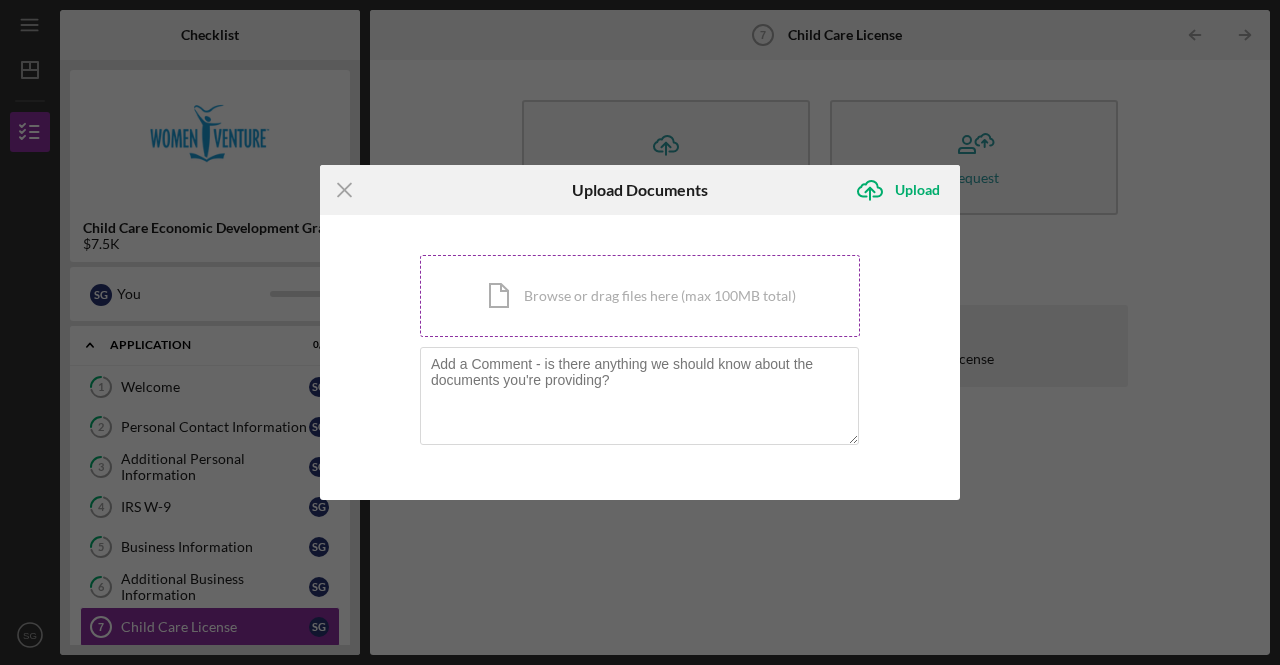 click on "Icon/Document Browse or drag files here (max 100MB total) Tap to choose files or take a photo" at bounding box center [640, 296] 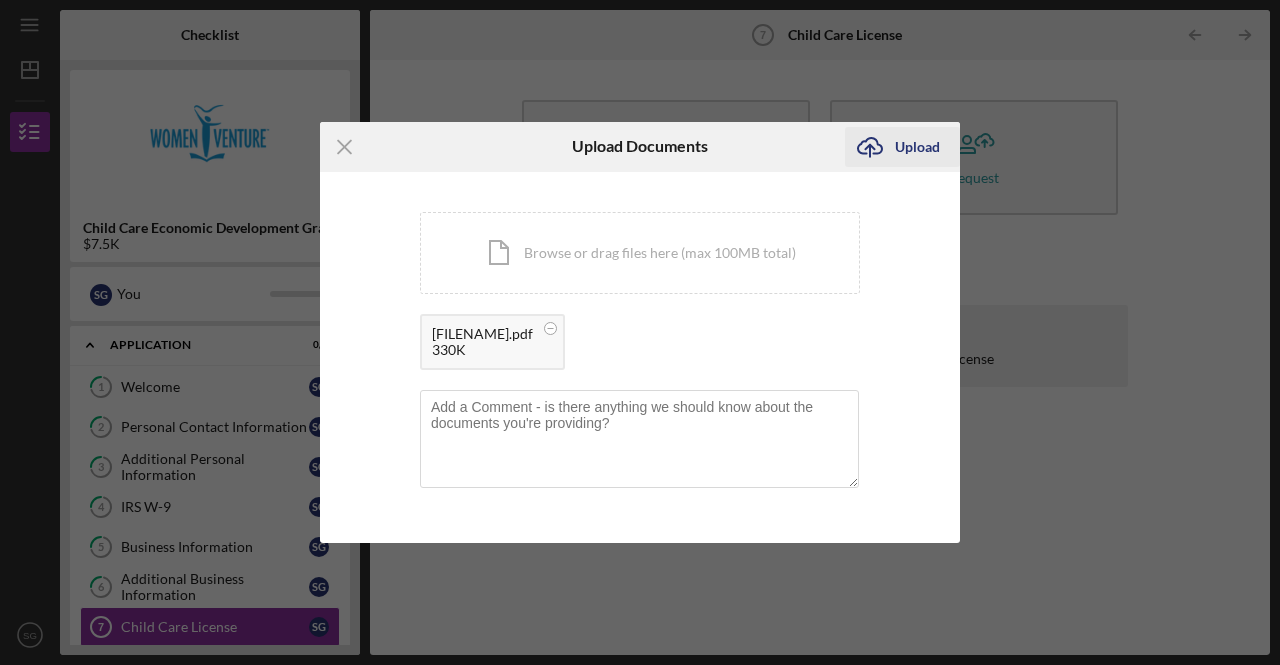 click on "Upload" at bounding box center (917, 147) 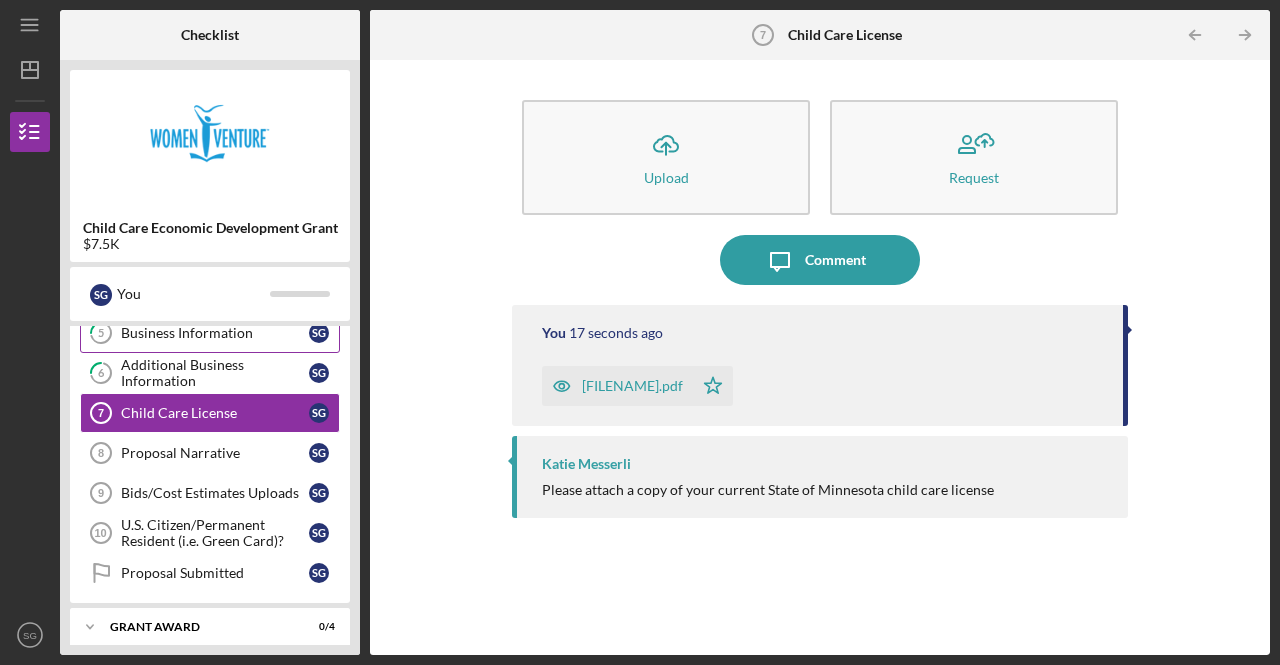 scroll, scrollTop: 264, scrollLeft: 0, axis: vertical 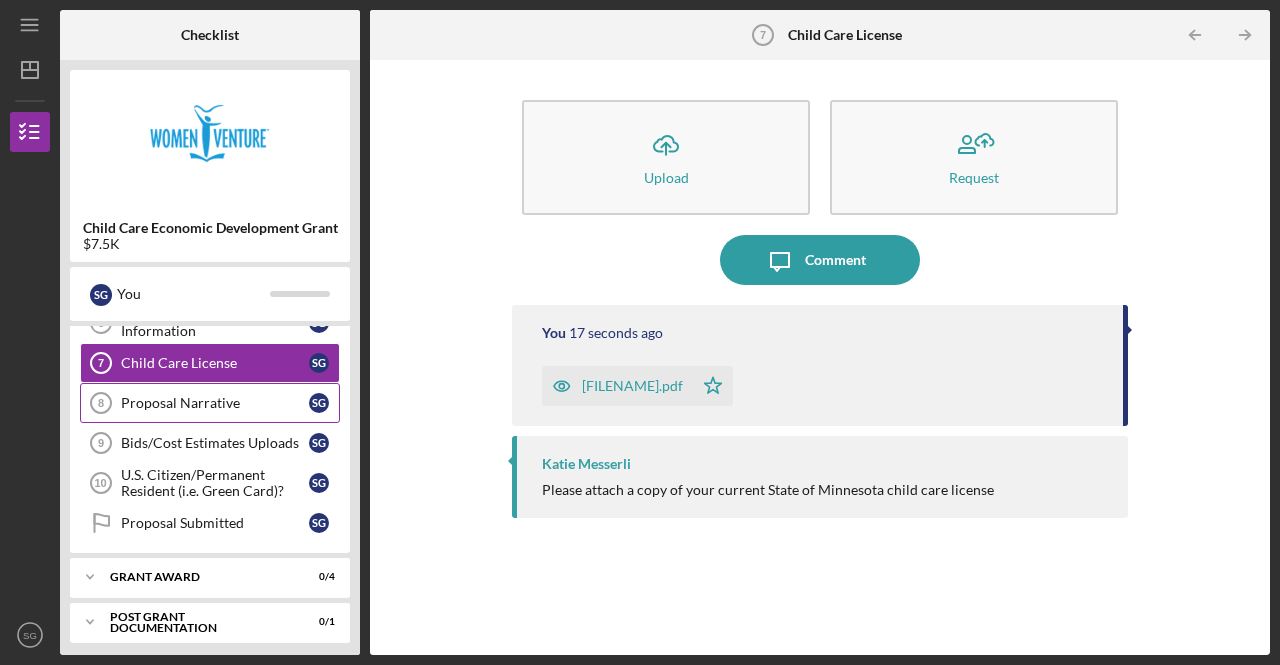 click on "Proposal Narrative 8 Proposal Narrative S G" at bounding box center [210, 403] 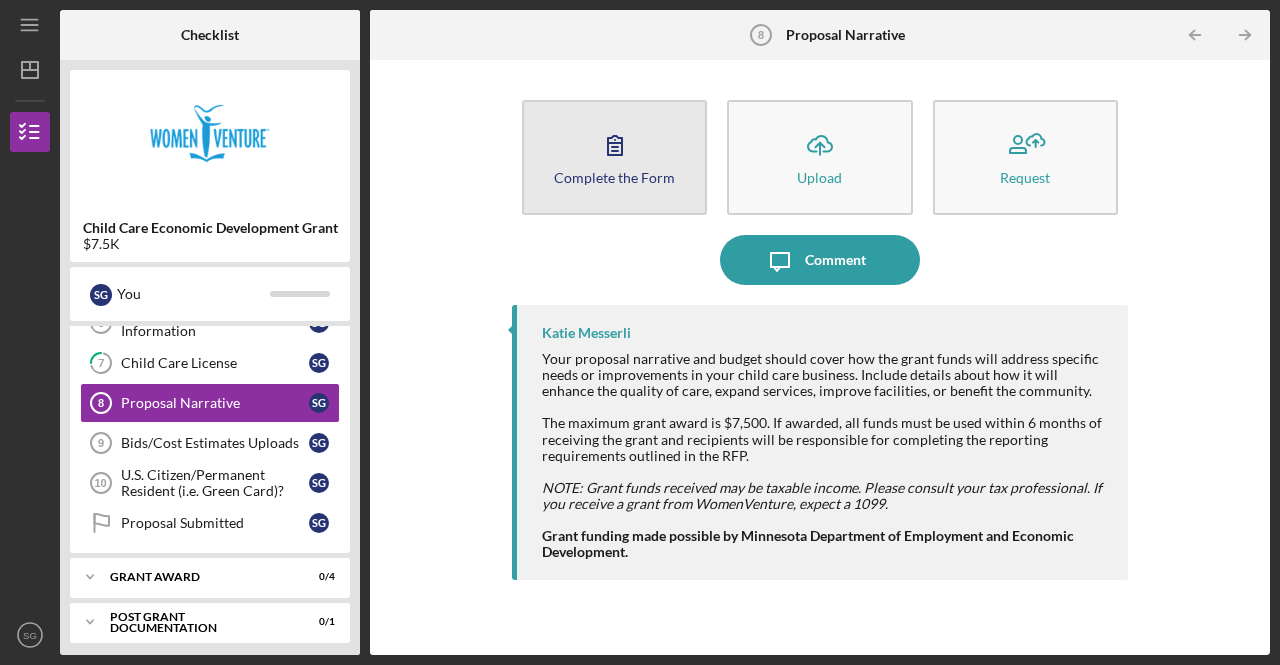 click 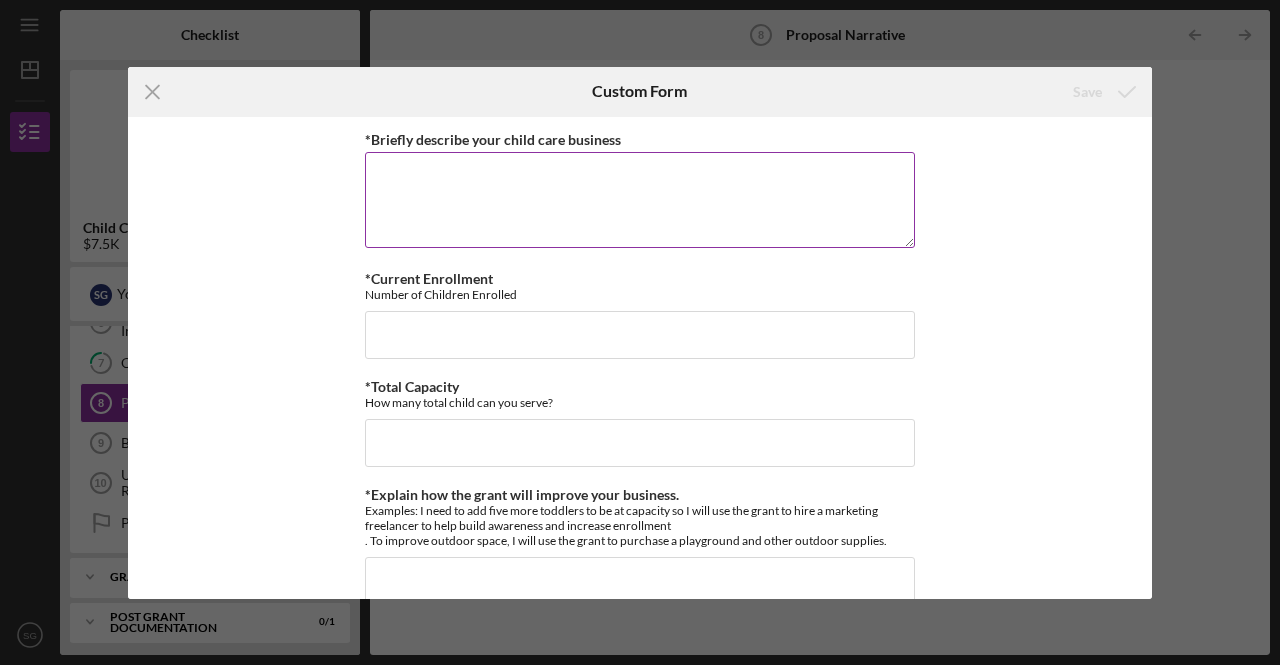 click on "*Briefly describe your child care business" at bounding box center [640, 200] 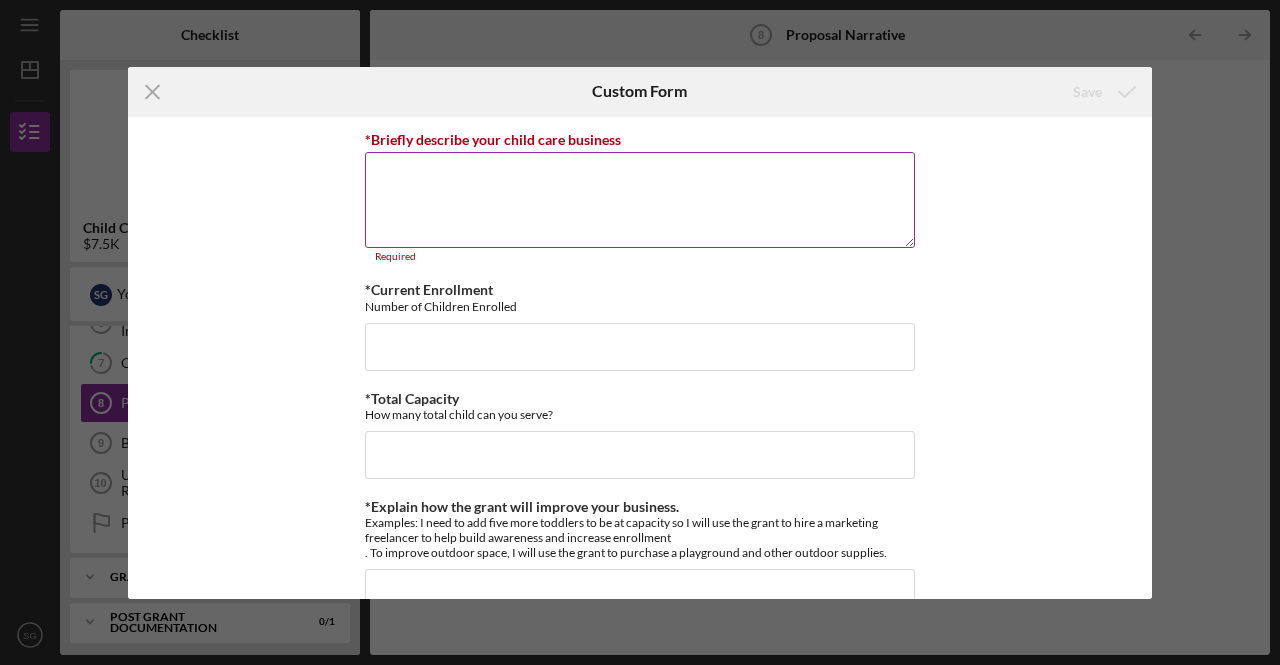 paste on "The daycare will foster a nurturing, loving, safe environment where a child will feel comfortable while learning foundational skills that will enable them to have a successful cognitive, behavioral, and emotional successful childhood." 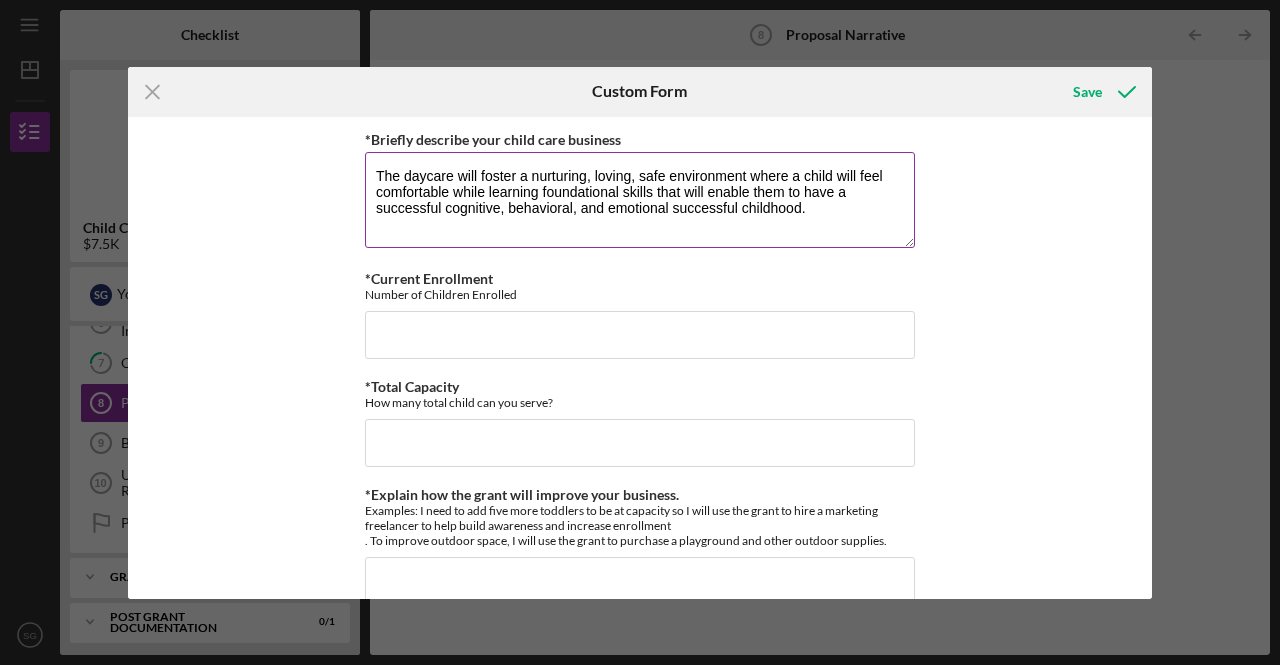 click on "The daycare will foster a nurturing, loving, safe environment where a child will feel comfortable while learning foundational skills that will enable them to have a successful cognitive, behavioral, and emotional successful childhood." at bounding box center [640, 200] 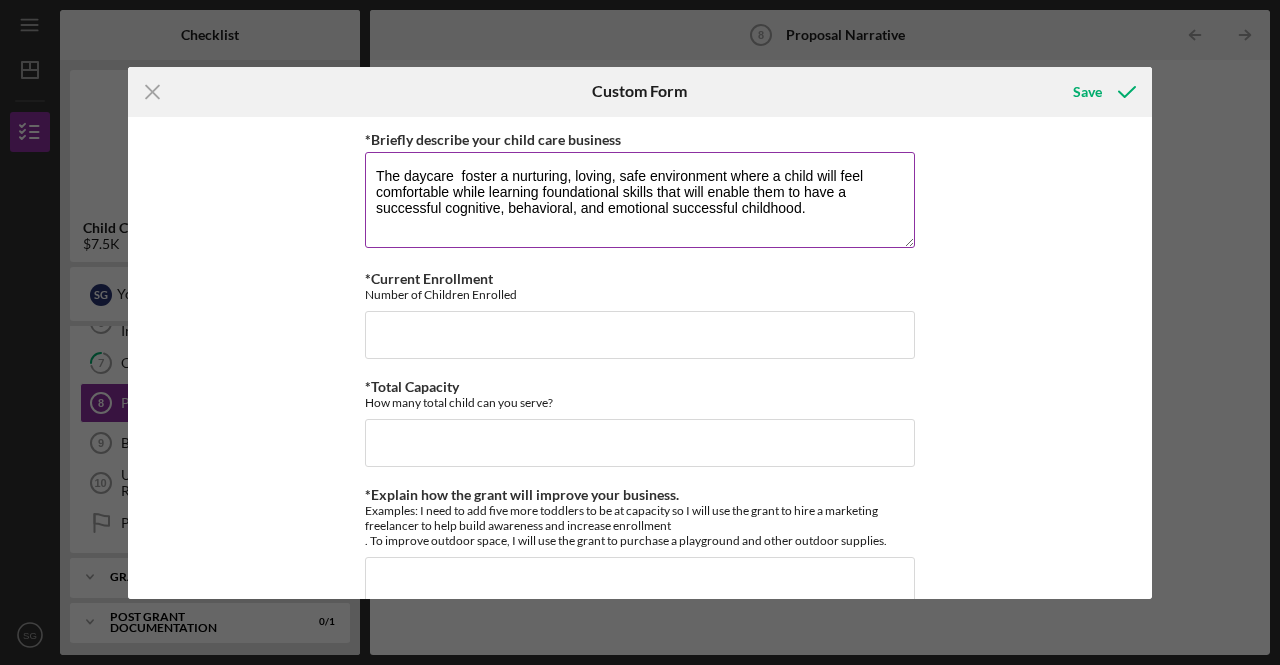 click on "The daycare  foster a nurturing, loving, safe environment where a child will feel comfortable while learning foundational skills that will enable them to have a successful cognitive, behavioral, and emotional successful childhood." at bounding box center [640, 200] 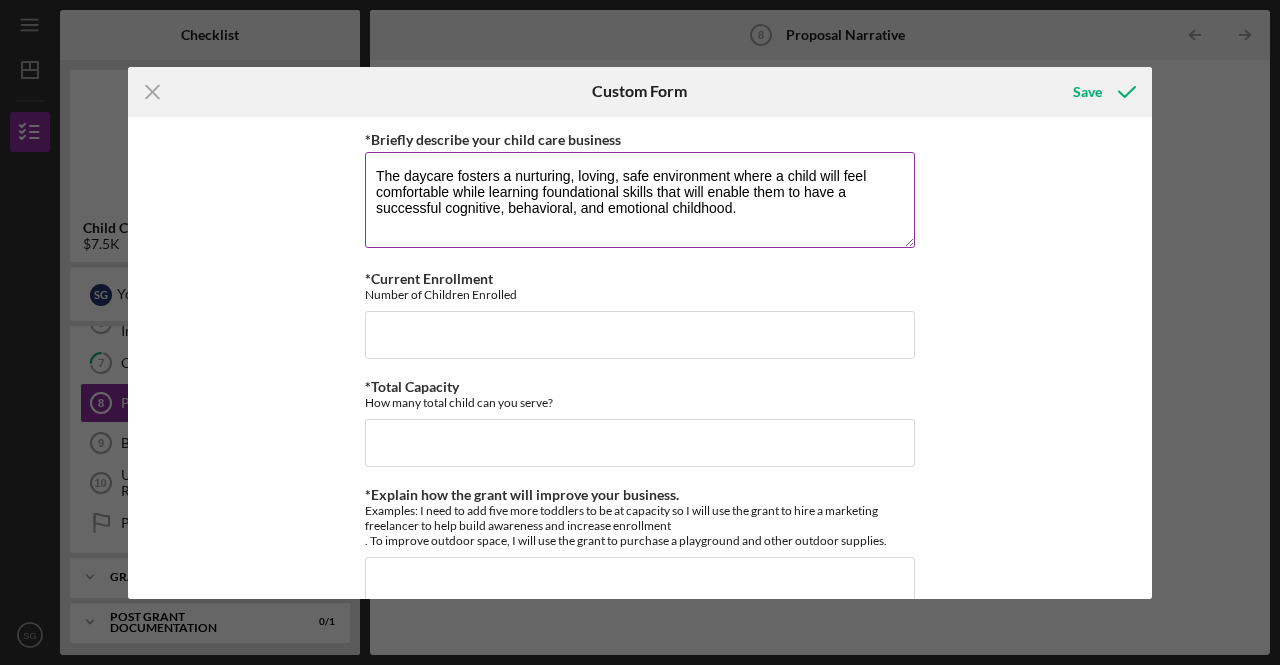click on "The daycare fosters a nurturing, loving, safe environment where a child will feel comfortable while learning foundational skills that will enable them to have a successful cognitive, behavioral, and emotional childhood." at bounding box center [640, 200] 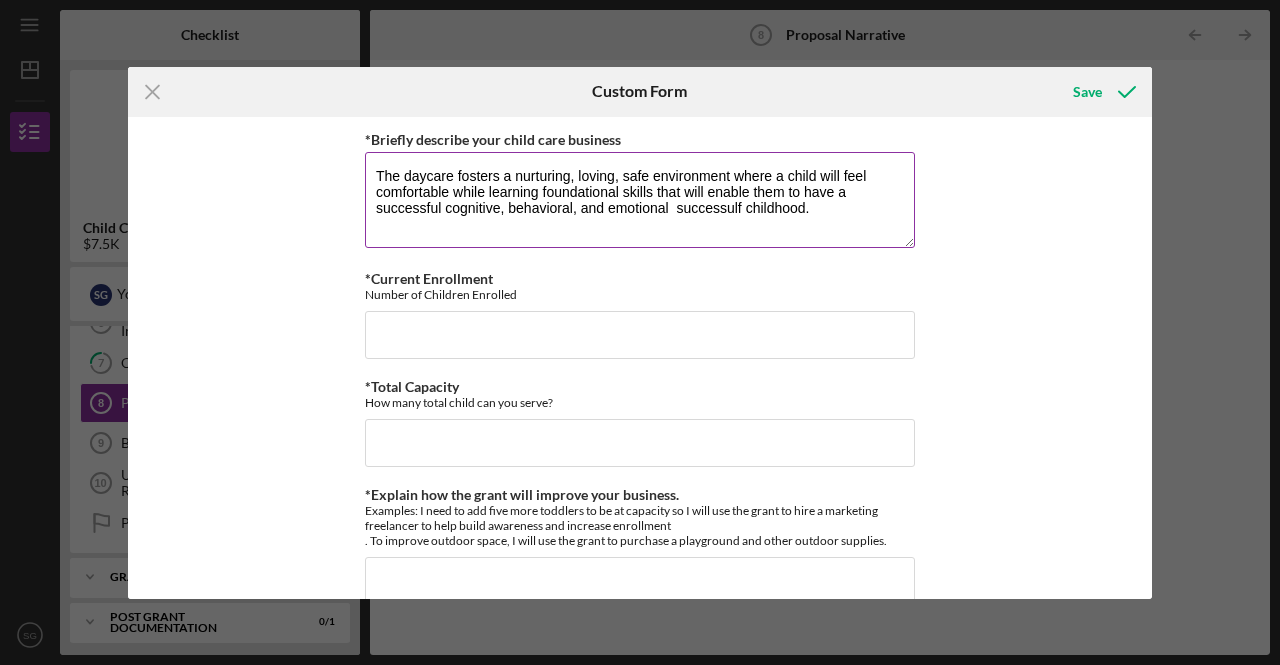 click on "The daycare fosters a nurturing, loving, safe environment where a child will feel comfortable while learning foundational skills that will enable them to have a successful cognitive, behavioral, and emotional  successulf childhood." at bounding box center (640, 200) 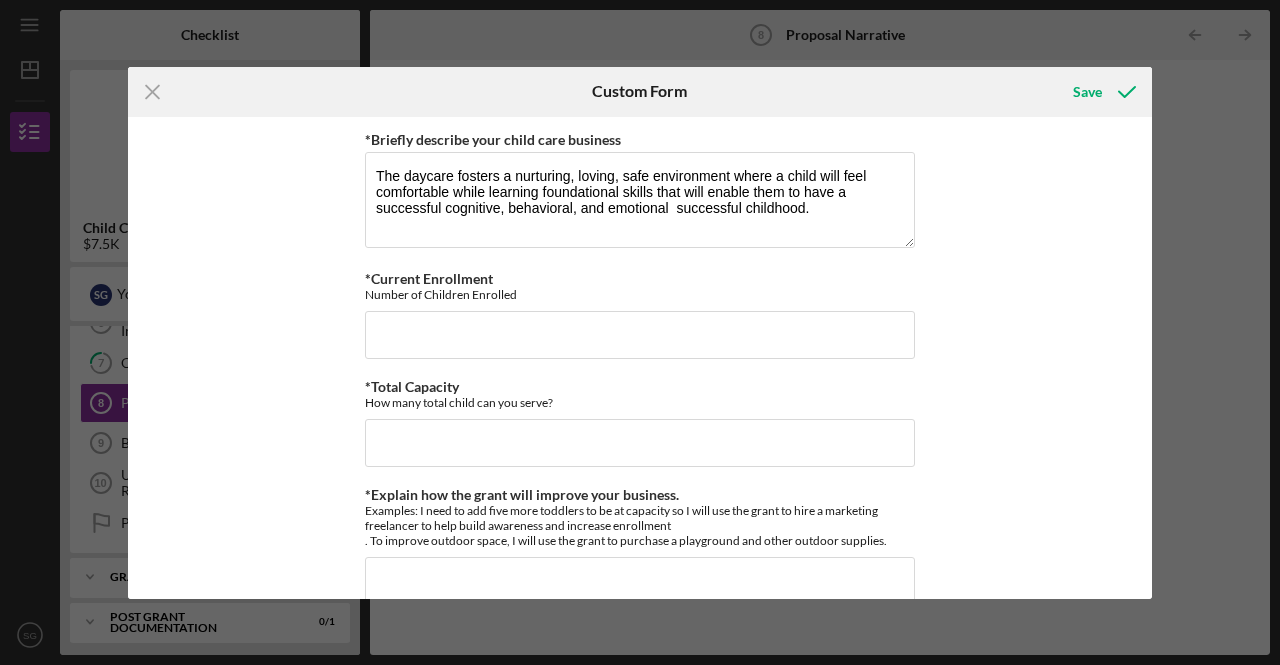 click on "*Briefly describe your child care business  The daycare fosters a nurturing, loving, safe environment where a child will feel comfortable while learning foundational skills that will enable them to have a successful cognitive, behavioral, and emotional  successful childhood. *Current Enrollment Number of Children Enrolled *Total Capacity How many total child can you serve?  *Explain how the grant will improve your business.  Examples: I need to add five more toddlers to be at capacity so I will use the grant to hire a marketing freelancer to help build awareness and increase enrollment
. To improve outdoor space, I will use the grant to purchase a playground and other outdoor supplies.  Required *Budget - Max request is $7,500 Required Supplies & Materials  List total dollar amount here of all the supplies & materials you will purchase with this grant. (Enter 0 if none). Furniture/Fixtures Equipment Construction/Remodeling Real estate ownership Who owns the real estate you are improving?  Holding company" at bounding box center (640, 1115) 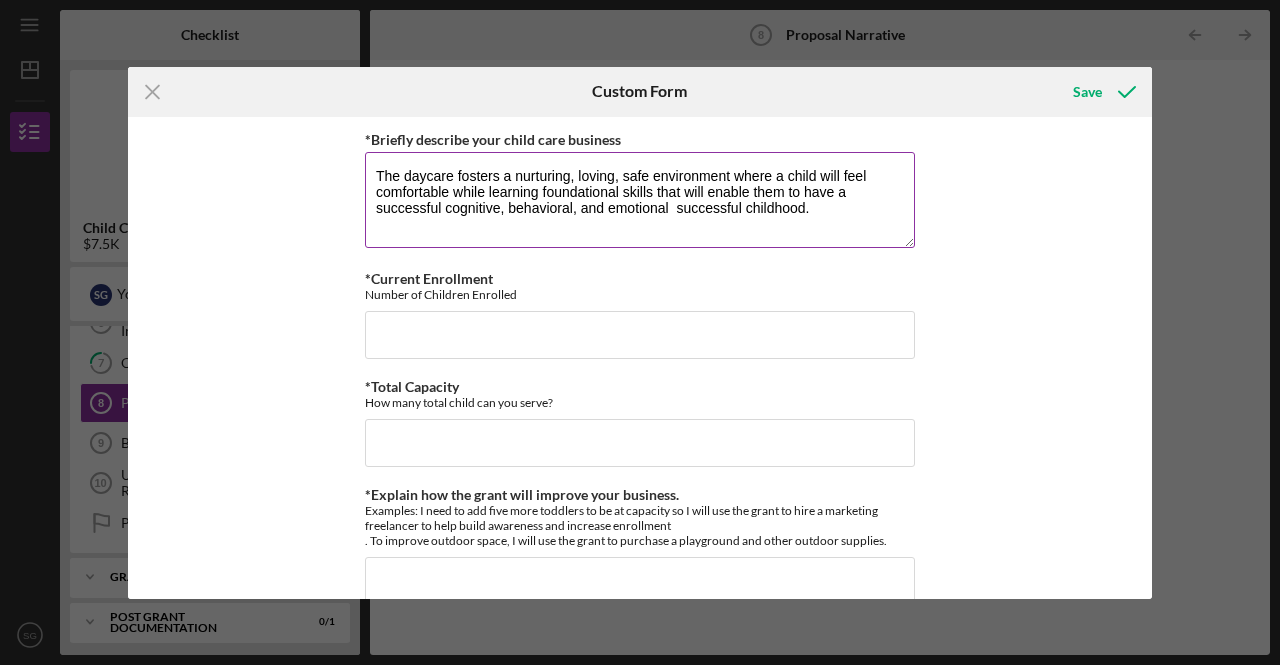 click on "The daycare fosters a nurturing, loving, safe environment where a child will feel comfortable while learning foundational skills that will enable them to have a successful cognitive, behavioral, and emotional  successful childhood." at bounding box center [640, 200] 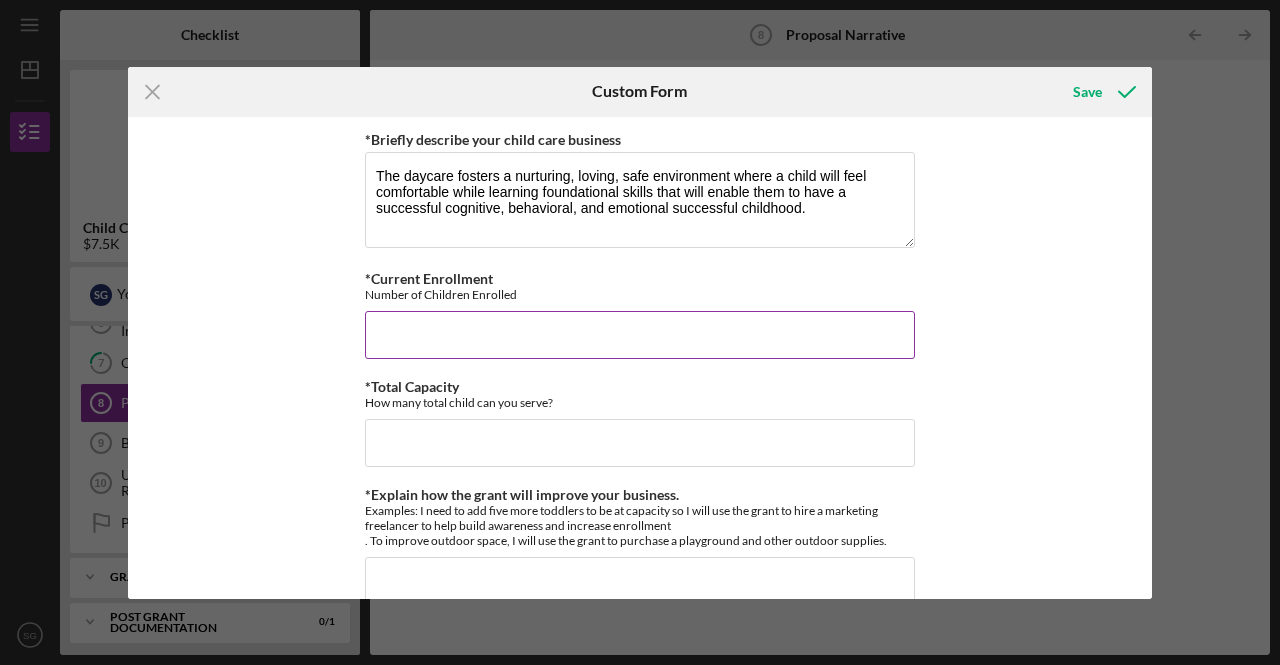 click on "*Current Enrollment Number of Children Enrolled" at bounding box center (640, 286) 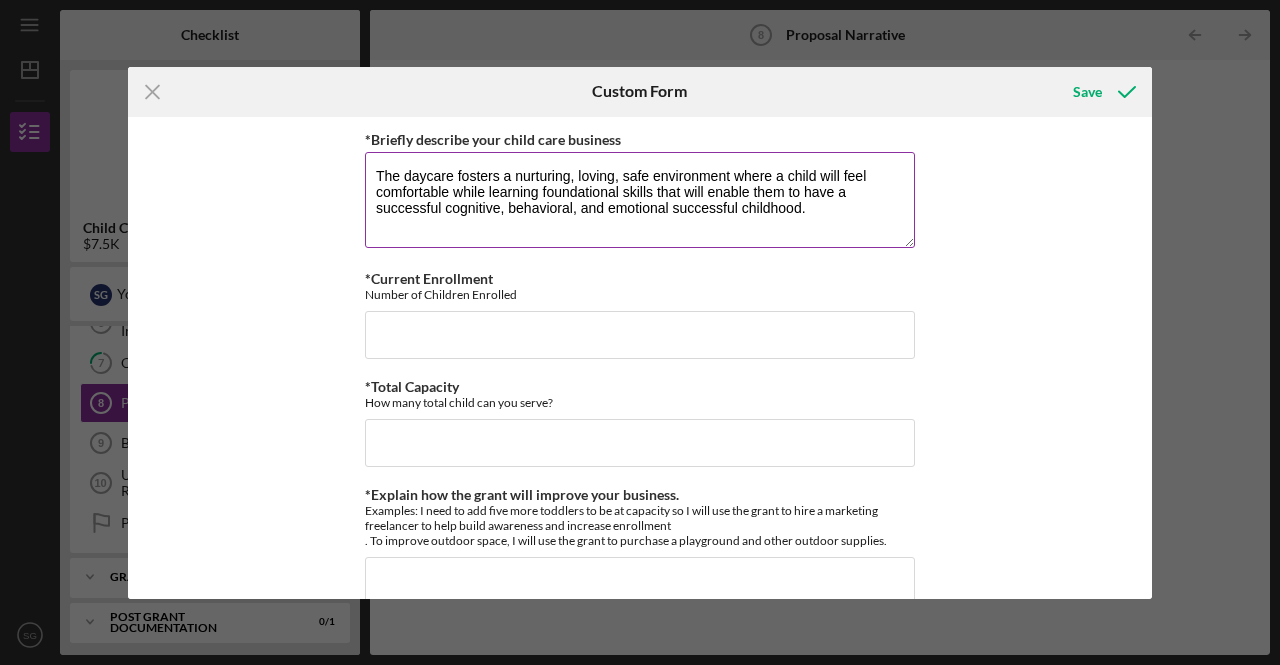 click on "The daycare fosters a nurturing, loving, safe environment where a child will feel comfortable while learning foundational skills that will enable them to have a successful cognitive, behavioral, and emotional successful childhood." at bounding box center (640, 200) 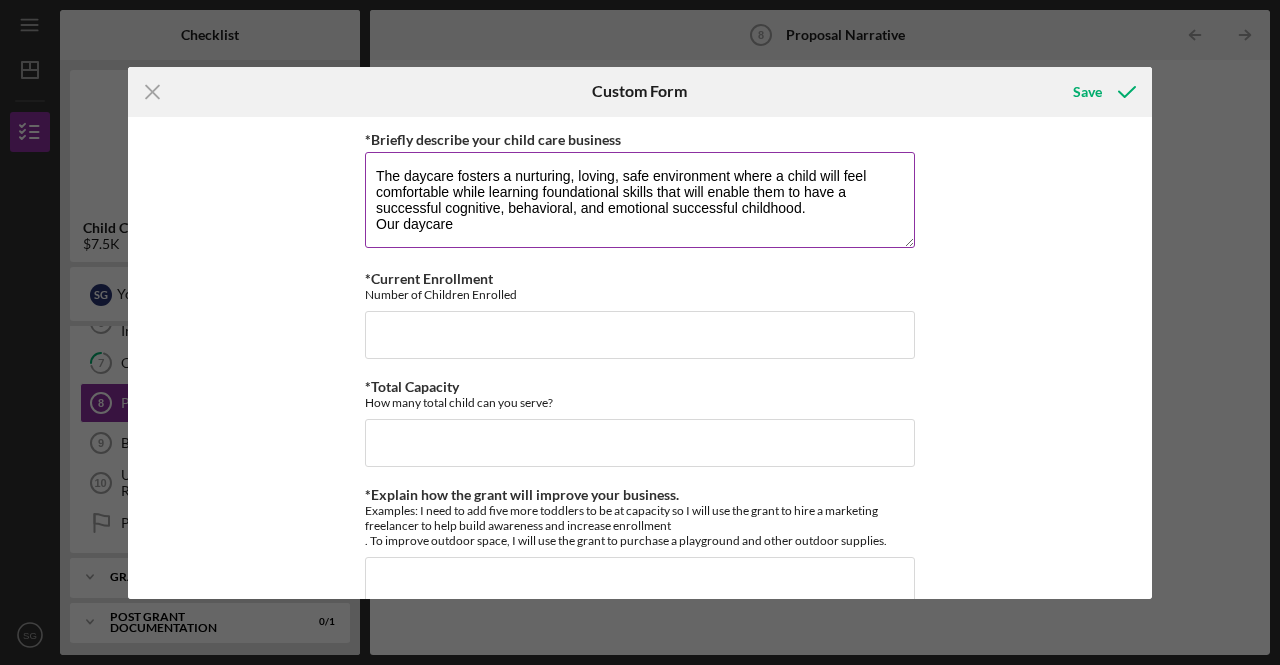 paste on "curriculum is developed with the latest innovative learning methods and techniques so that each child will receive proper foundational skills taught in a positive manner while providing a fun and enriching learning environment." 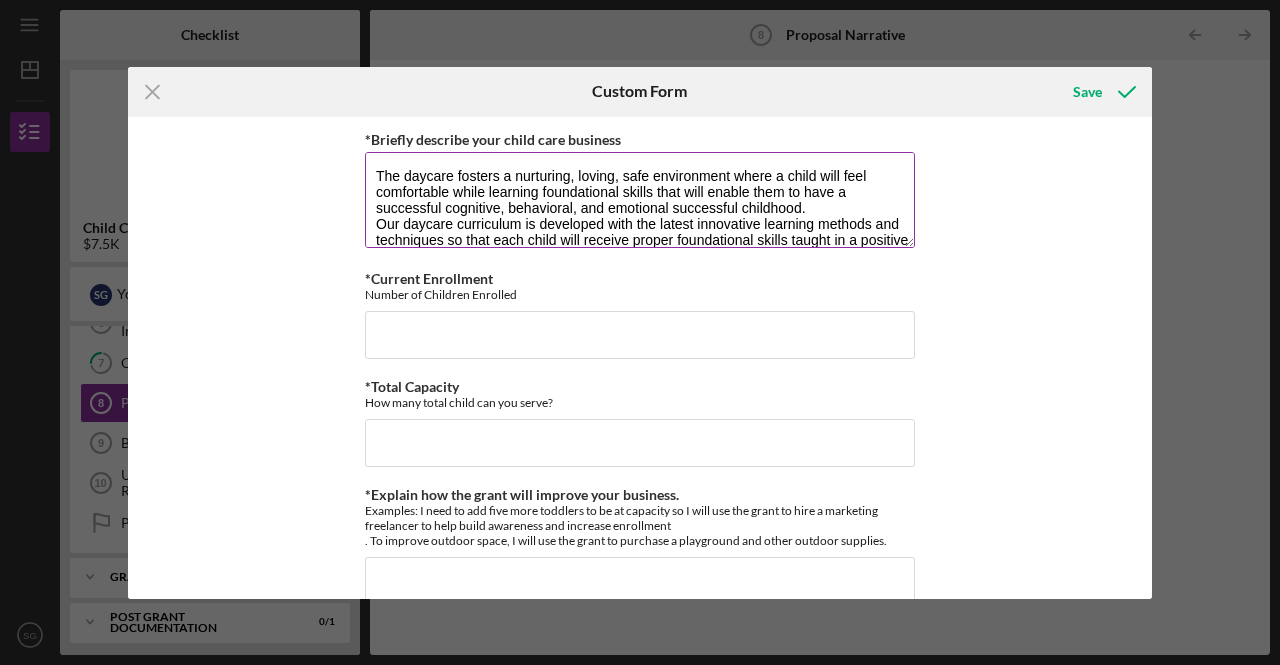 scroll, scrollTop: 16, scrollLeft: 0, axis: vertical 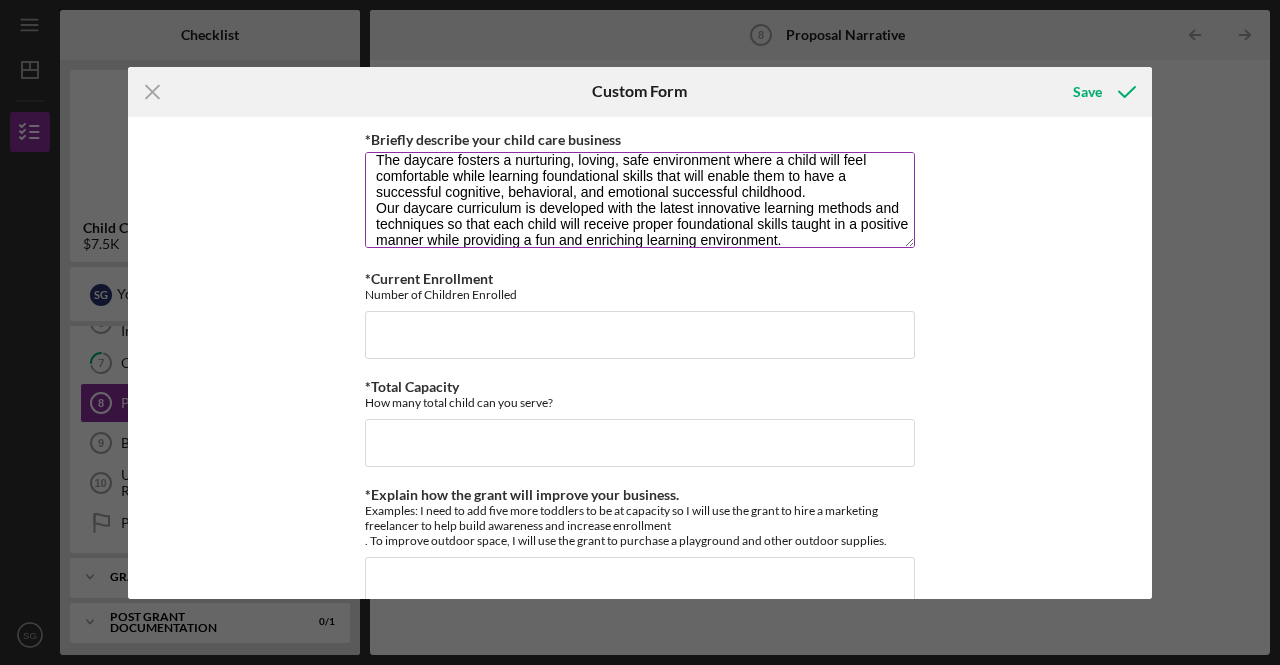 click on "The daycare fosters a nurturing, loving, safe environment where a child will feel comfortable while learning foundational skills that will enable them to have a successful cognitive, behavioral, and emotional successful childhood.
Our daycare curriculum is developed with the latest innovative learning methods and techniques so that each child will receive proper foundational skills taught in a positive manner while providing a fun and enriching learning environment." at bounding box center (640, 200) 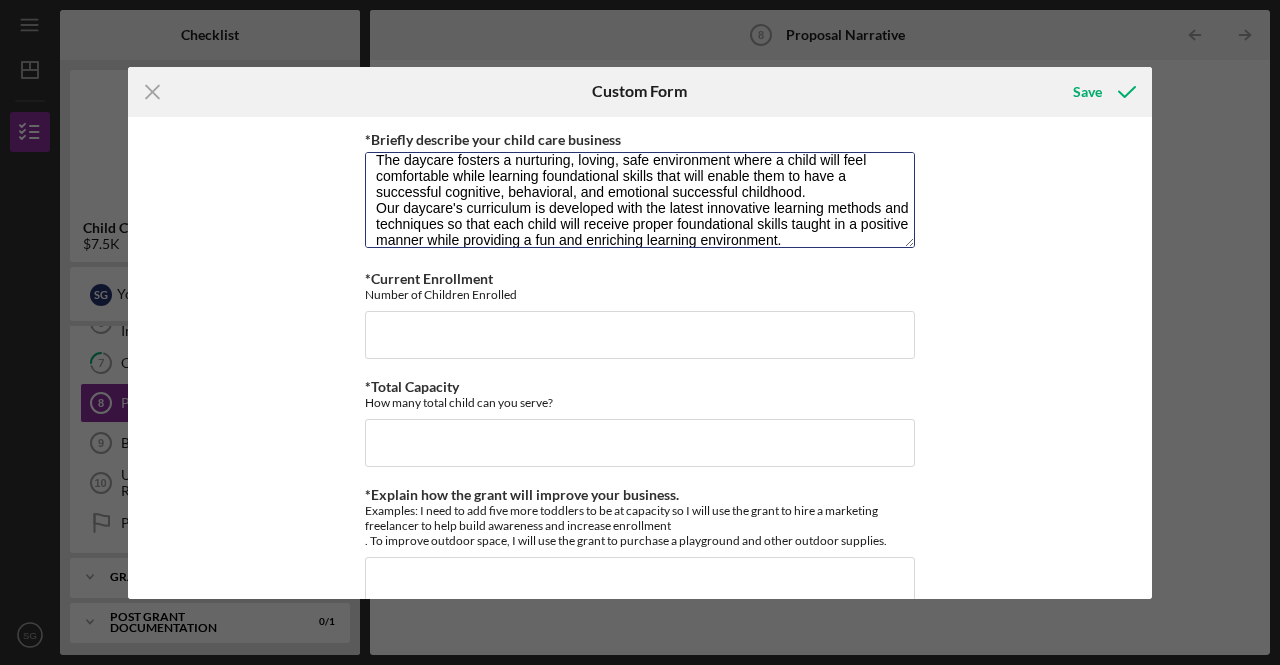 type on "The daycare fosters a nurturing, loving, safe environment where a child will feel comfortable while learning foundational skills that will enable them to have a successful cognitive, behavioral, and emotional successful childhood.
Our daycare's curriculum is developed with the latest innovative learning methods and techniques so that each child will receive proper foundational skills taught in a positive manner while providing a fun and enriching learning environment." 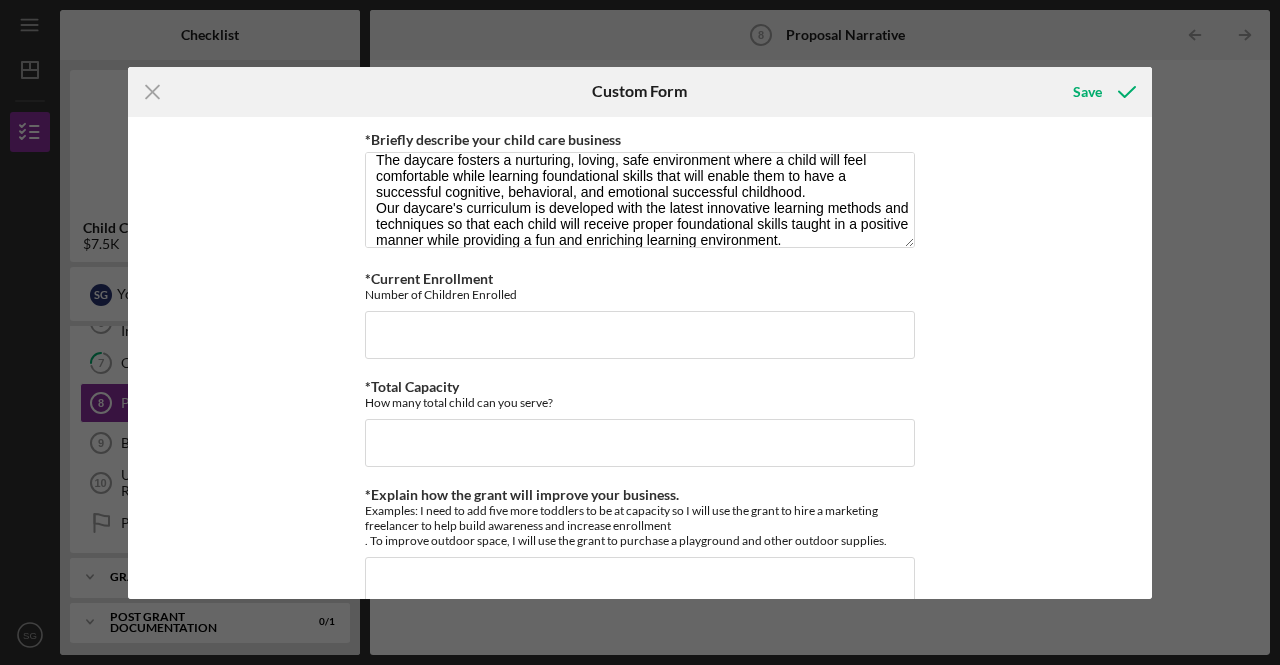 click on "*Briefly describe your child care business  The daycare fosters a nurturing, loving, safe environment where a child will feel comfortable while learning foundational skills that will enable them to have a successful cognitive, behavioral, and emotional successful childhood.
Our daycare's curriculum is developed with the latest innovative learning methods and techniques so that each child will receive proper foundational skills taught in a positive manner while providing a fun and enriching learning environment. *Current Enrollment Number of Children Enrolled *Total Capacity How many total child can you serve?  *Explain how the grant will improve your business.  Examples: I need to add five more toddlers to be at capacity so I will use the grant to hire a marketing freelancer to help build awareness and increase enrollment
. To improve outdoor space, I will use the grant to purchase a playground and other outdoor supplies.  Required *Budget - Max request is $7,500 Required Supplies & Materials  Equipment" at bounding box center (640, 358) 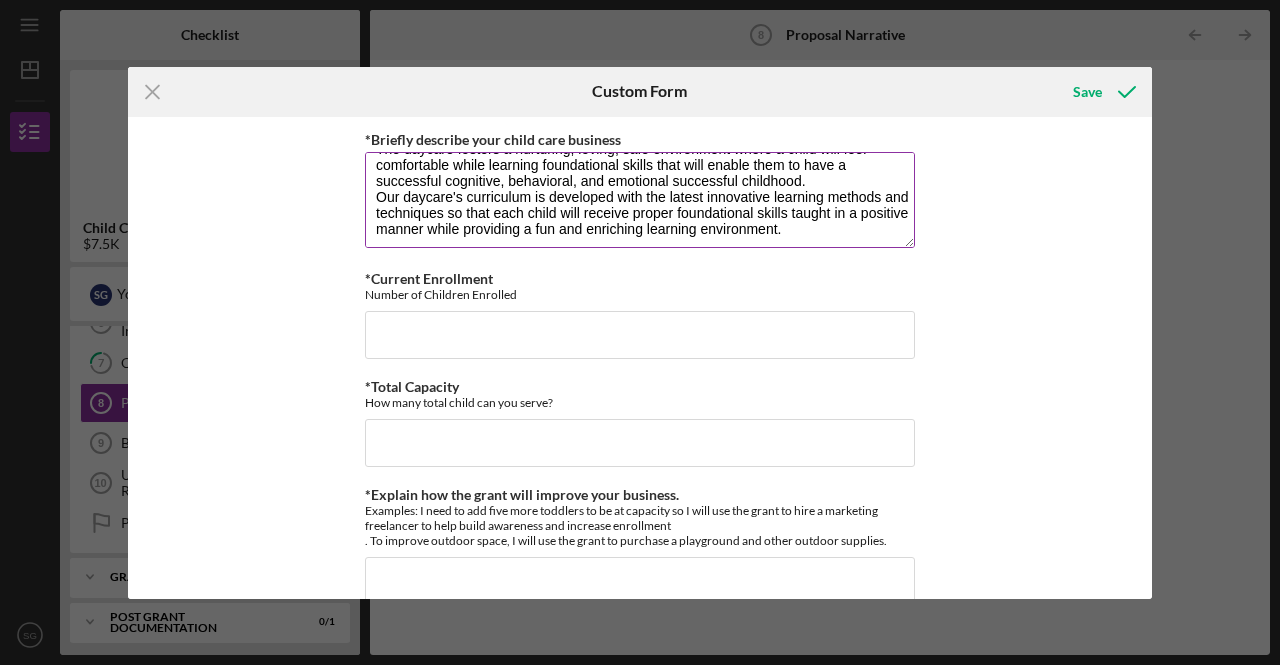 scroll, scrollTop: 32, scrollLeft: 0, axis: vertical 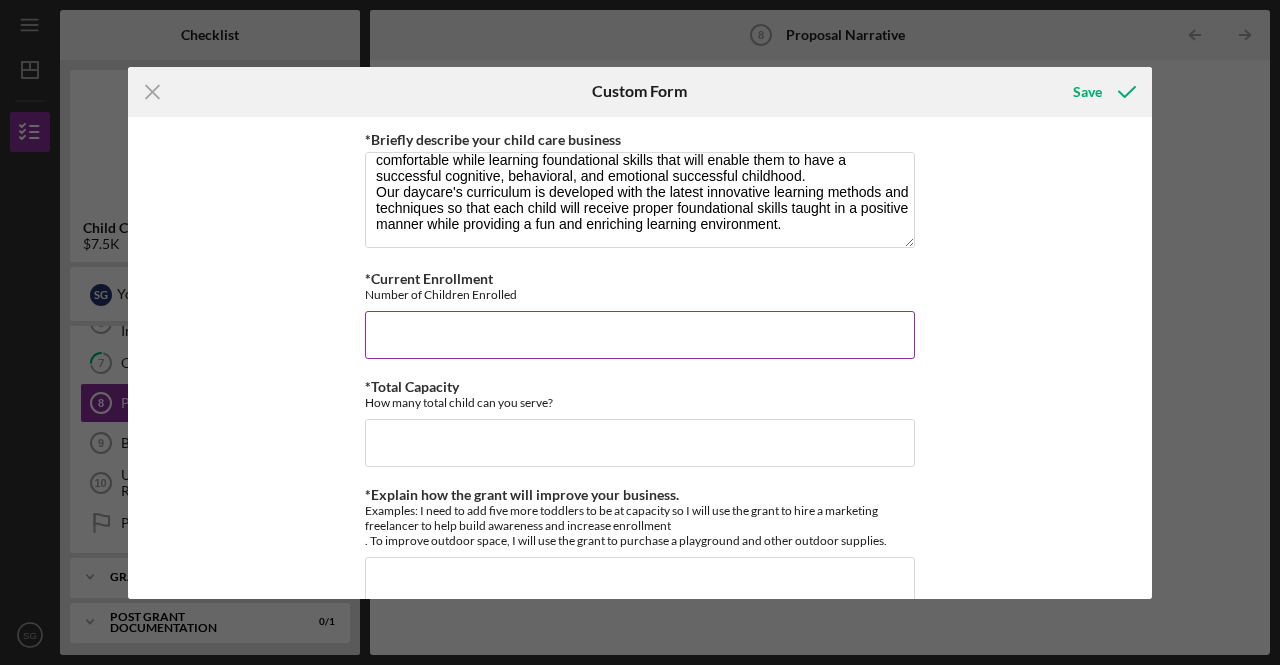 click on "*Current Enrollment" at bounding box center [640, 335] 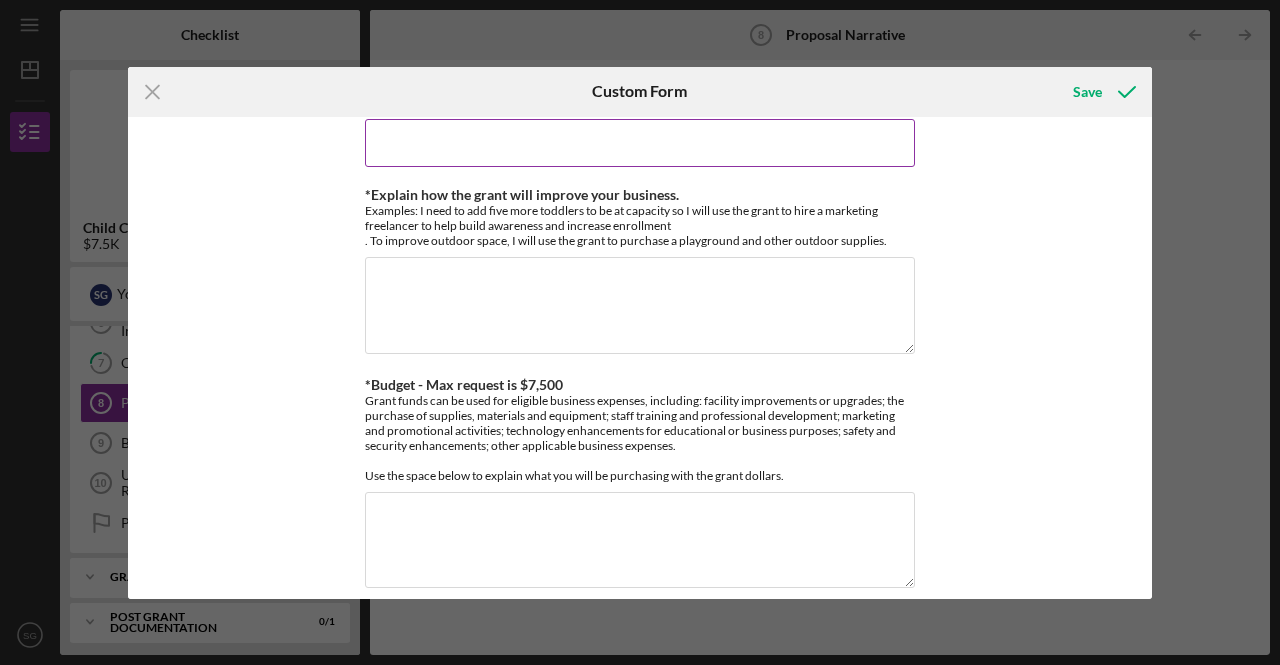 scroll, scrollTop: 100, scrollLeft: 0, axis: vertical 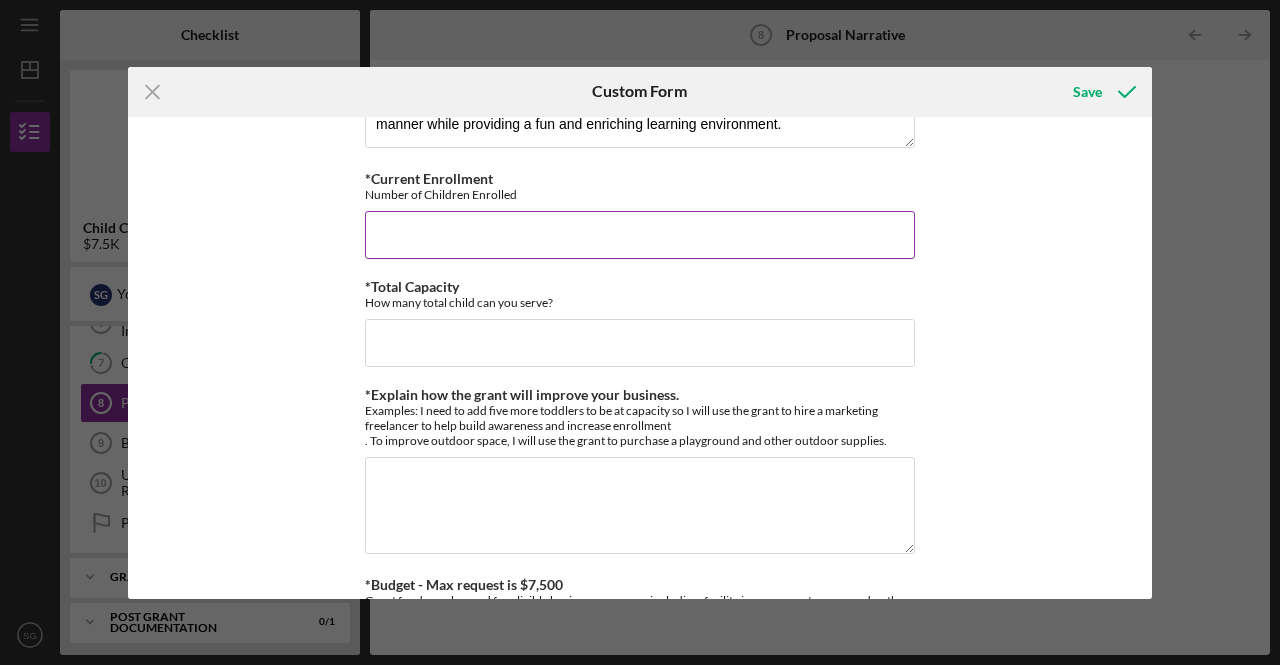 click on "*Current Enrollment" at bounding box center (640, 235) 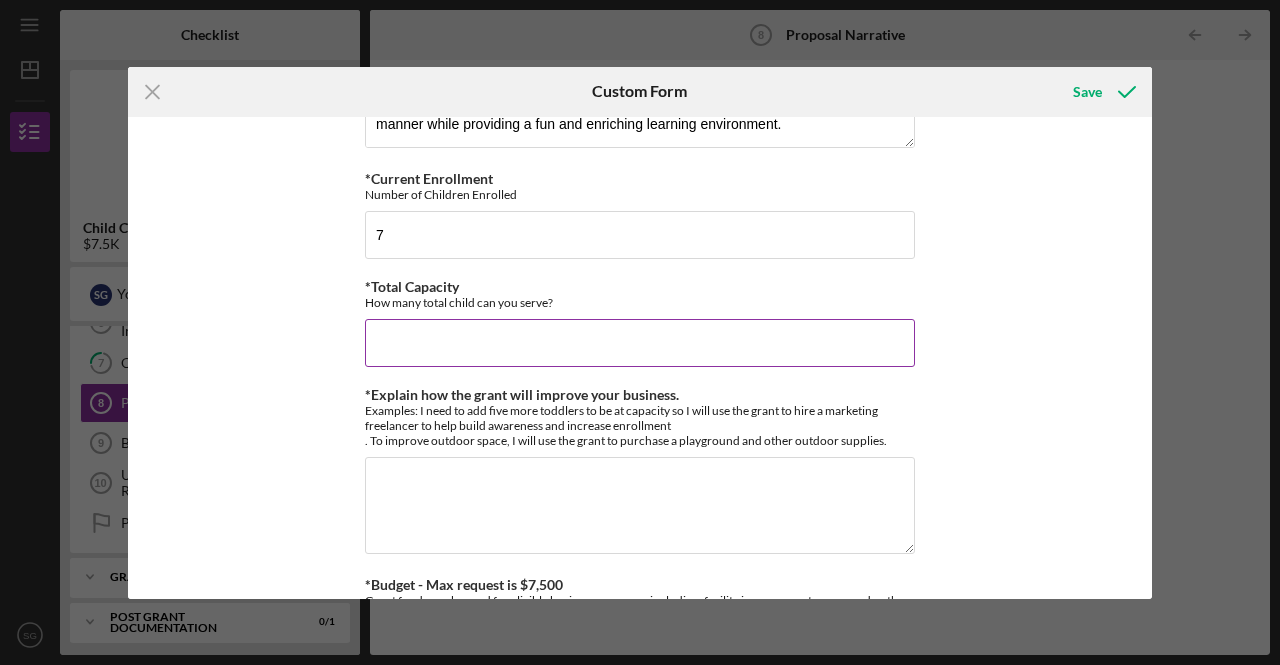 click on "*Total Capacity" at bounding box center [640, 343] 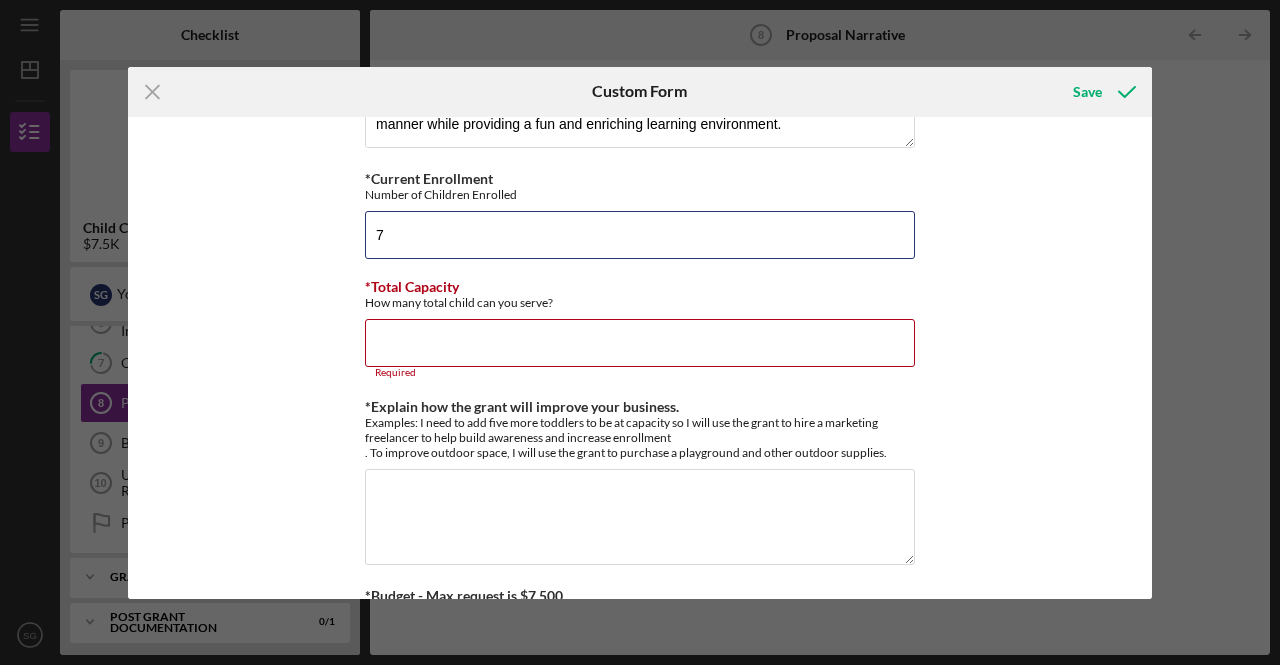 drag, startPoint x: 399, startPoint y: 234, endPoint x: 316, endPoint y: 219, distance: 84.34453 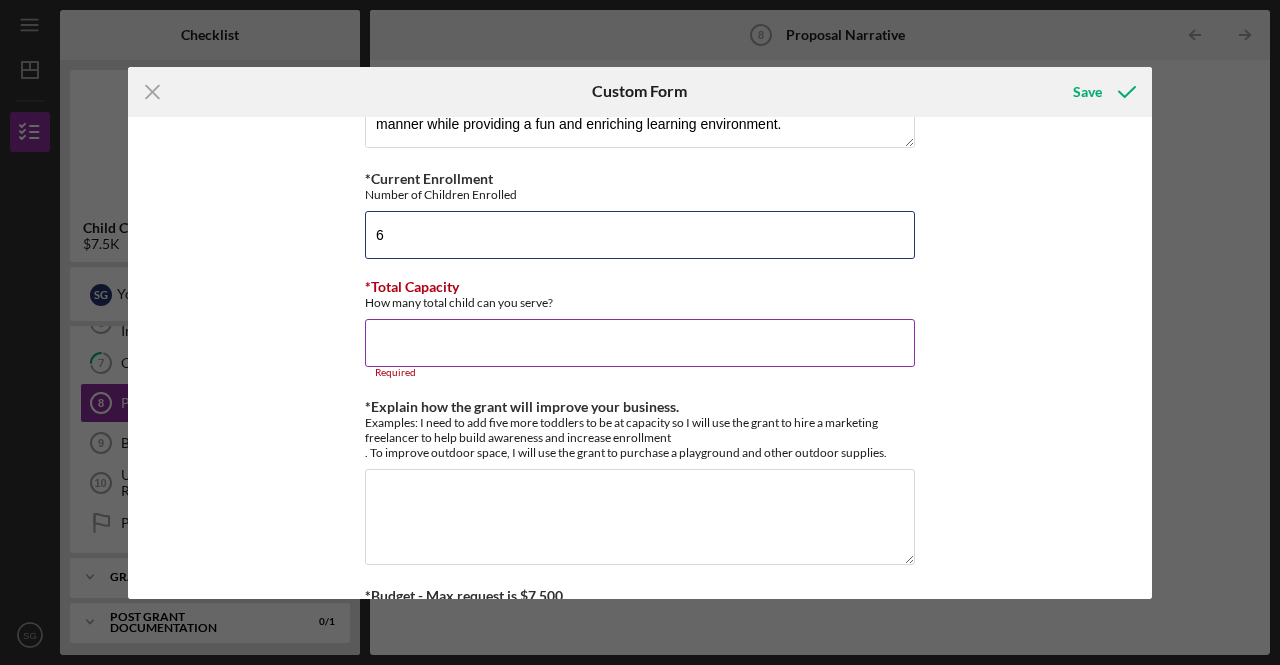 type on "6" 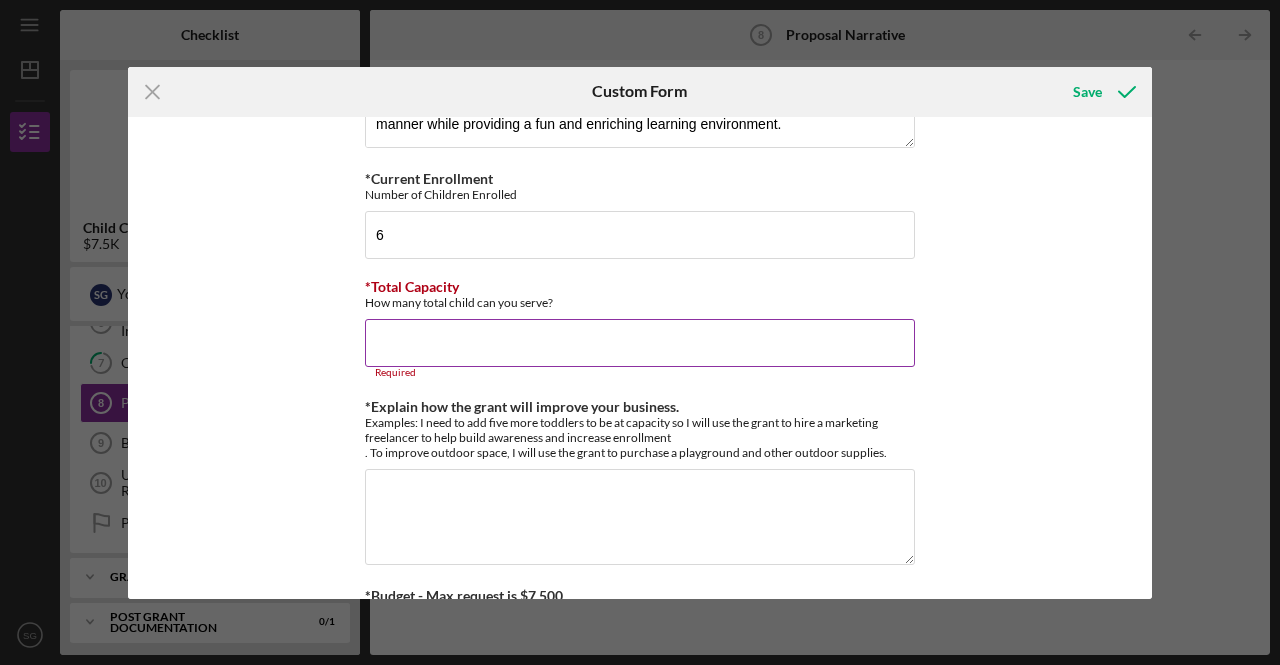 click on "*Total Capacity" at bounding box center [640, 343] 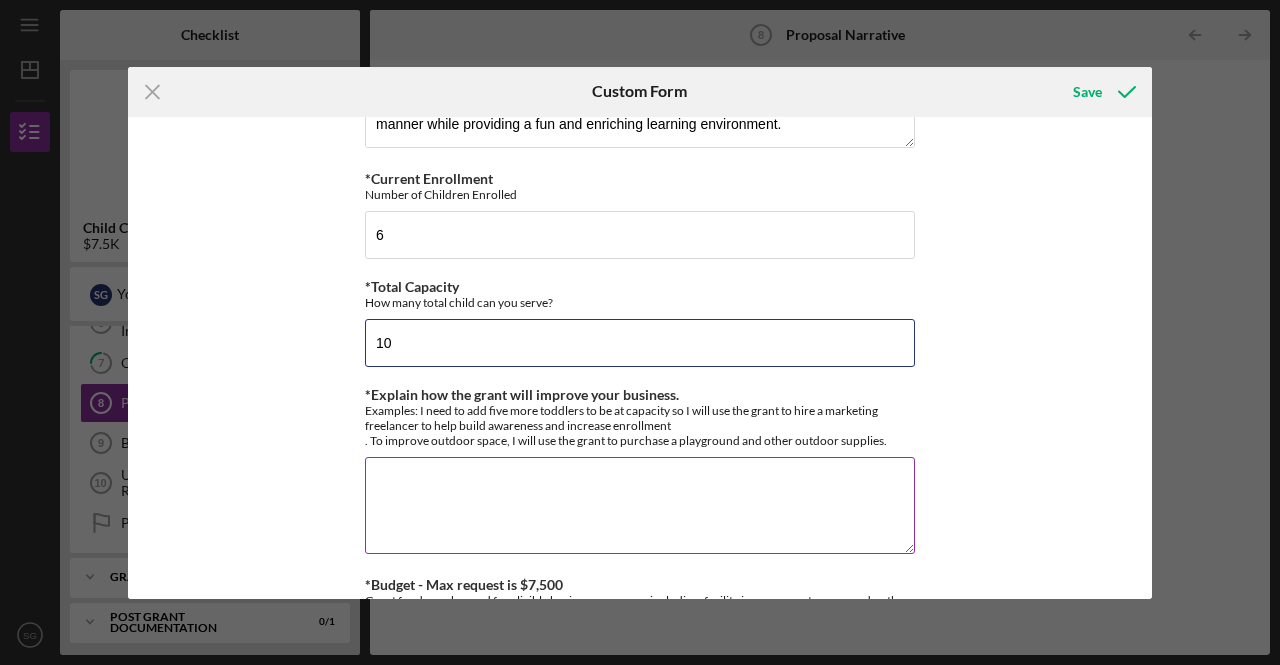 type on "10" 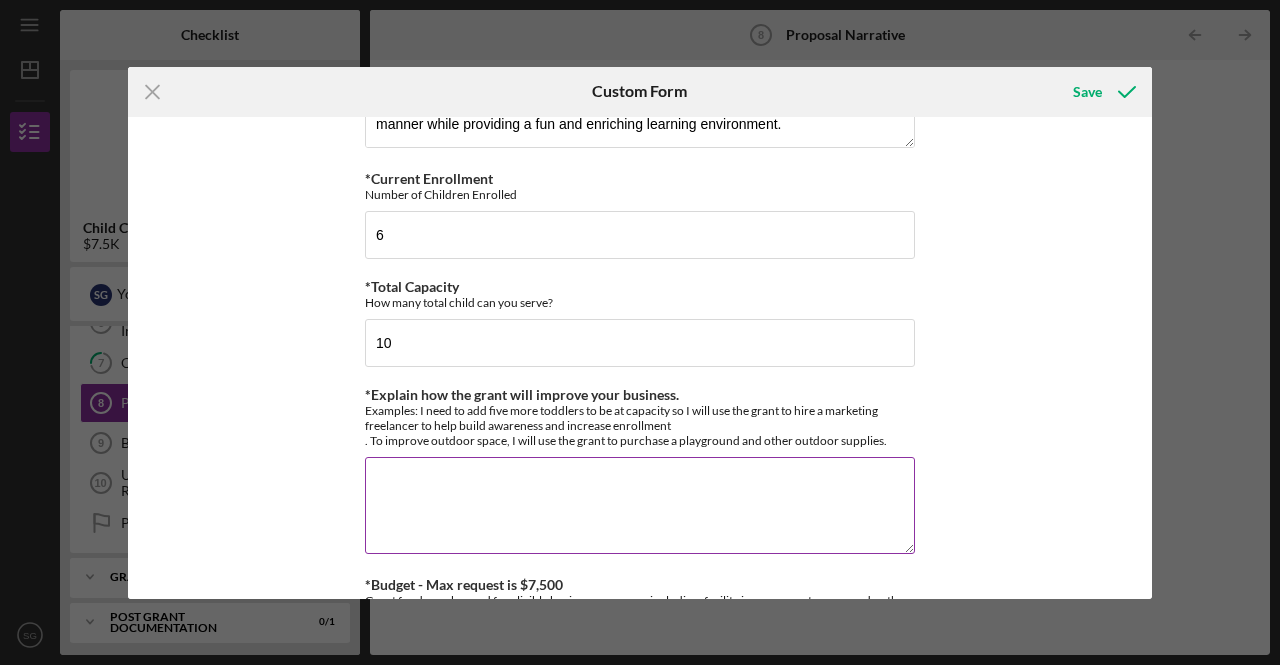 click on "*Explain how the grant will improve your business." at bounding box center (640, 505) 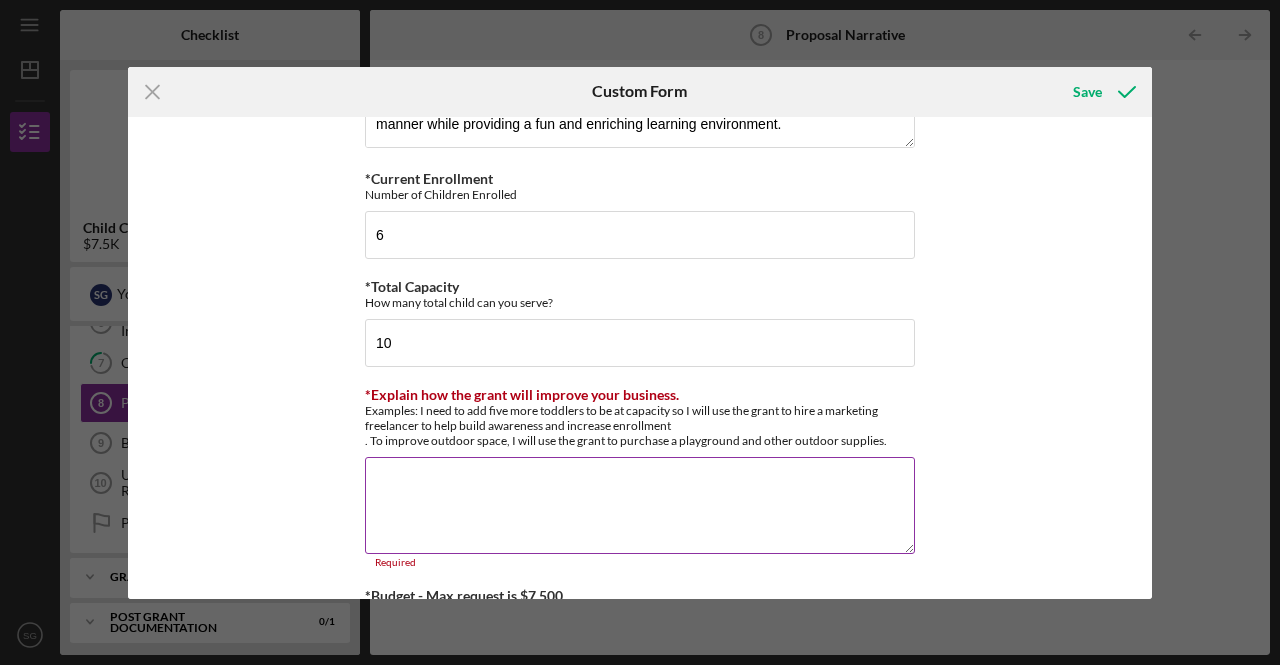 click on "*Explain how the grant will improve your business." at bounding box center (640, 505) 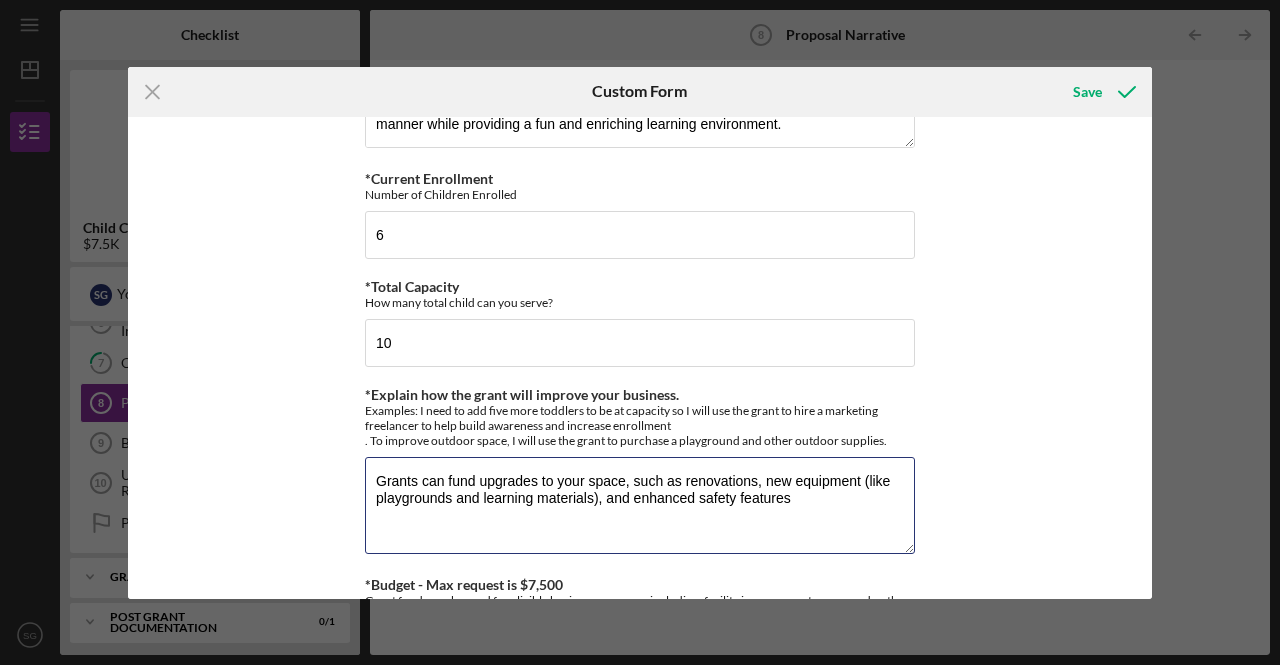drag, startPoint x: 412, startPoint y: 478, endPoint x: 333, endPoint y: 469, distance: 79.51101 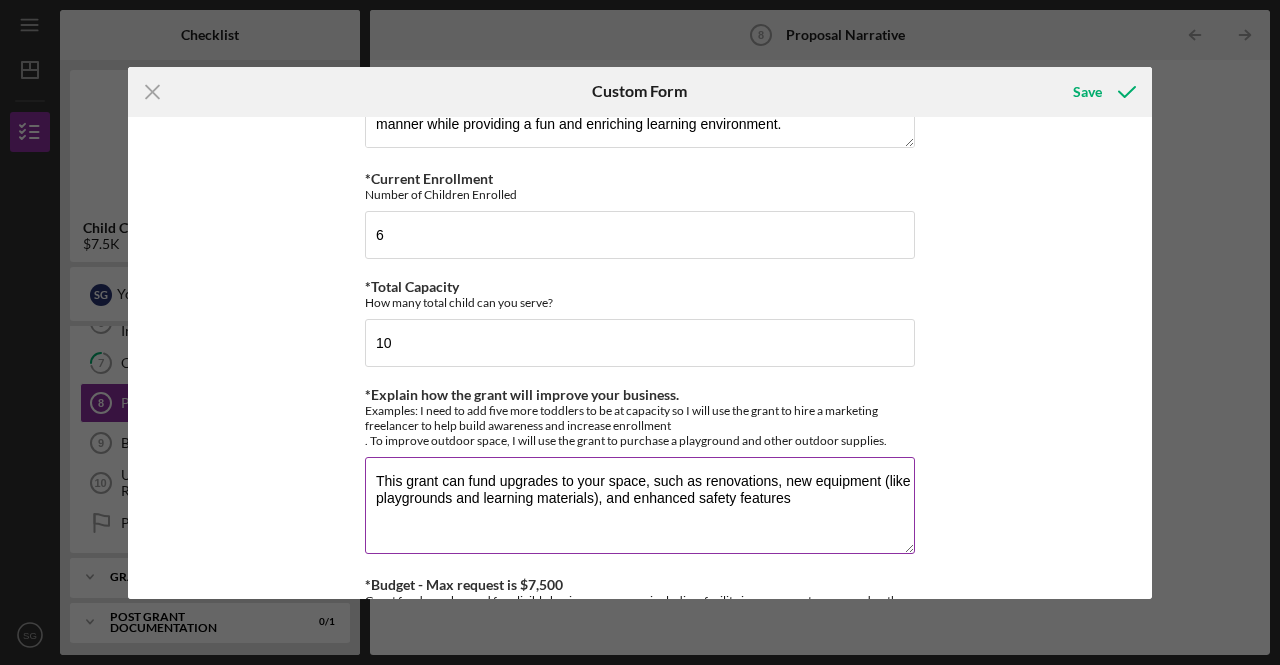 click on "This grant can fund upgrades to your space, such as renovations, new equipment (like playgrounds and learning materials), and enhanced safety features" at bounding box center (640, 505) 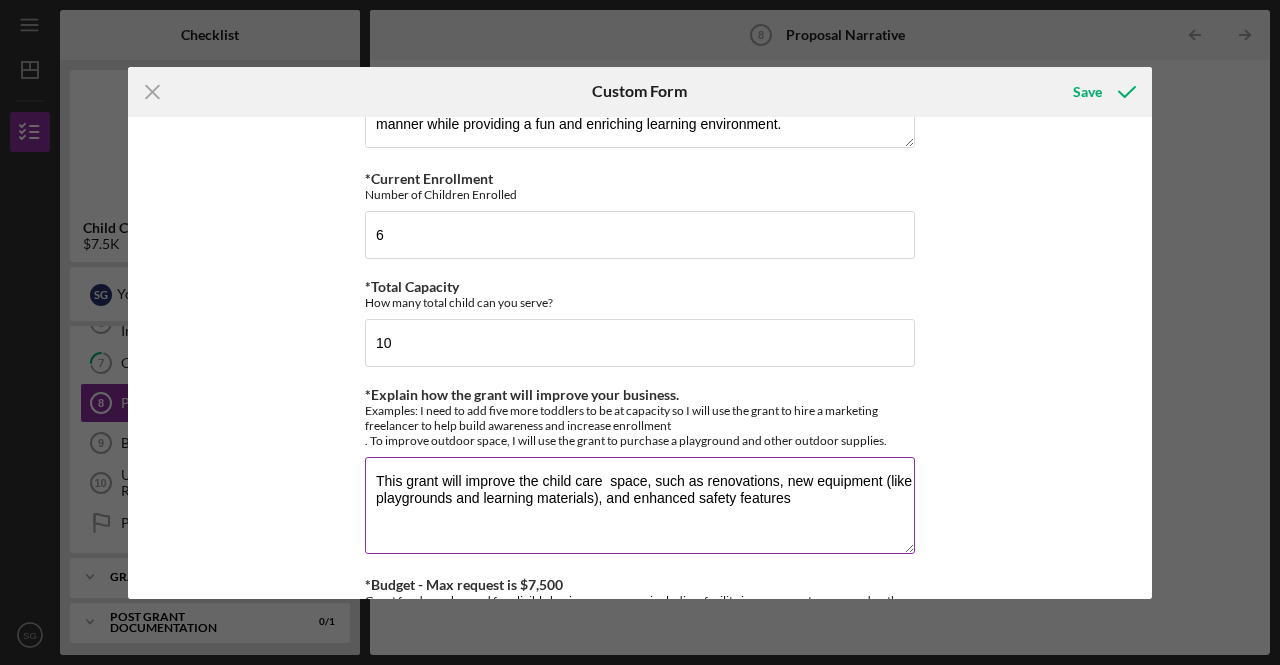 click on "This grant will improve the child care  space, such as renovations, new equipment (like playgrounds and learning materials), and enhanced safety features" at bounding box center [640, 505] 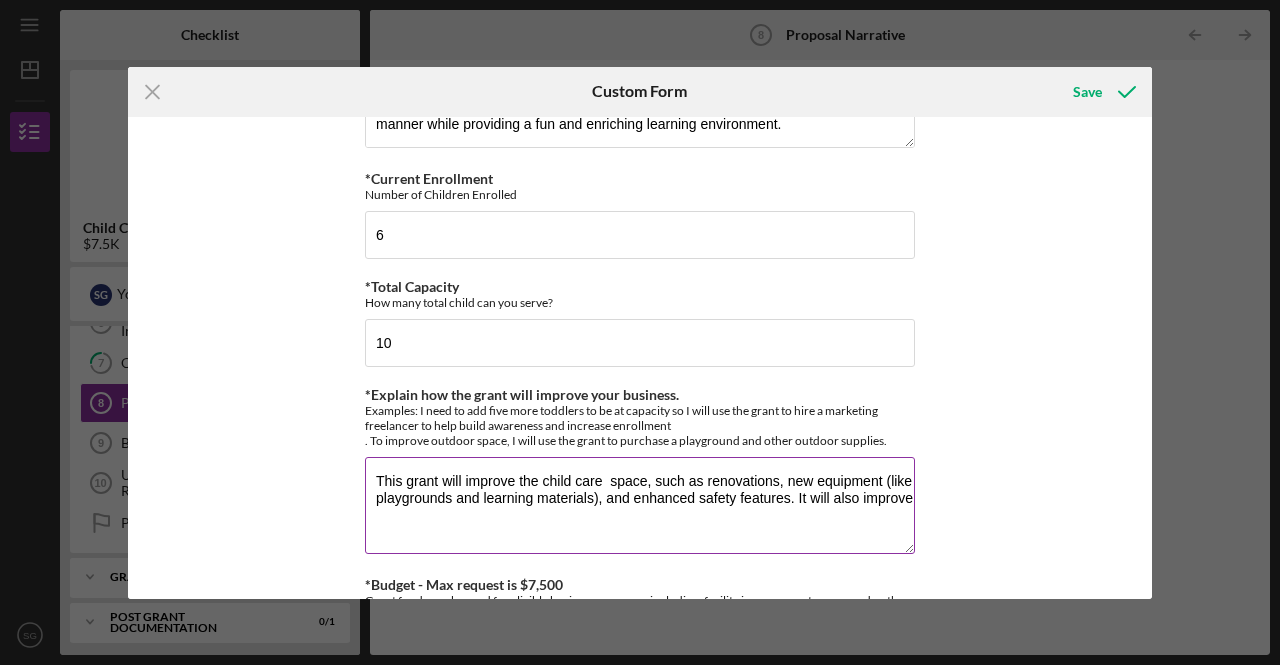 paste on "Grants can help you acquire essential supplies, equipment, and technology, allowing you to create a stimulating and enriching environment for children" 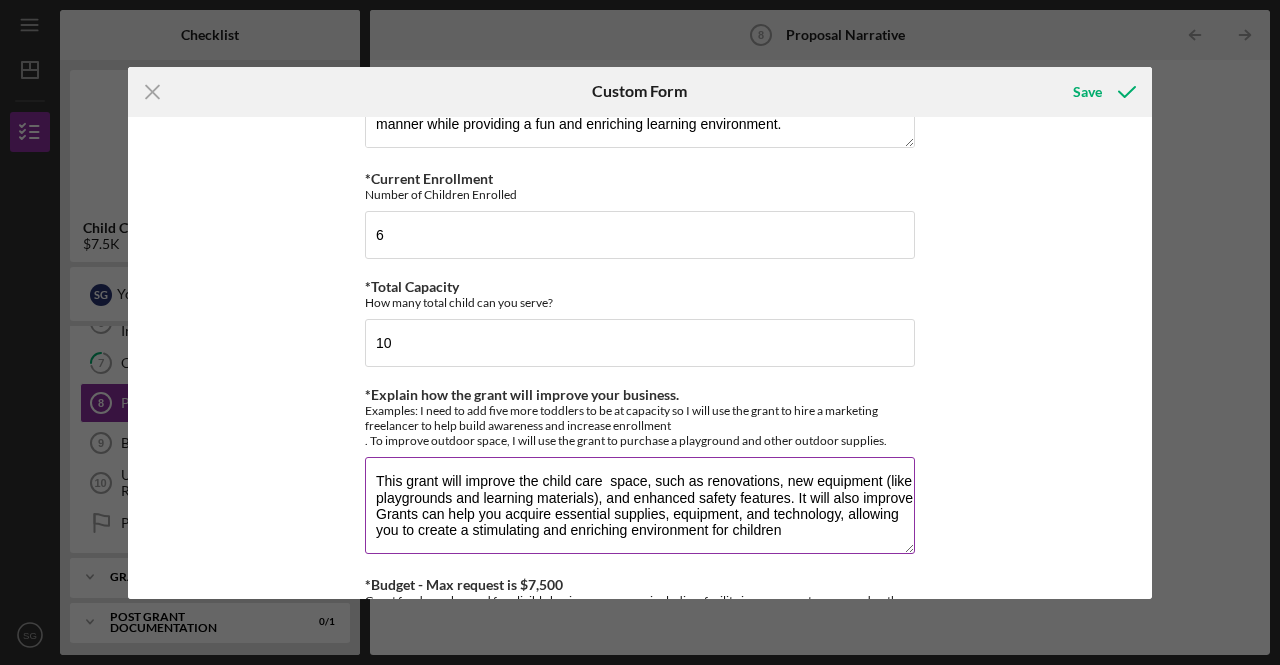drag, startPoint x: 497, startPoint y: 512, endPoint x: 368, endPoint y: 505, distance: 129.18979 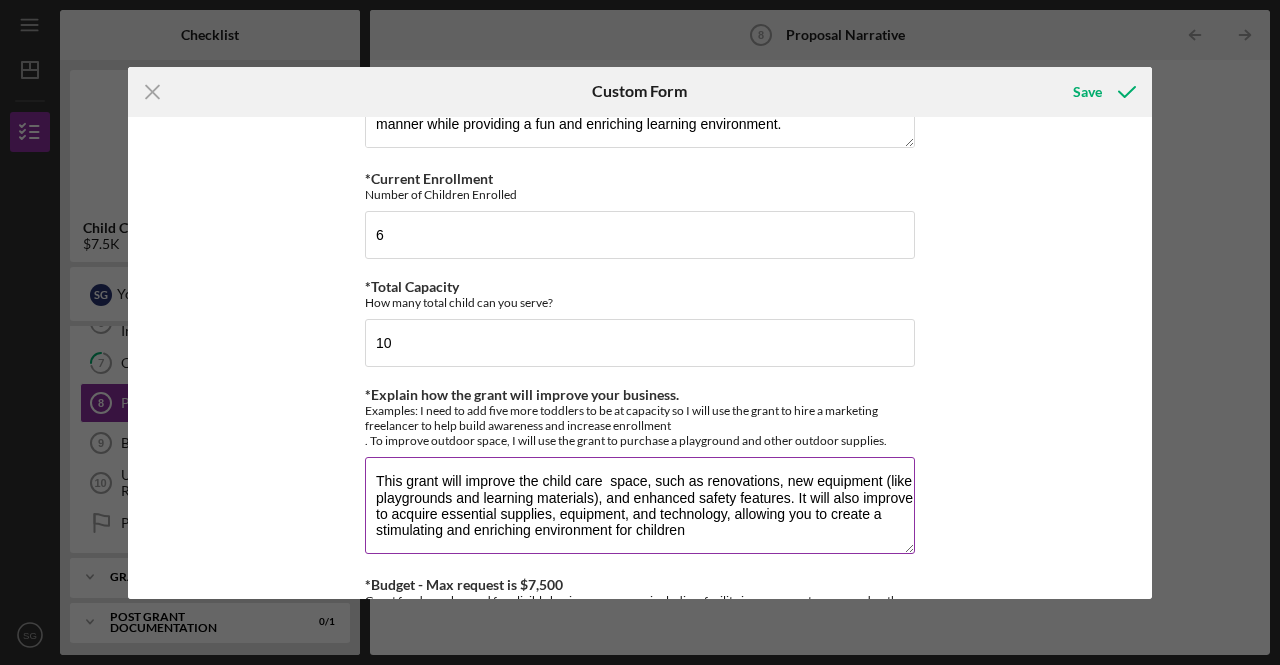 click on "This grant will improve the child care  space, such as renovations, new equipment (like playgrounds and learning materials), and enhanced safety features. It will also improve  to acquire essential supplies, equipment, and technology, allowing you to create a stimulating and enriching environment for children" at bounding box center [640, 505] 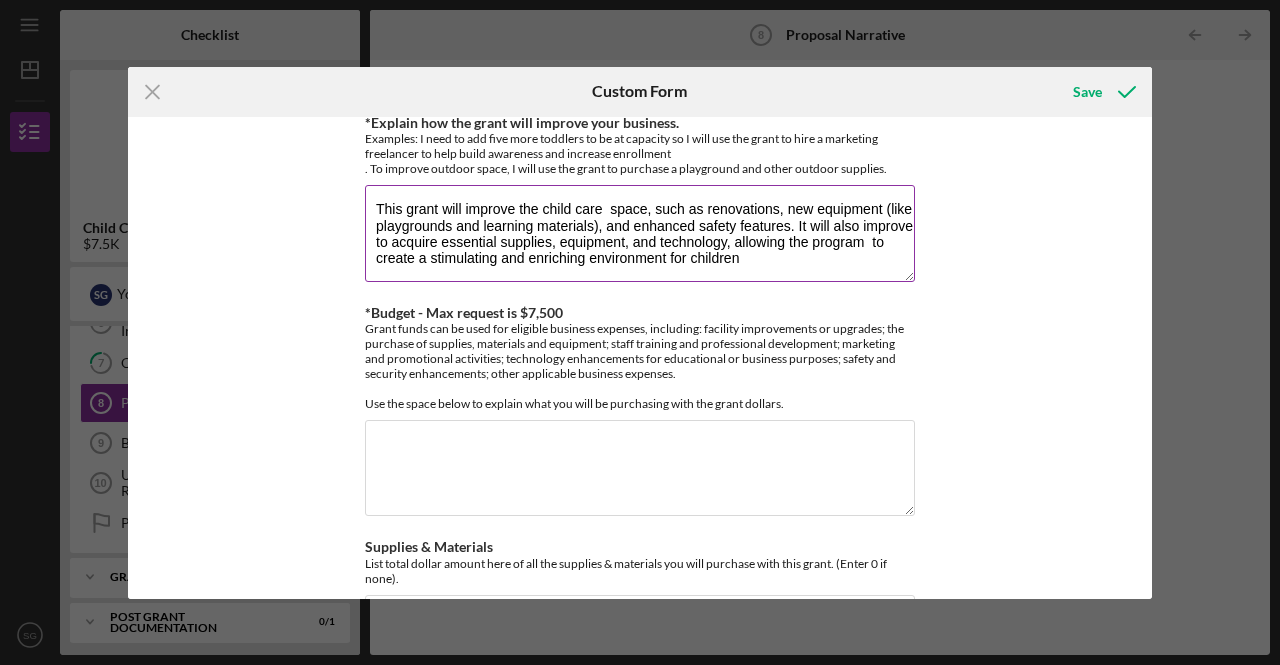 scroll, scrollTop: 400, scrollLeft: 0, axis: vertical 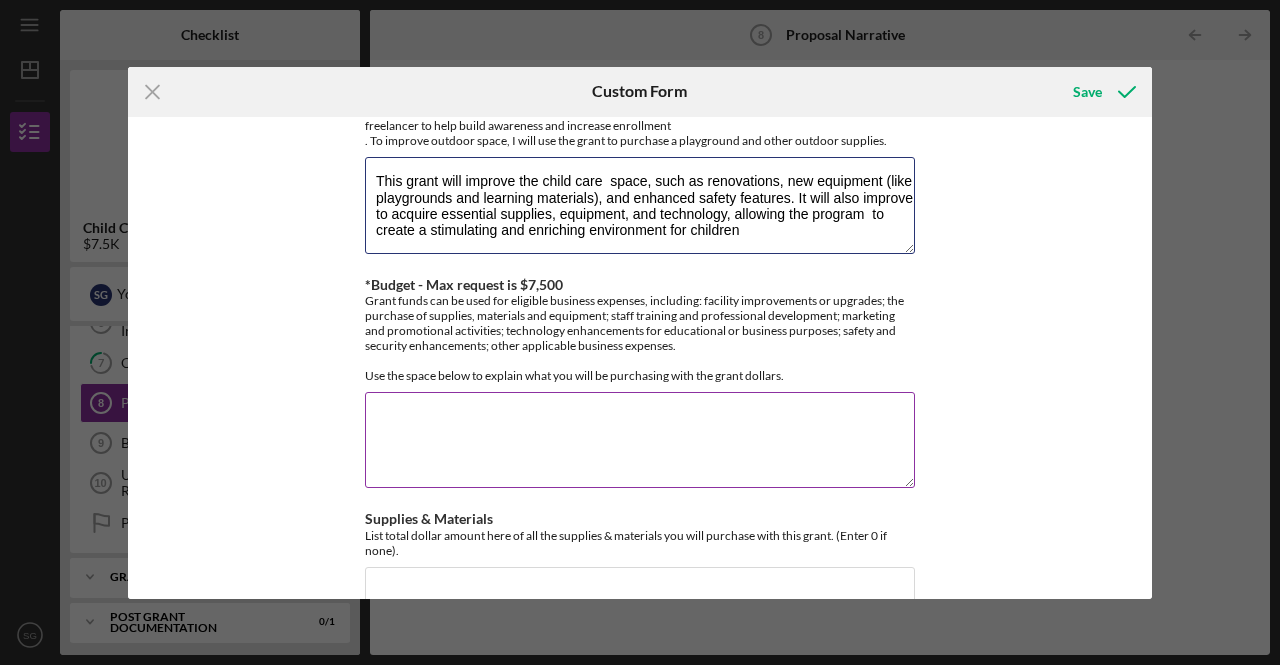 type on "This grant will improve the child care  space, such as renovations, new equipment (like playgrounds and learning materials), and enhanced safety features. It will also improve  to acquire essential supplies, equipment, and technology, allowing the program  to create a stimulating and enriching environment for children" 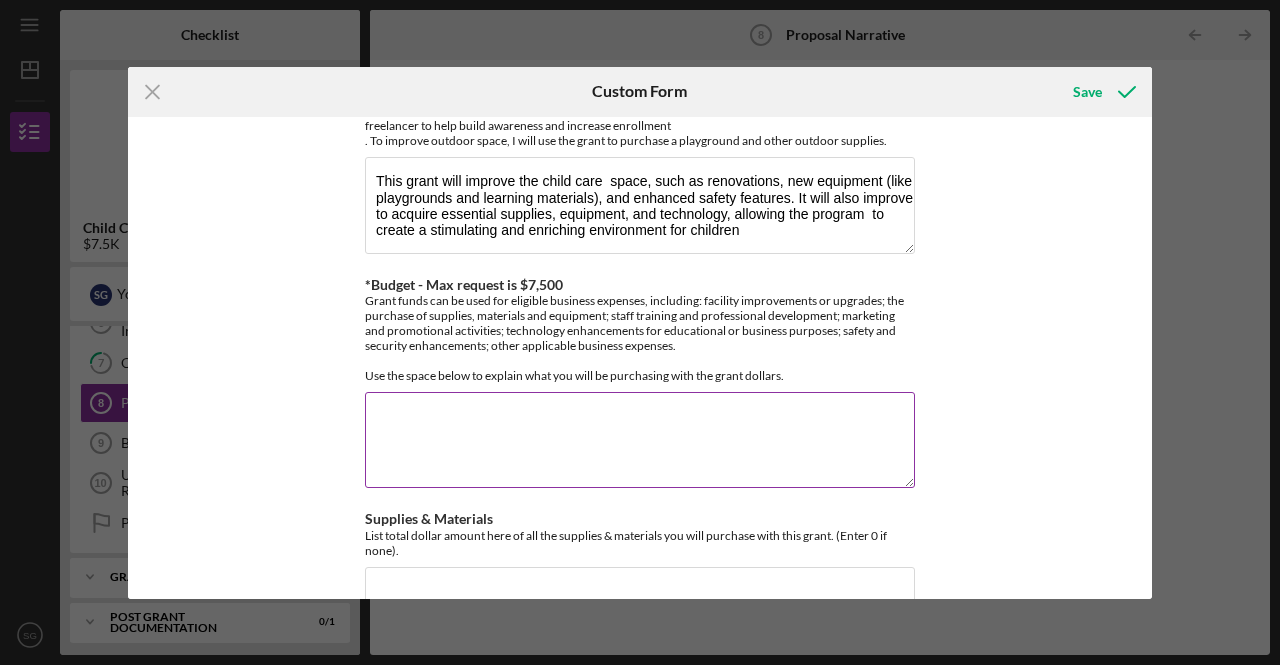 click on "*Budget - Max request is $7,500" at bounding box center (640, 440) 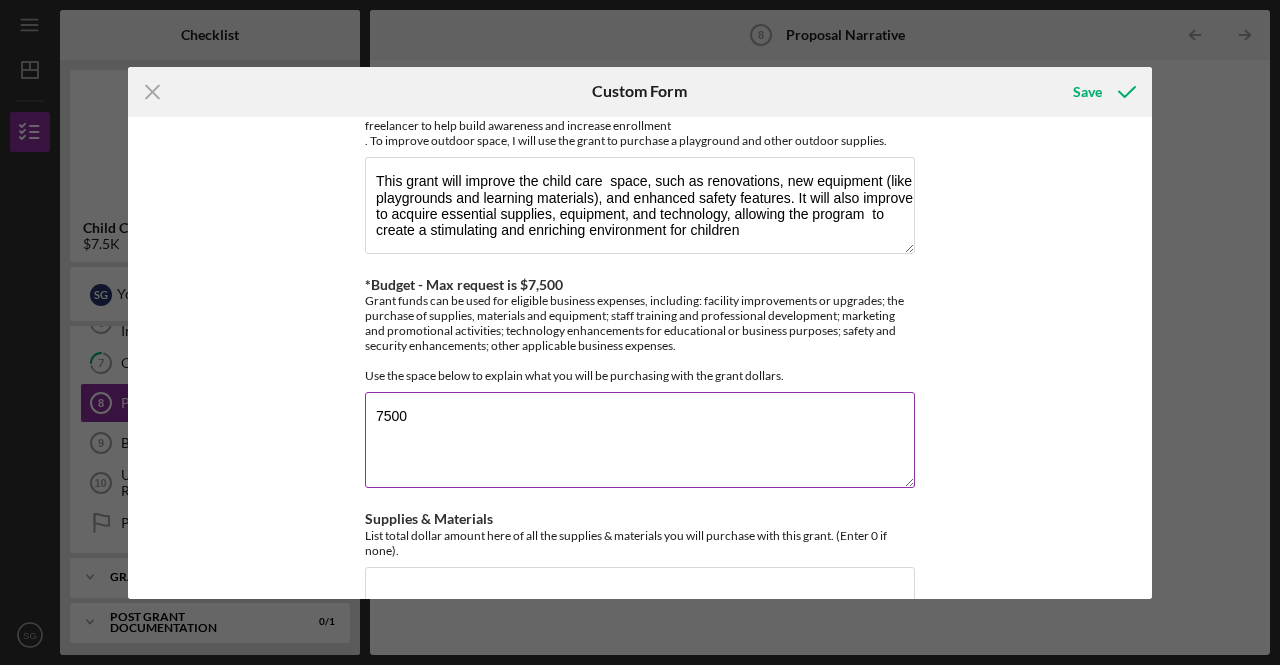 click on "7500" at bounding box center [640, 440] 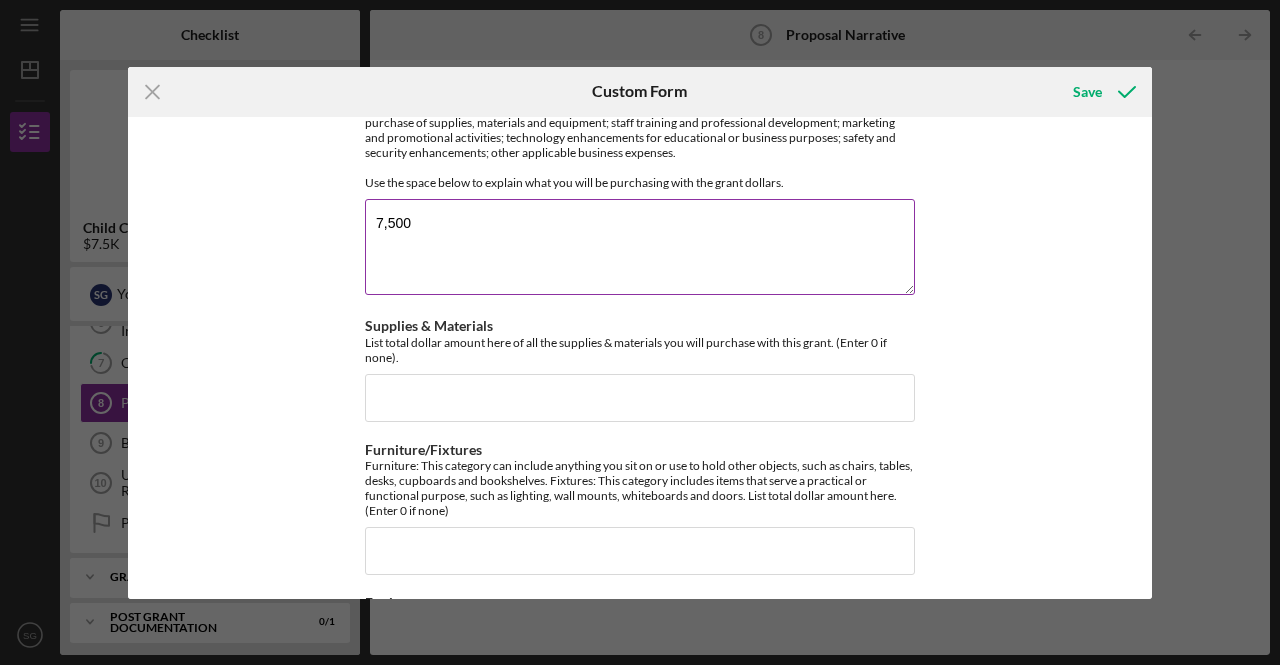 scroll, scrollTop: 600, scrollLeft: 0, axis: vertical 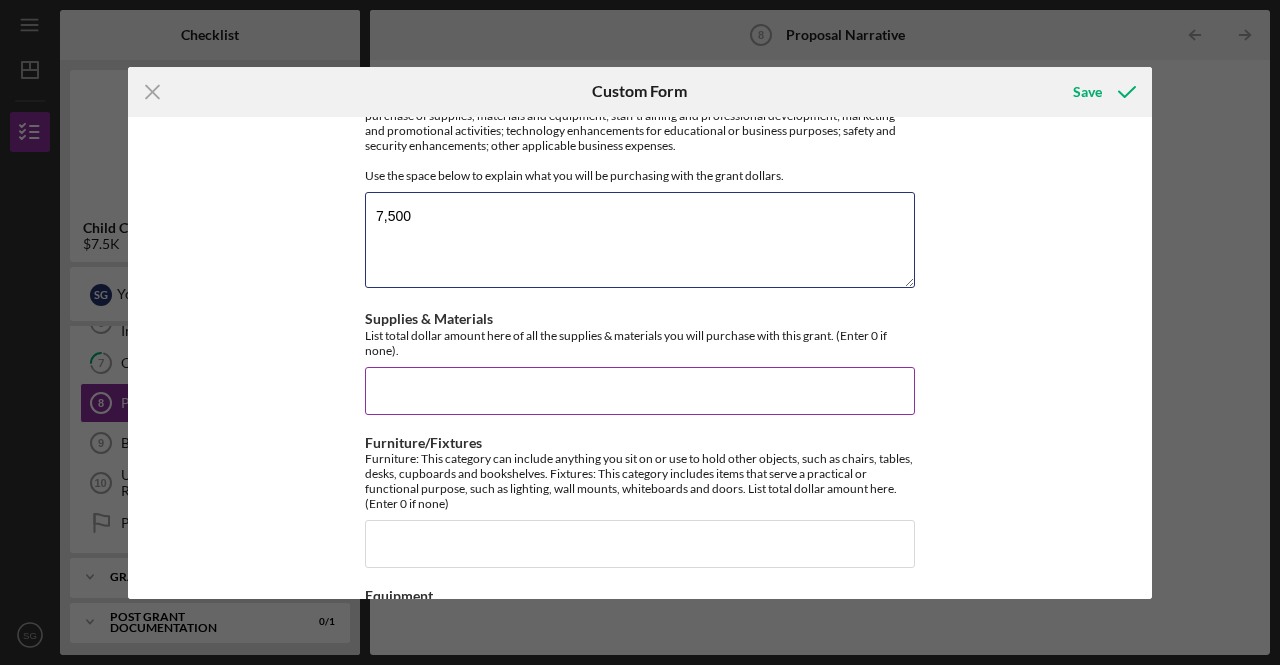type on "7,500" 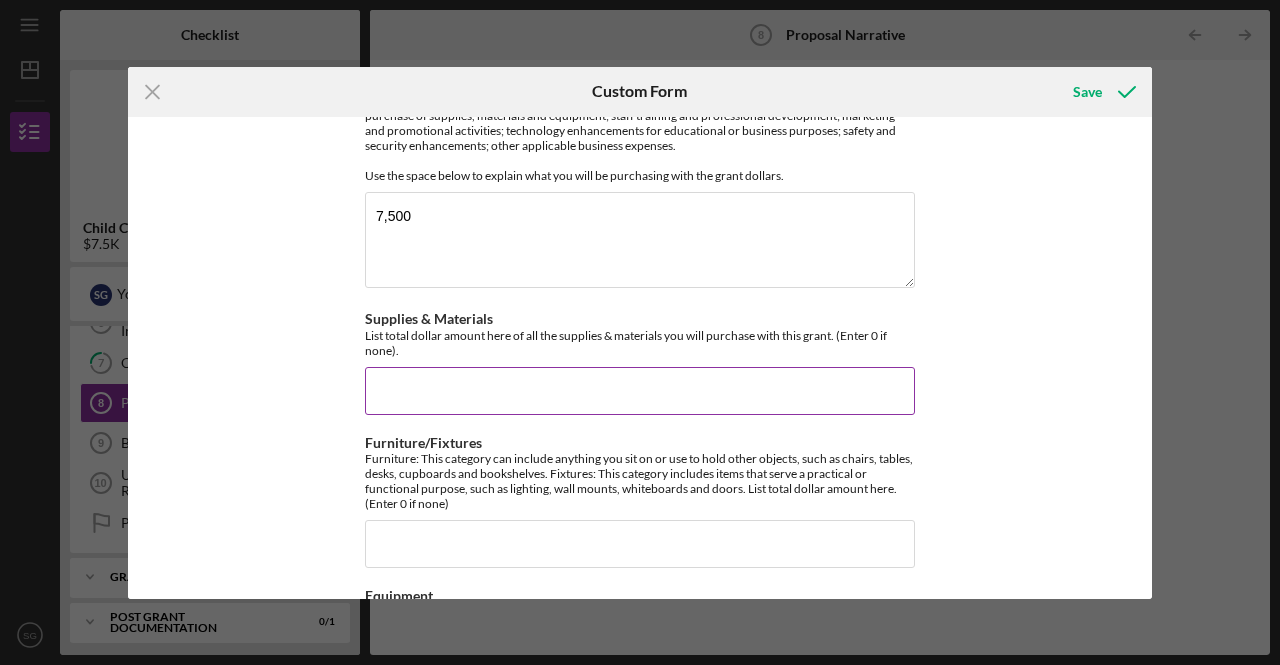 click on "Supplies & Materials" at bounding box center (640, 391) 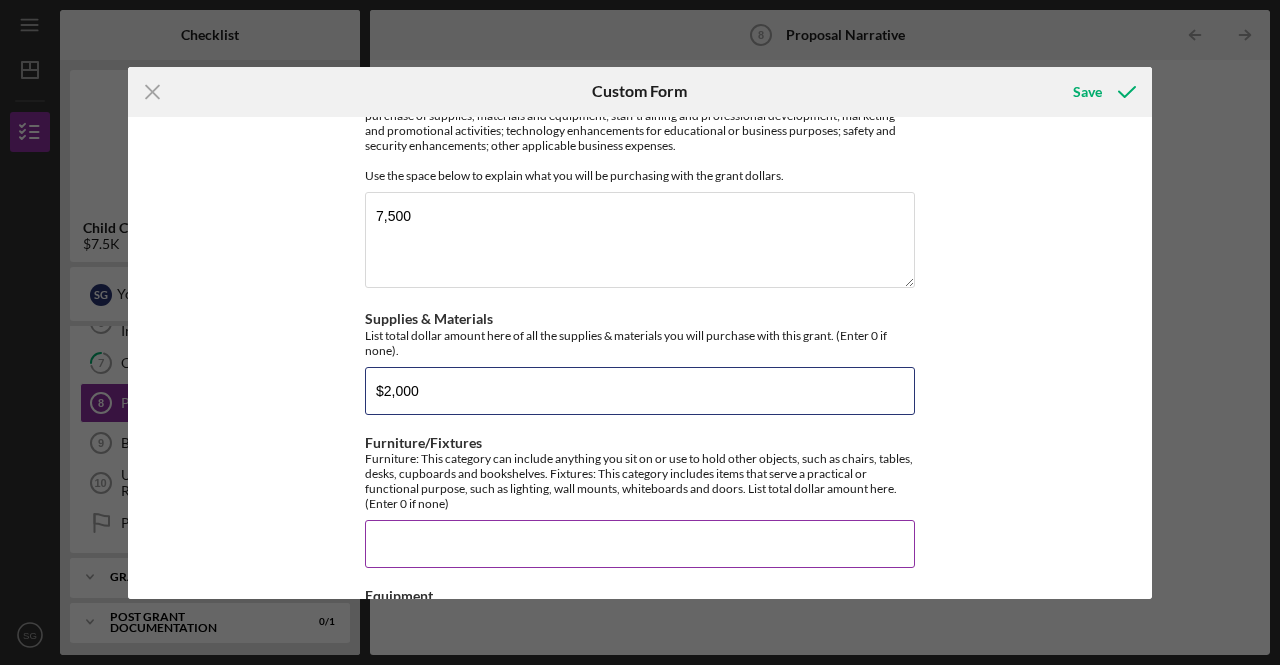 type on "$2,000" 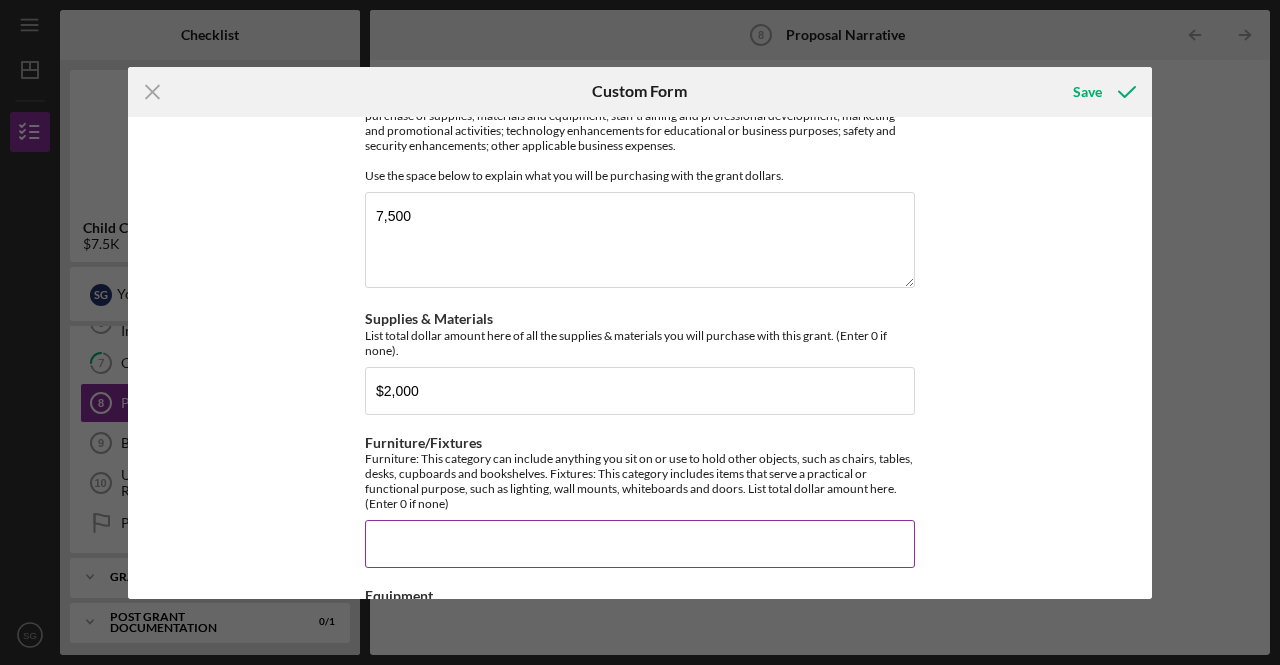 click on "Furniture/Fixtures" at bounding box center (640, 544) 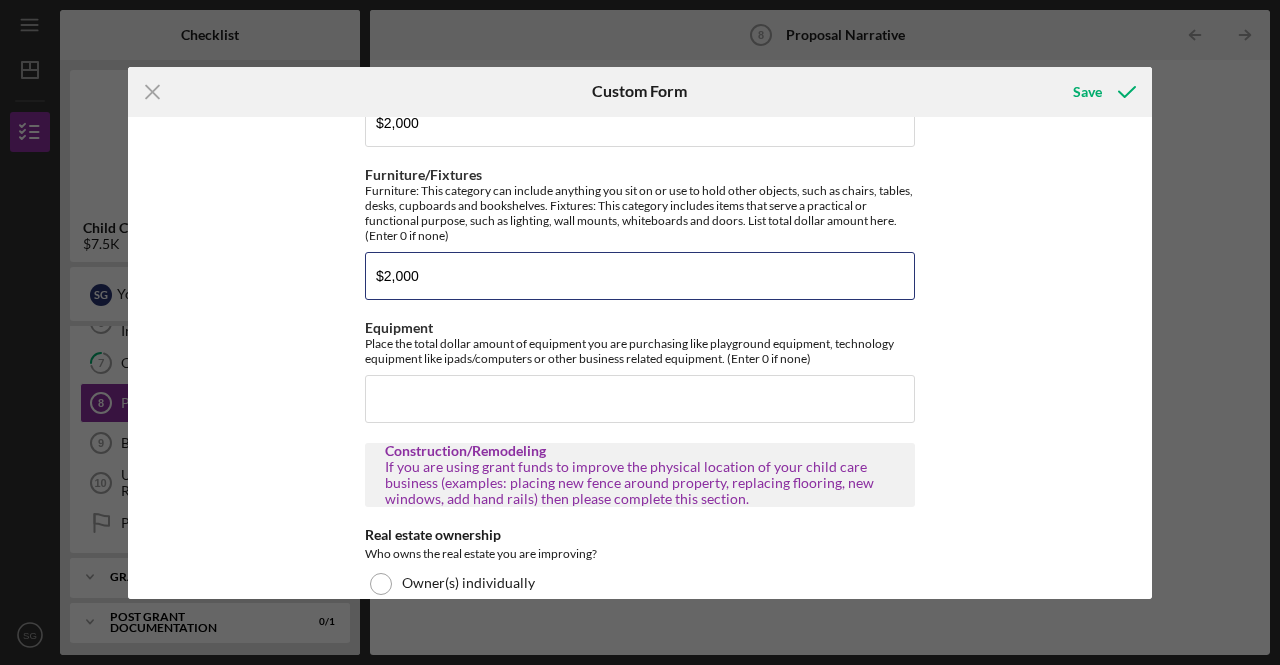 scroll, scrollTop: 900, scrollLeft: 0, axis: vertical 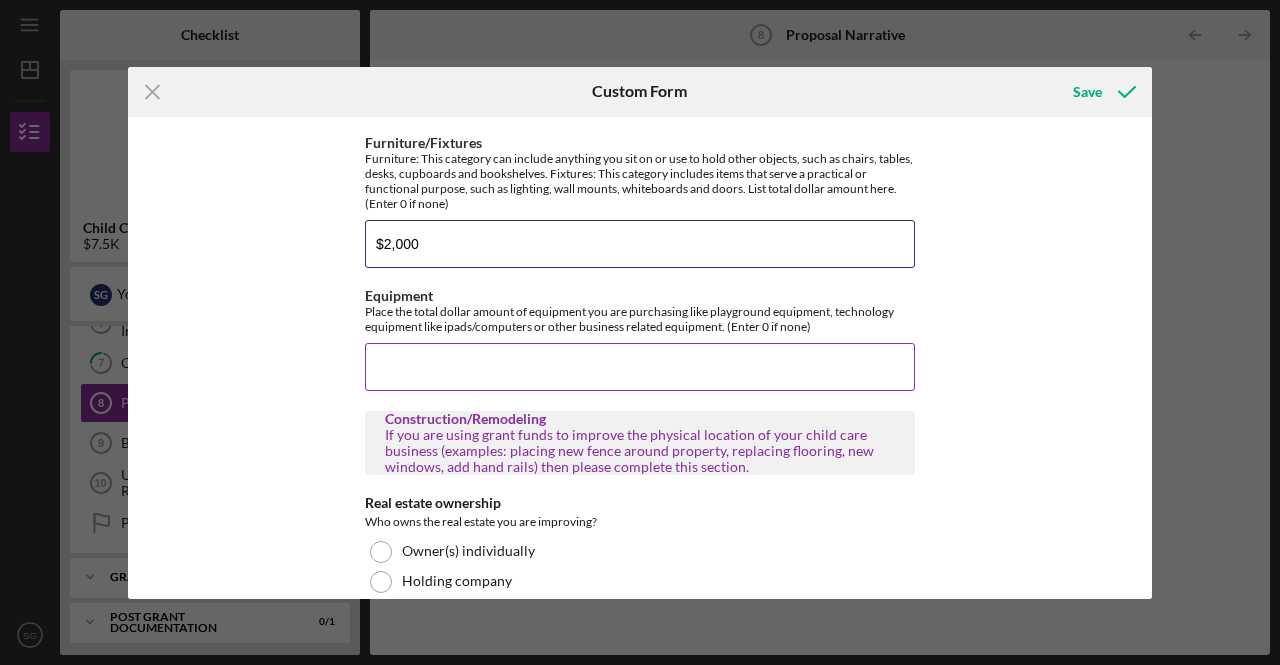 type on "$2,000" 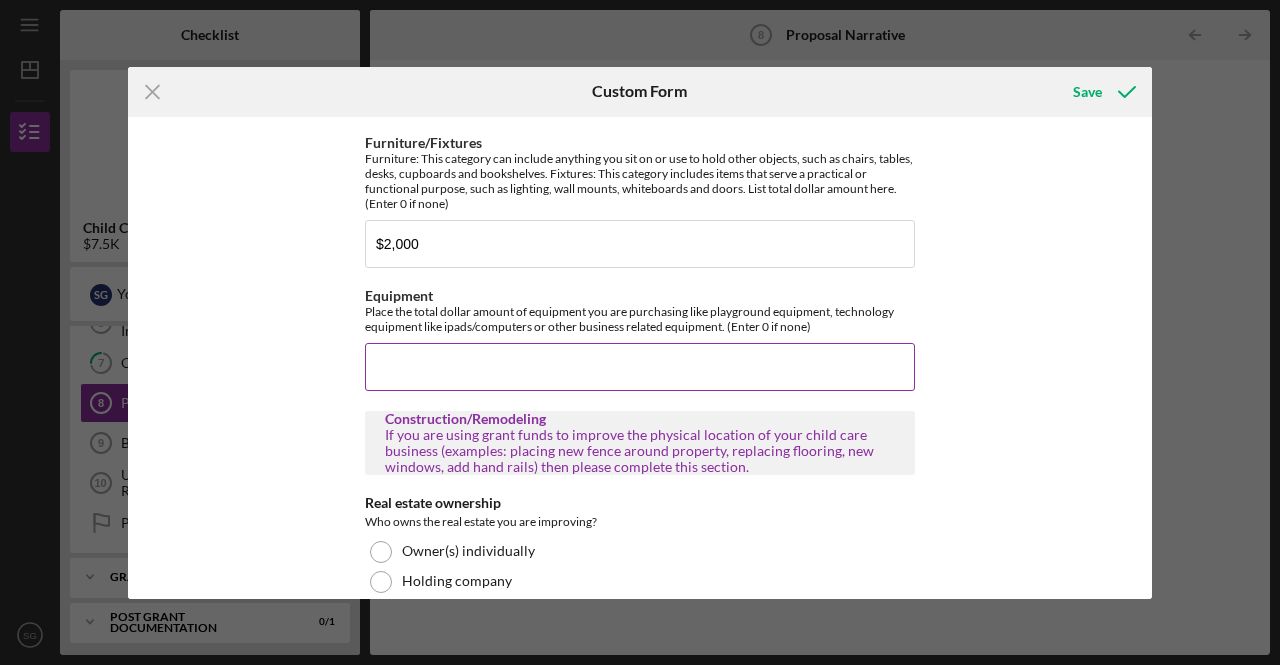 click on "Equipment" at bounding box center [640, 367] 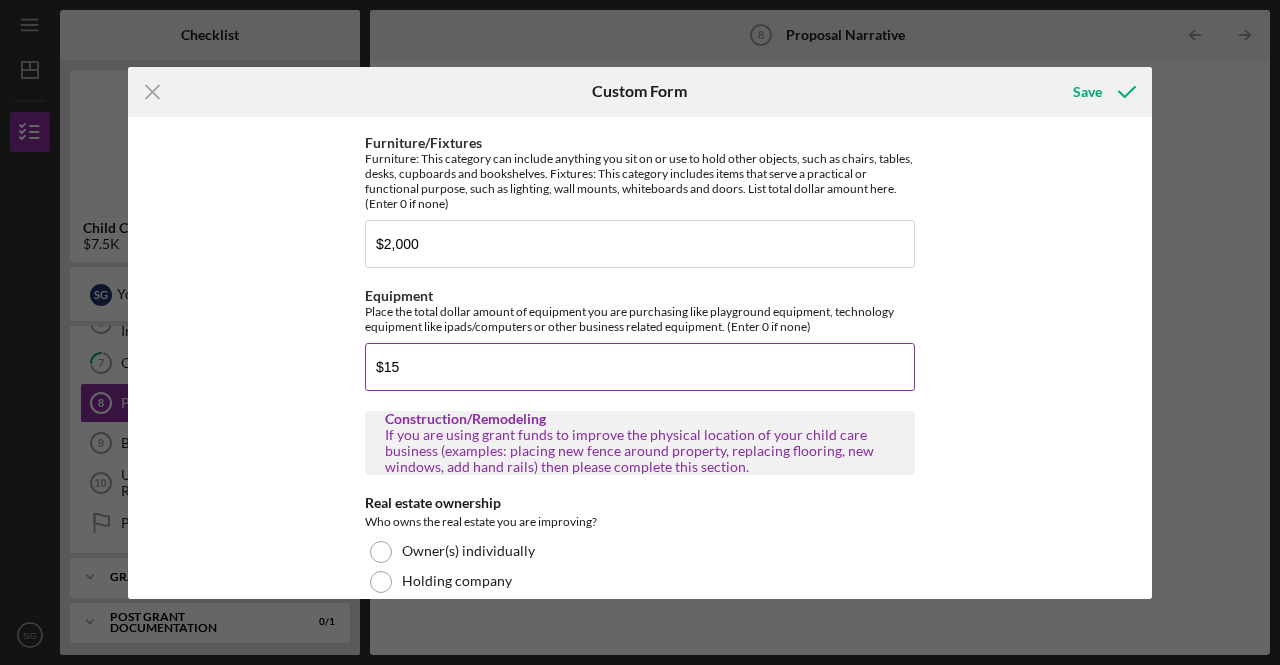 type on "$1" 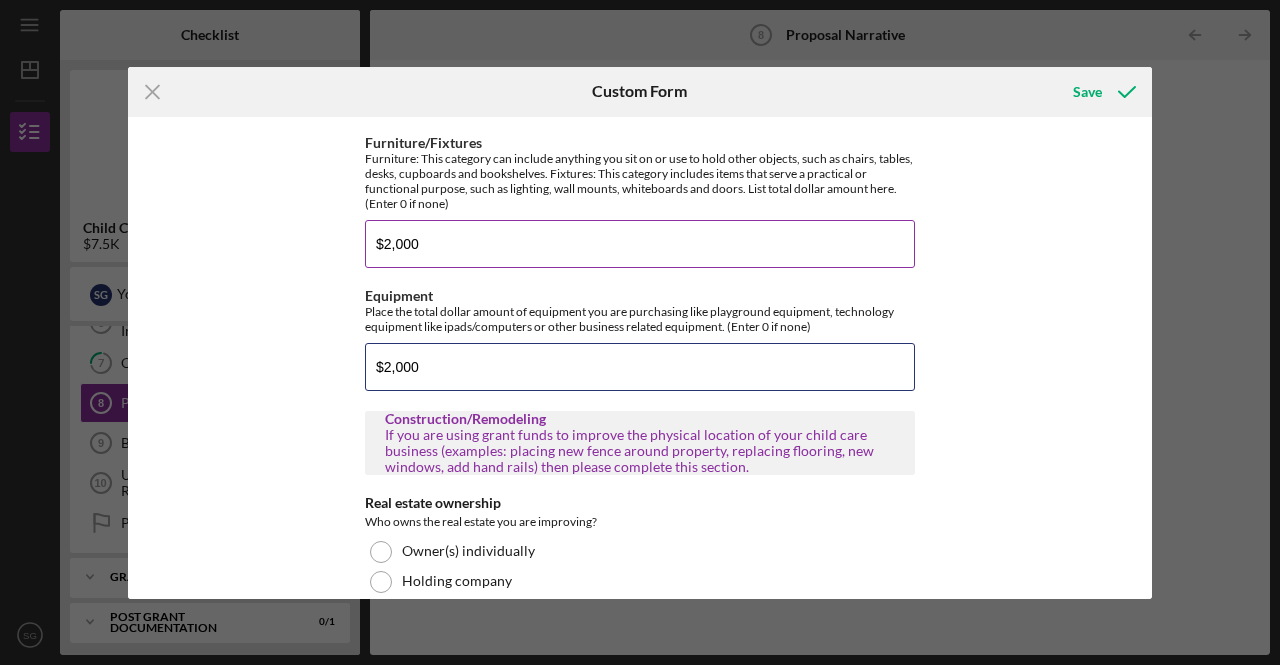 type on "$2,000" 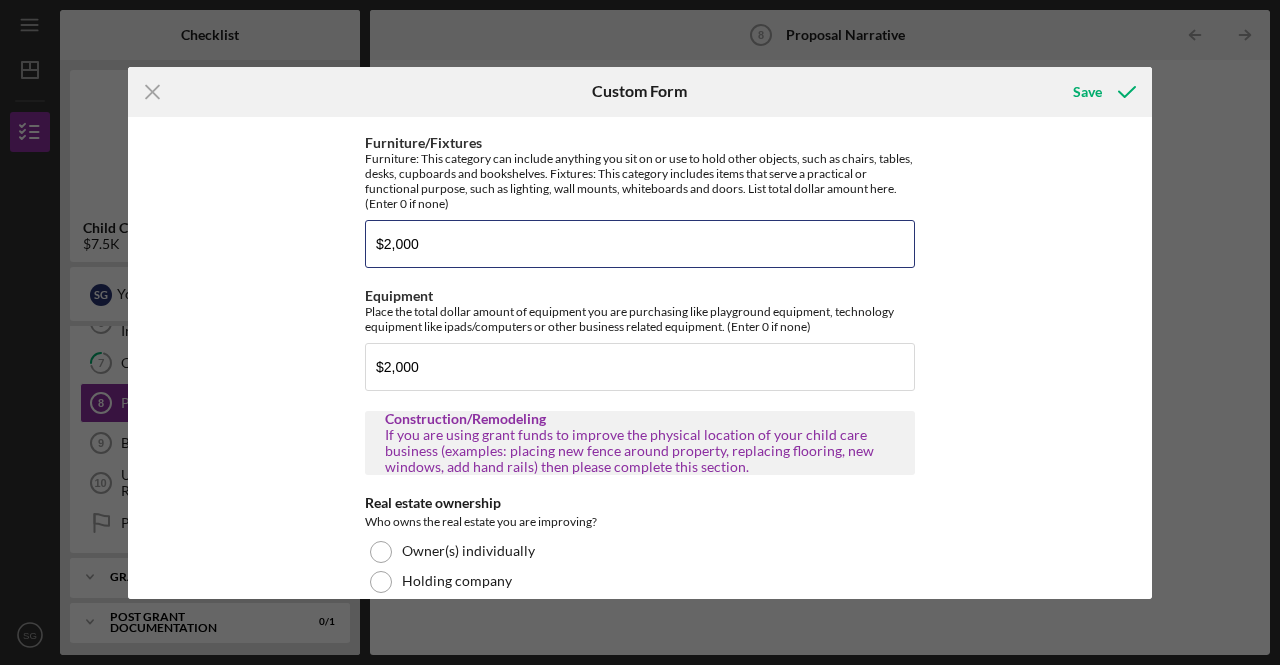 drag, startPoint x: 432, startPoint y: 241, endPoint x: 303, endPoint y: 231, distance: 129.38702 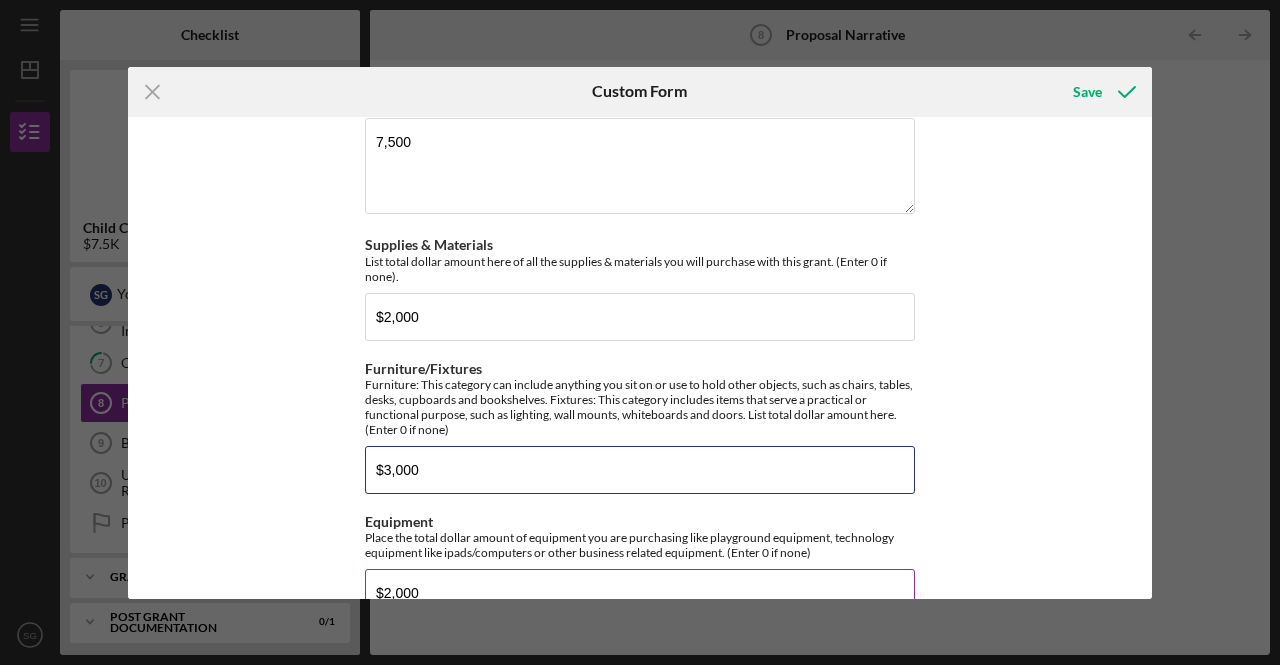 scroll, scrollTop: 900, scrollLeft: 0, axis: vertical 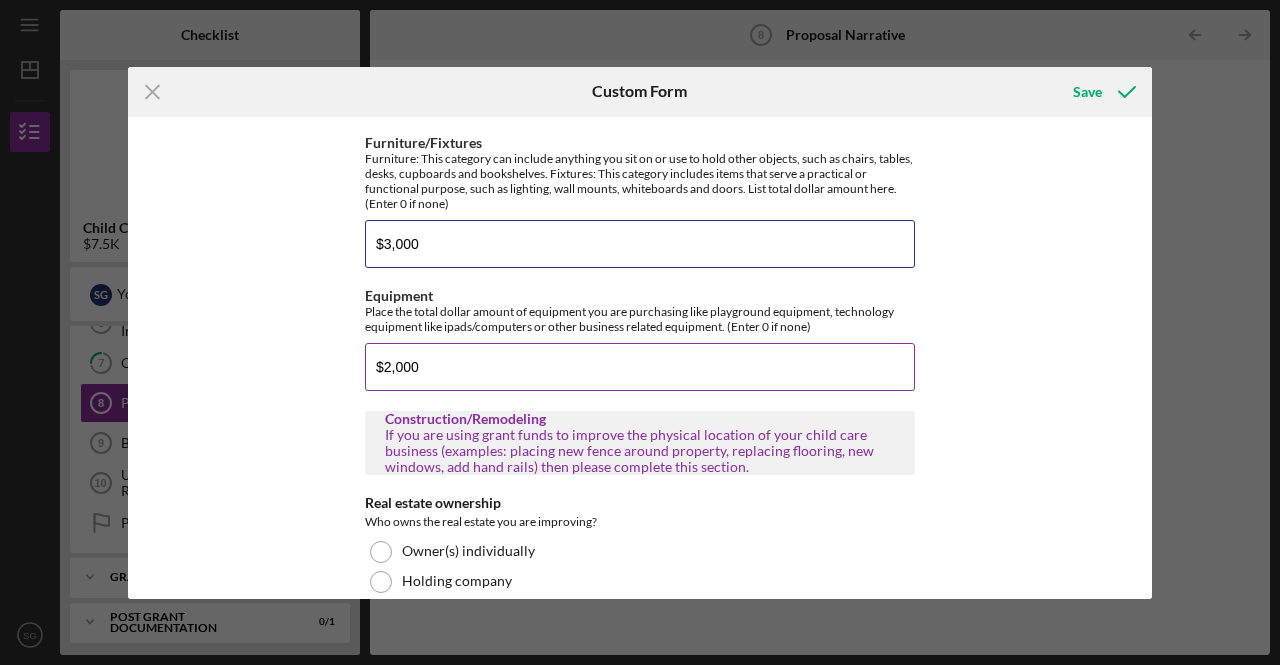 type on "$3,000" 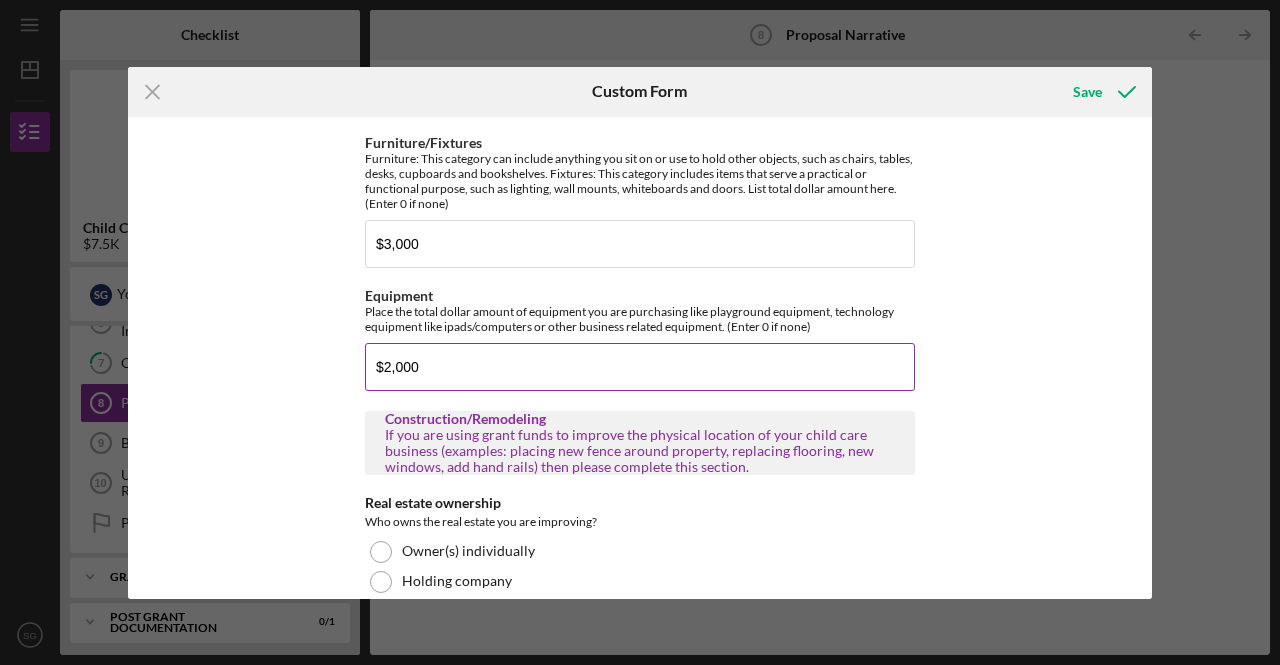 click on "$2,000" at bounding box center (640, 367) 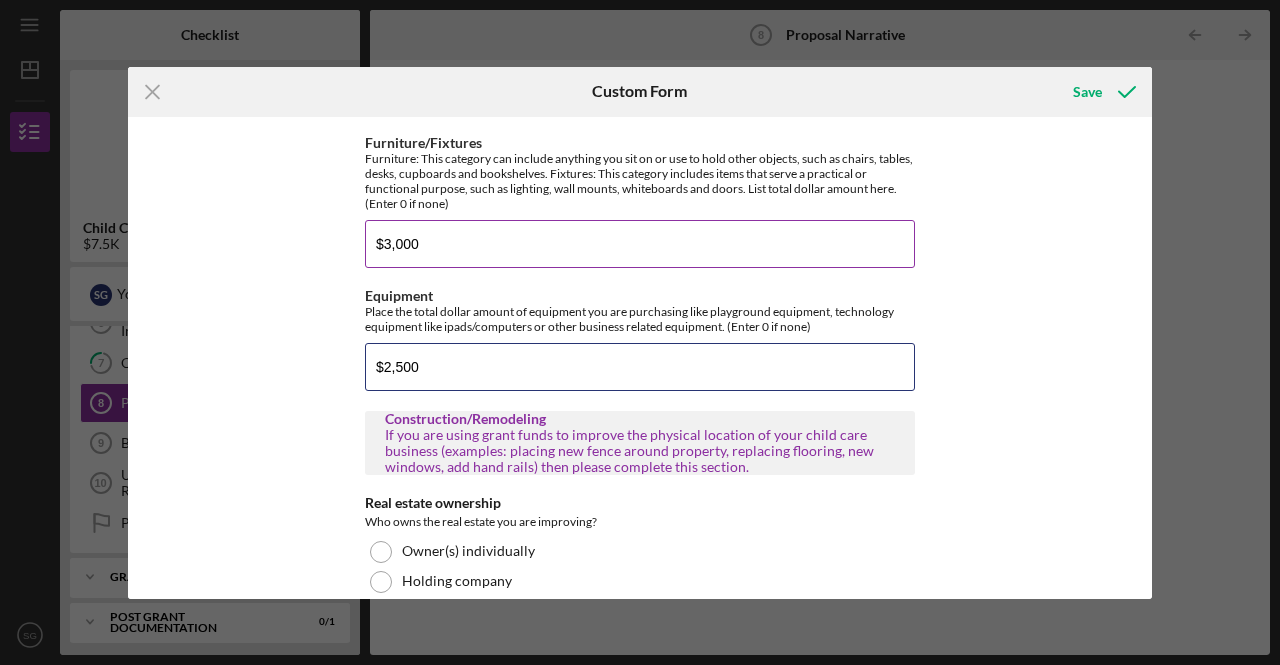 scroll, scrollTop: 1100, scrollLeft: 0, axis: vertical 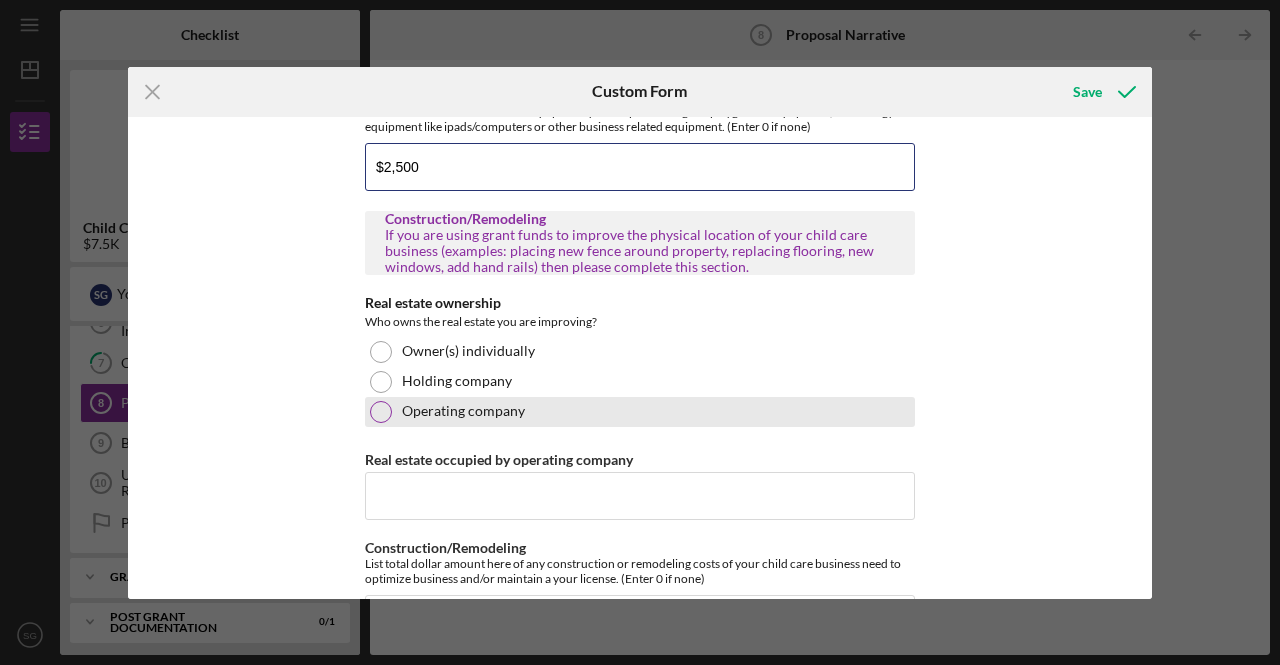 type on "$2,500" 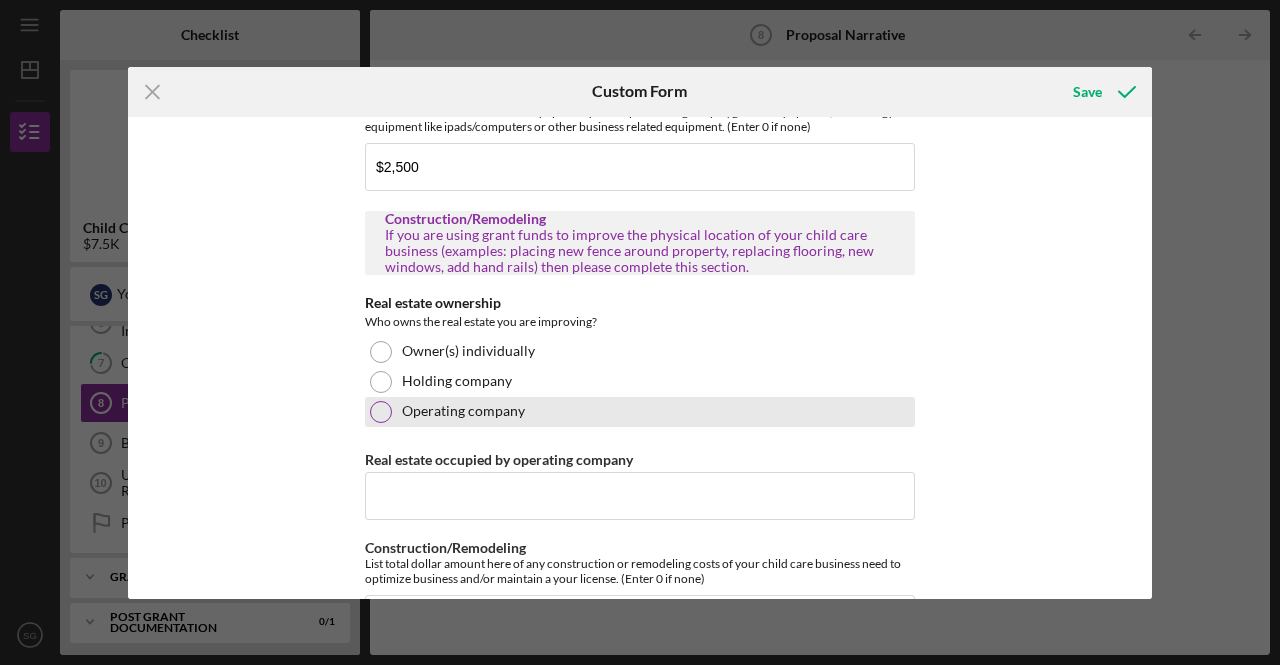 click at bounding box center [381, 412] 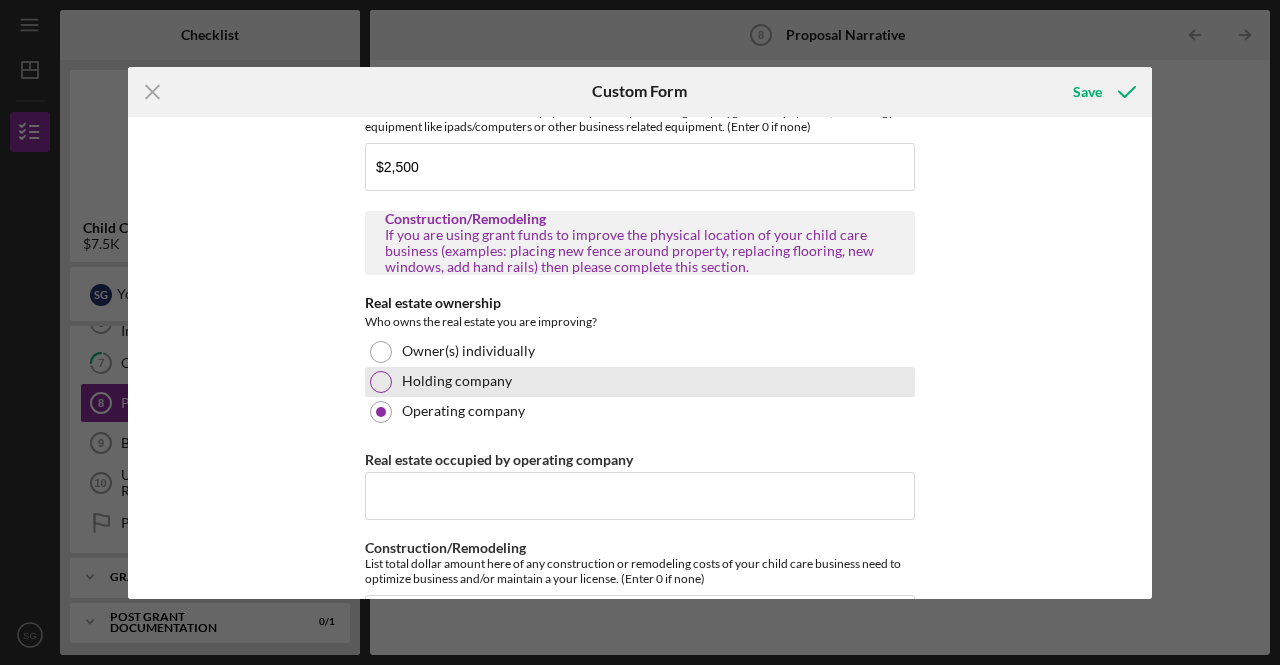 click at bounding box center [381, 382] 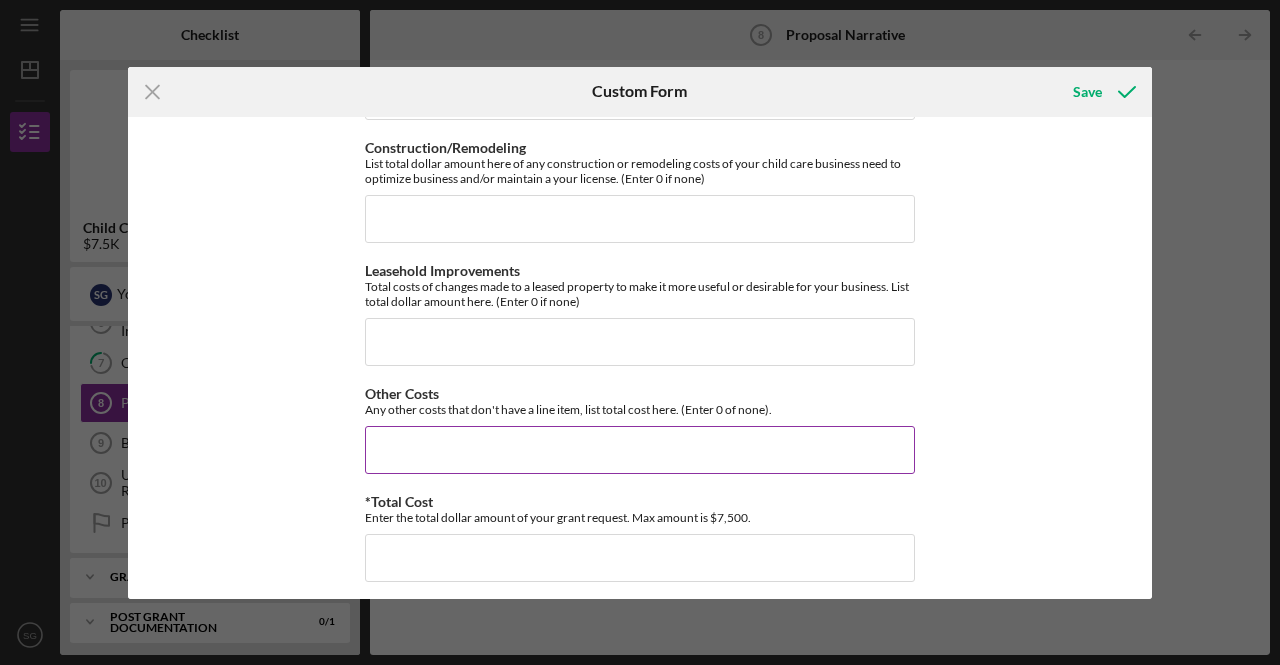 scroll, scrollTop: 1504, scrollLeft: 0, axis: vertical 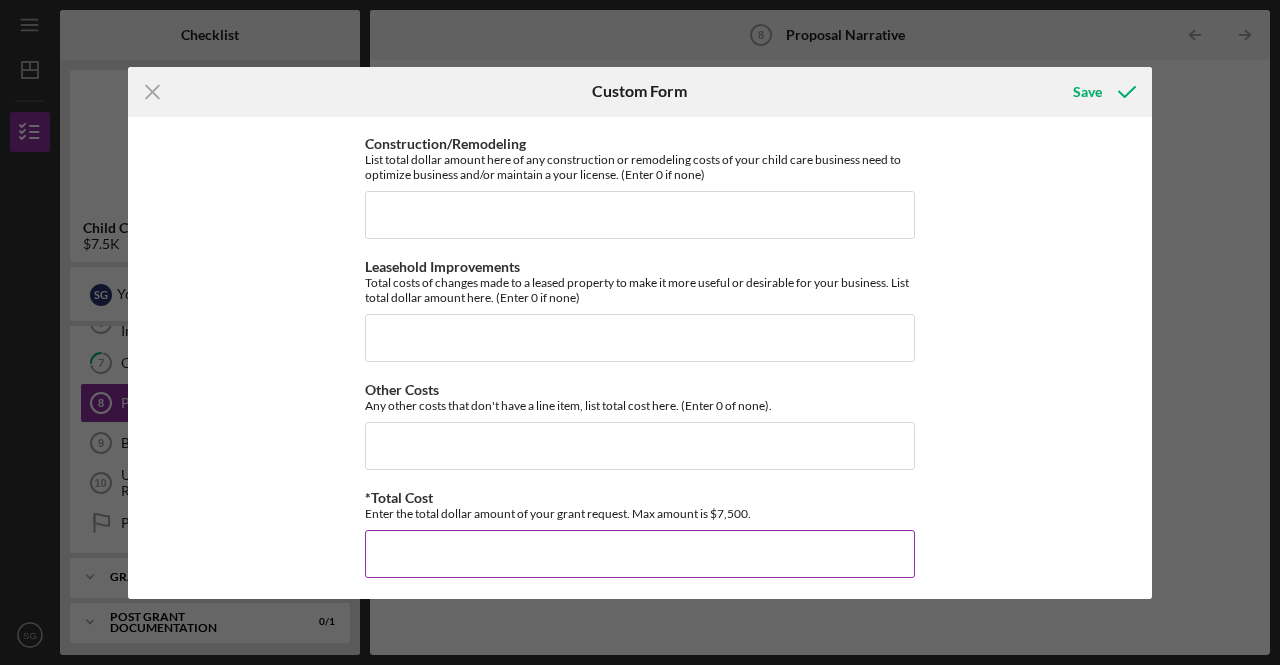 click on "*Total Cost" at bounding box center [640, 554] 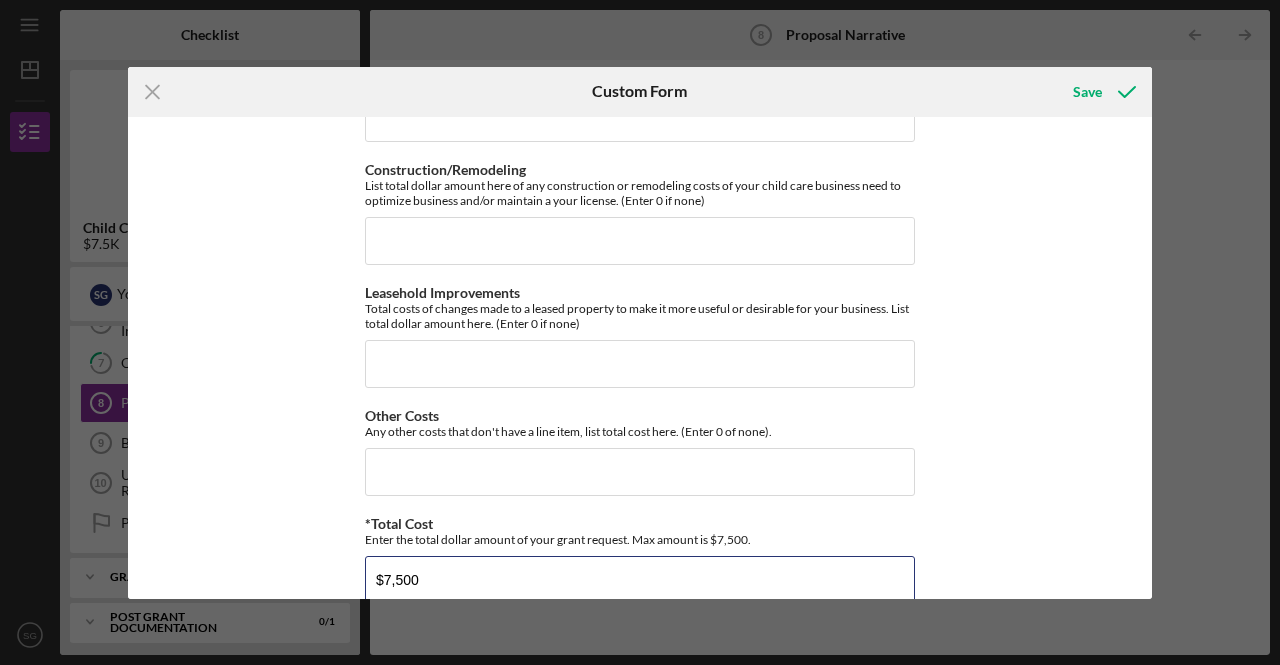 scroll, scrollTop: 1504, scrollLeft: 0, axis: vertical 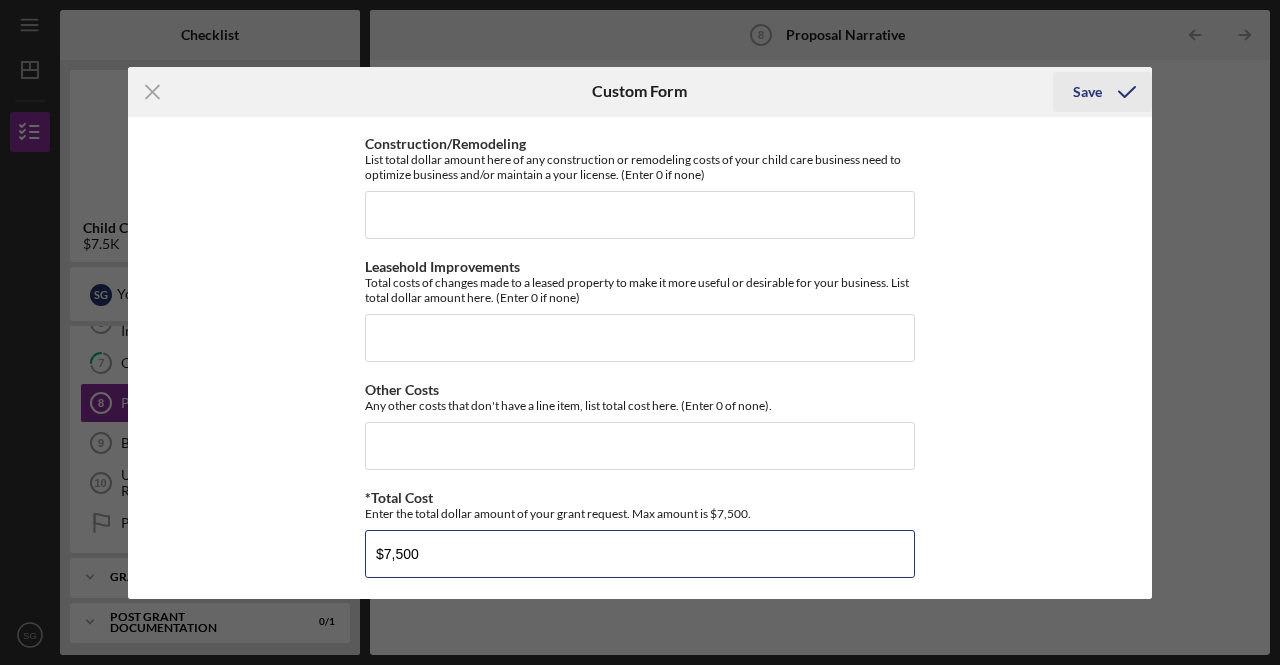 type on "$7,500" 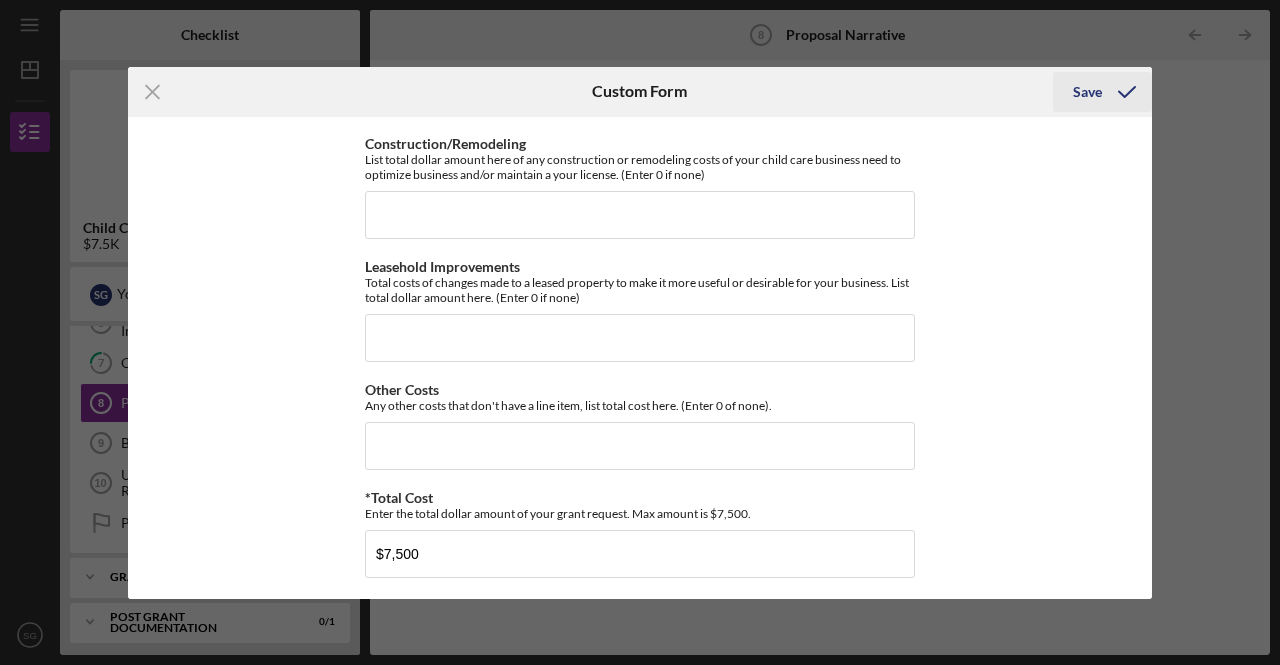 click on "Save" at bounding box center [1087, 92] 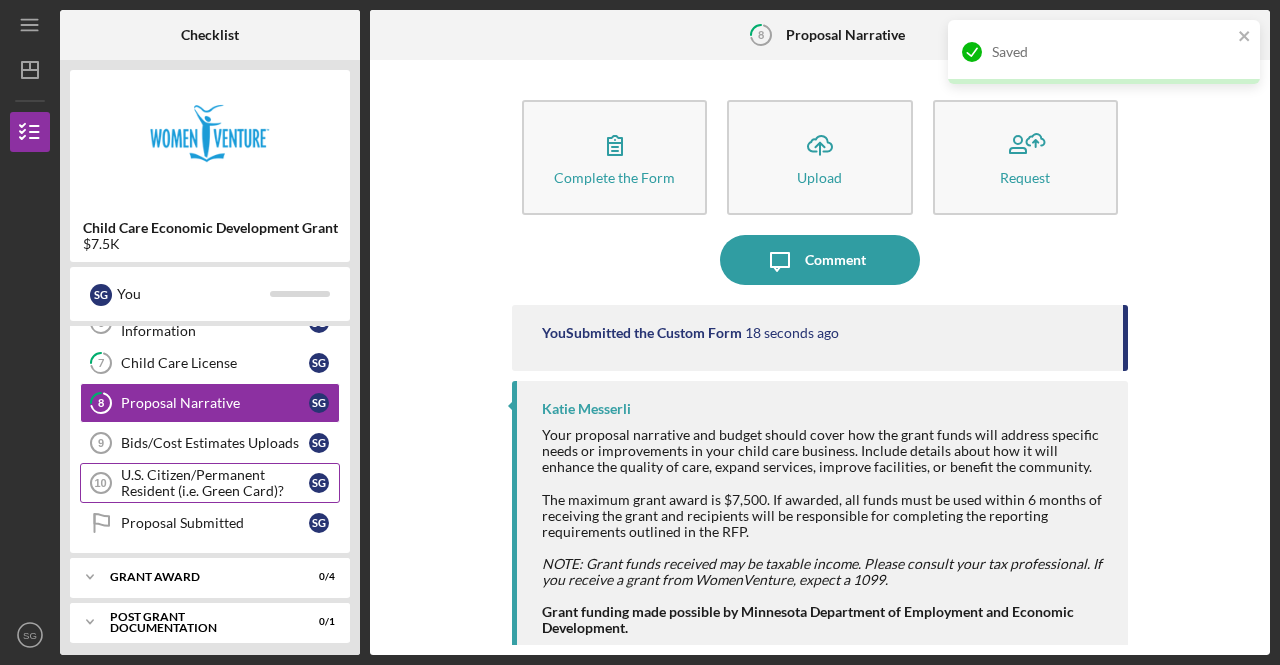 click on "U.S. Citizen/Permanent Resident (i.e. Green Card)?" at bounding box center (215, 483) 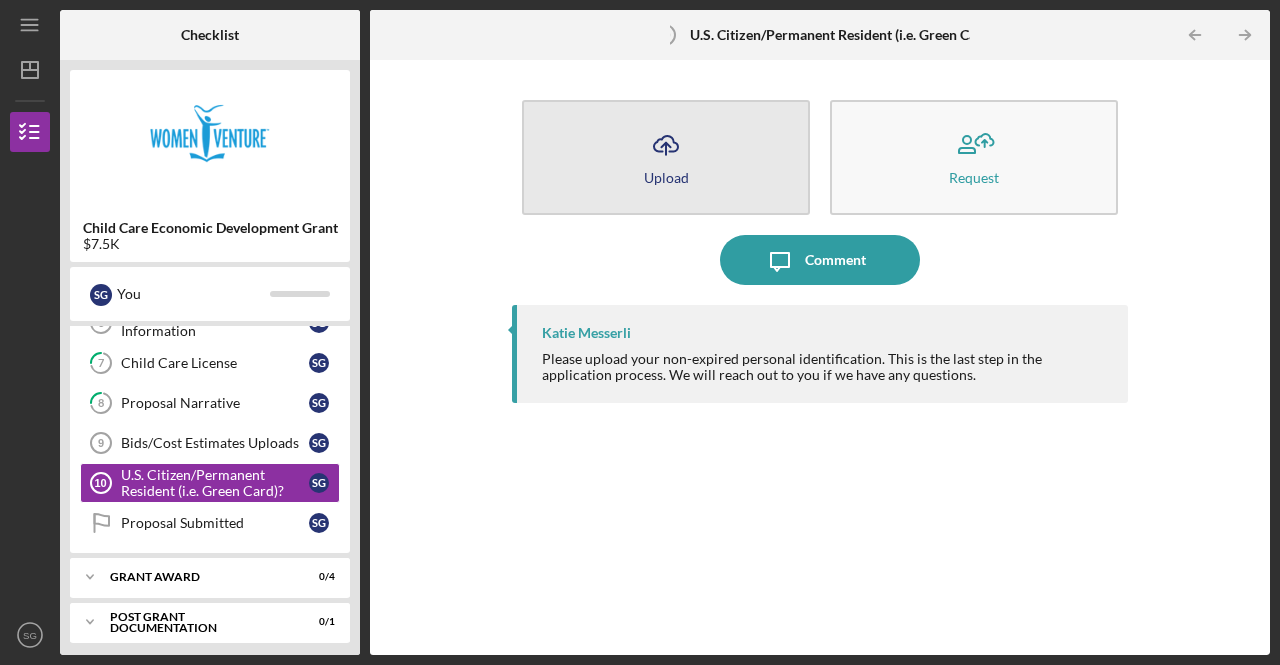 click on "Upload" at bounding box center [666, 177] 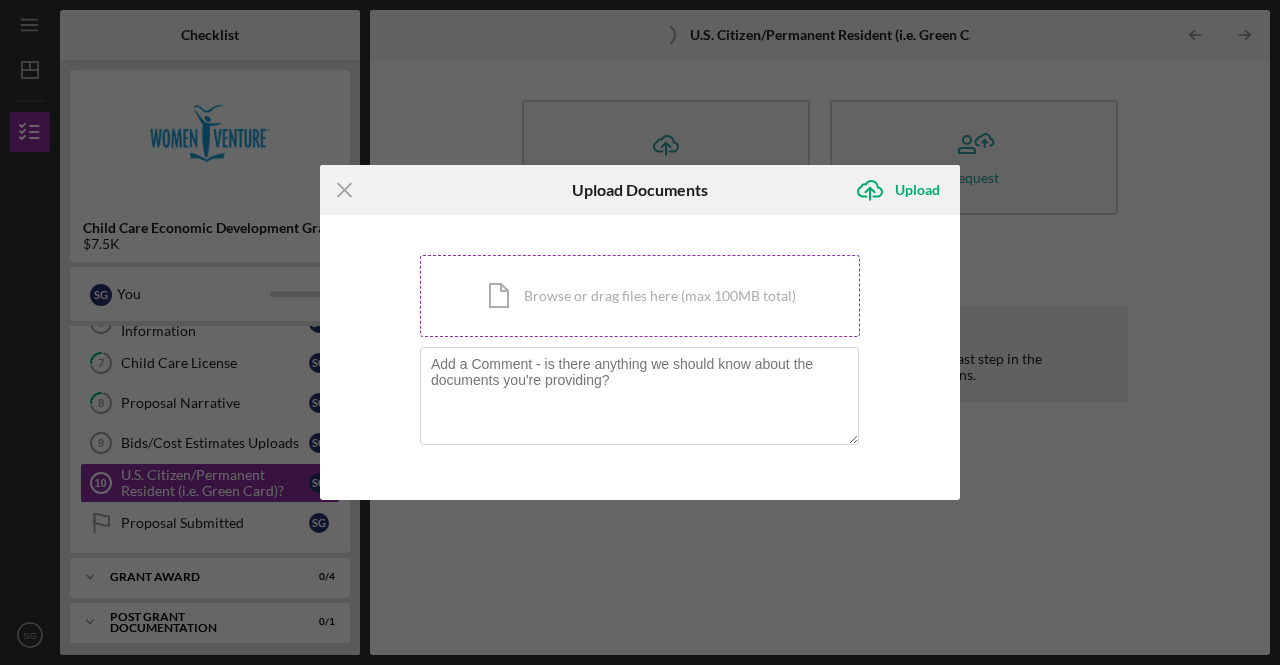 click on "Icon/Document Browse or drag files here (max 100MB total) Tap to choose files or take a photo" at bounding box center [640, 296] 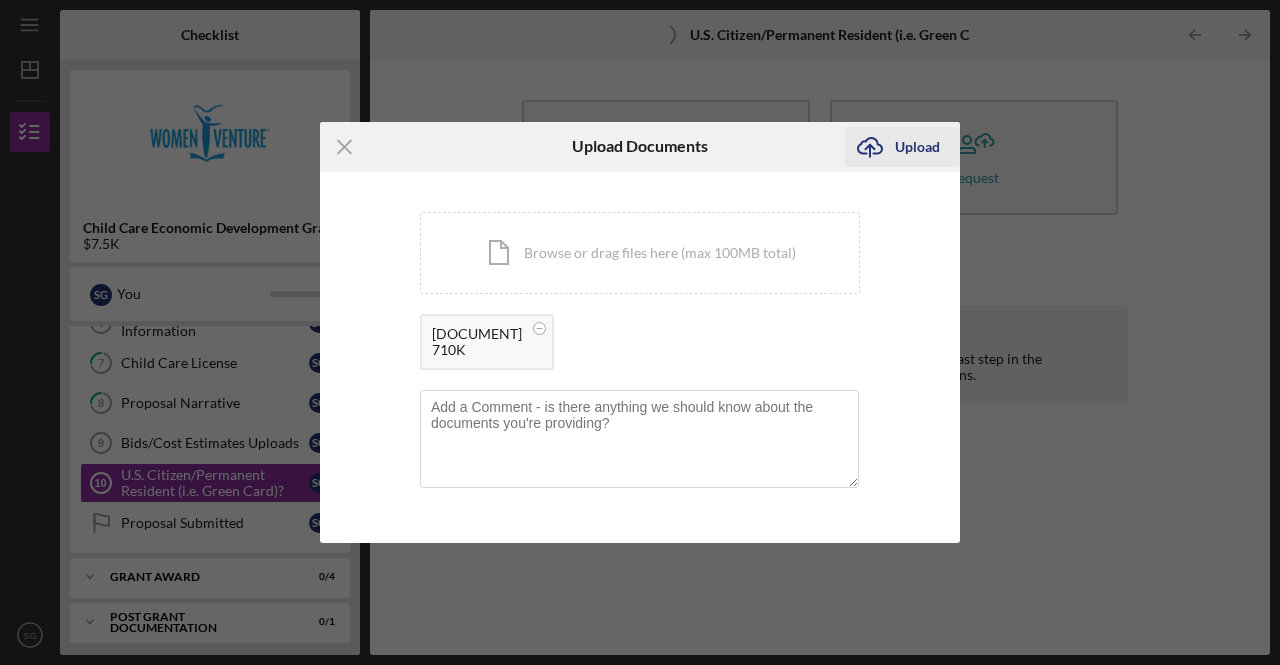 click on "Upload" at bounding box center (917, 147) 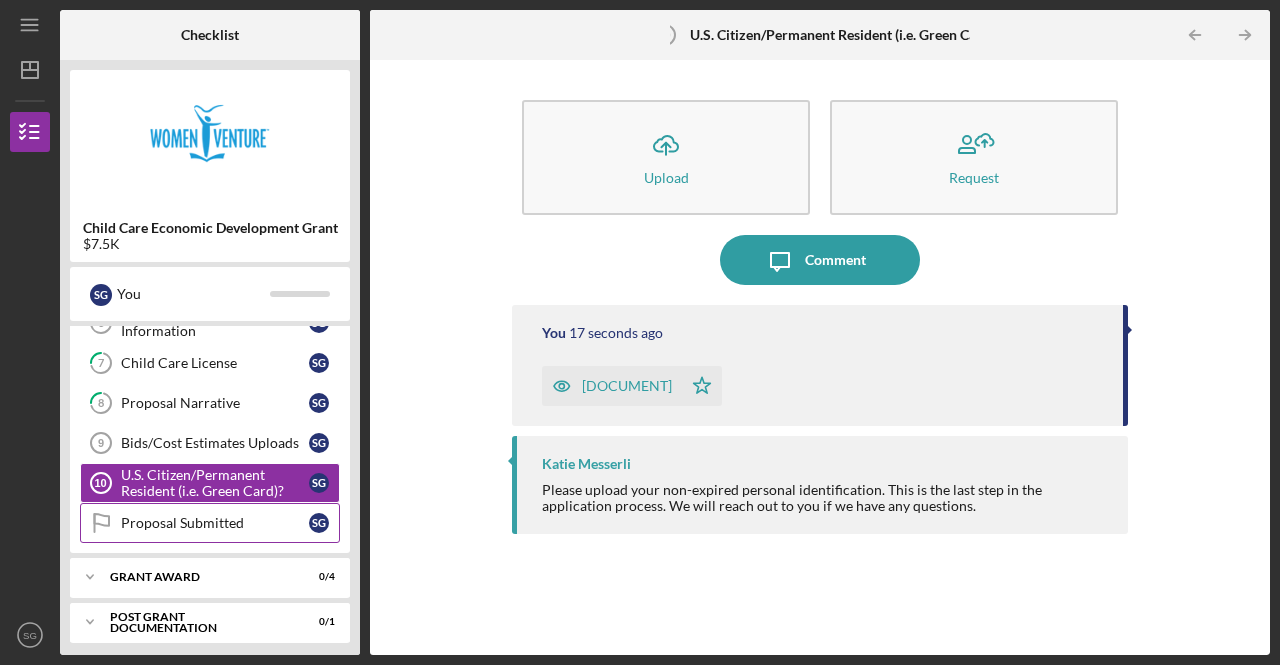 click on "Proposal Submitted" at bounding box center [215, 523] 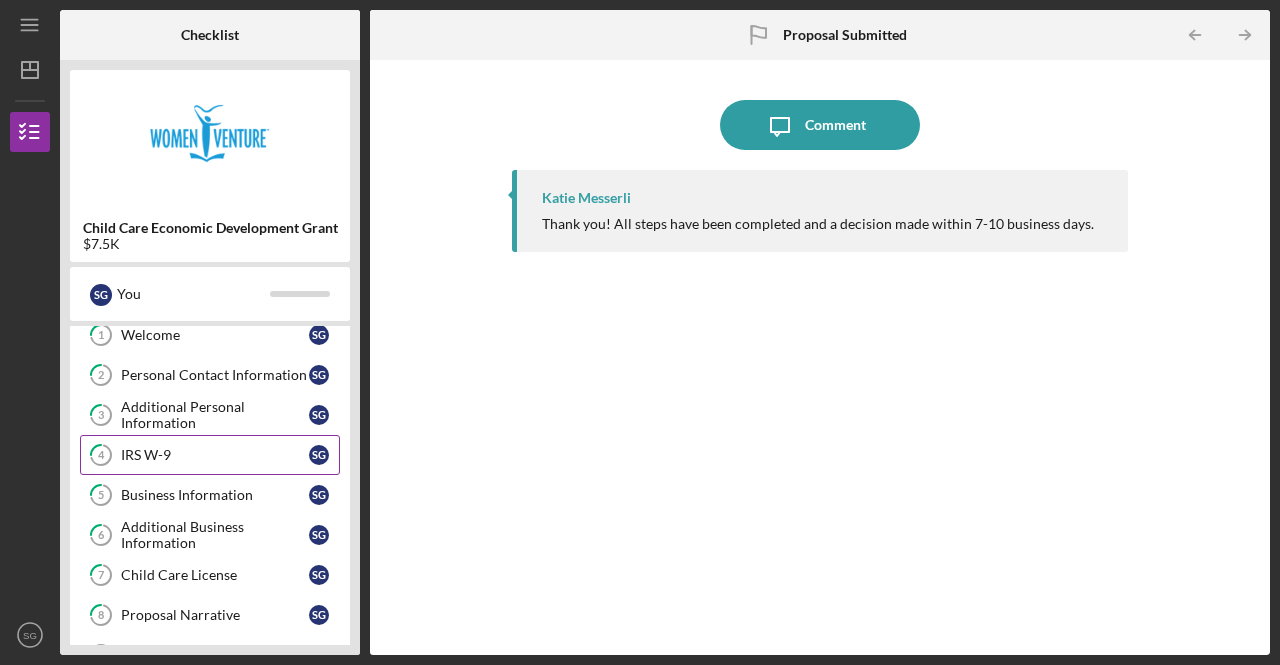 scroll, scrollTop: 0, scrollLeft: 0, axis: both 